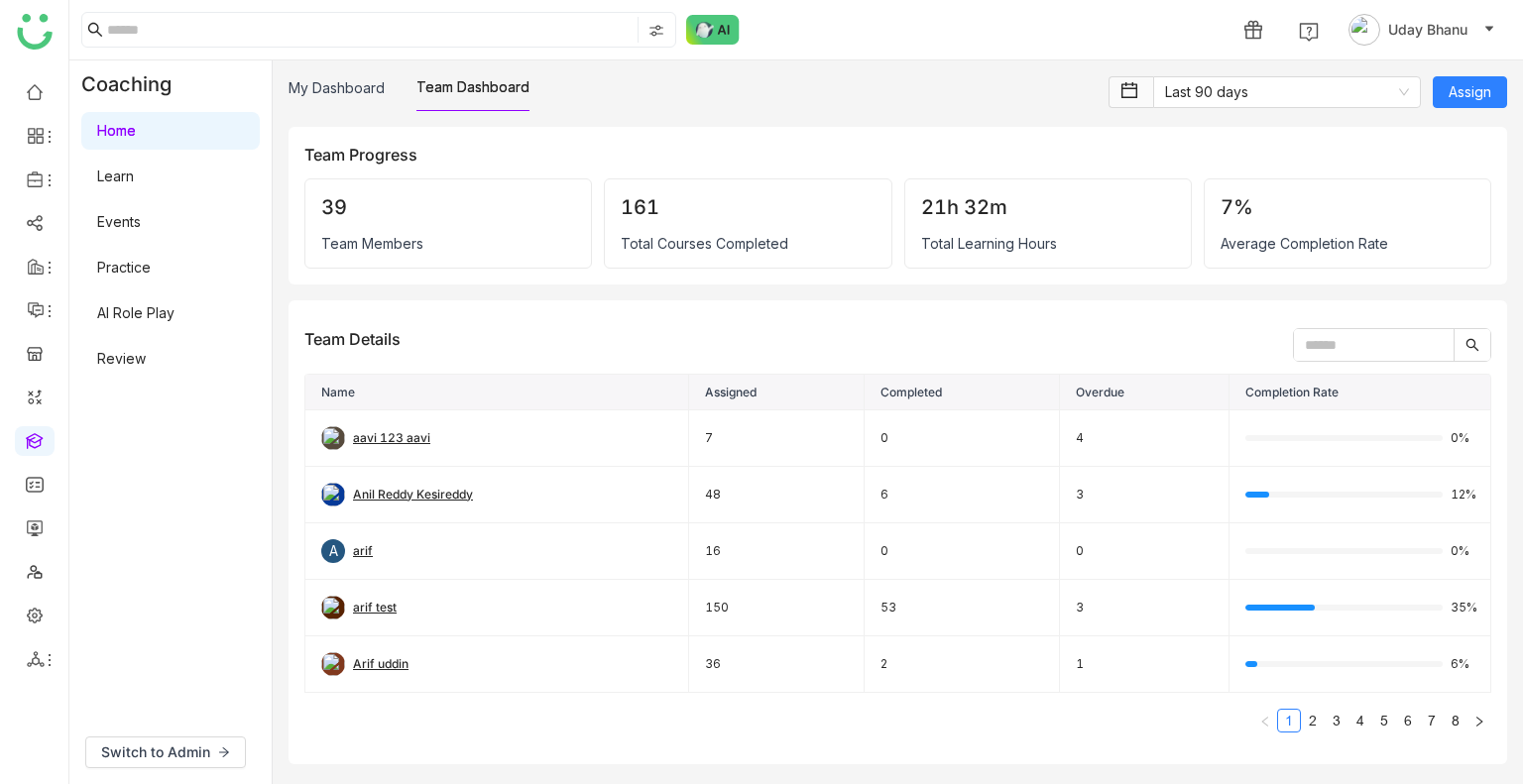 scroll, scrollTop: 0, scrollLeft: 0, axis: both 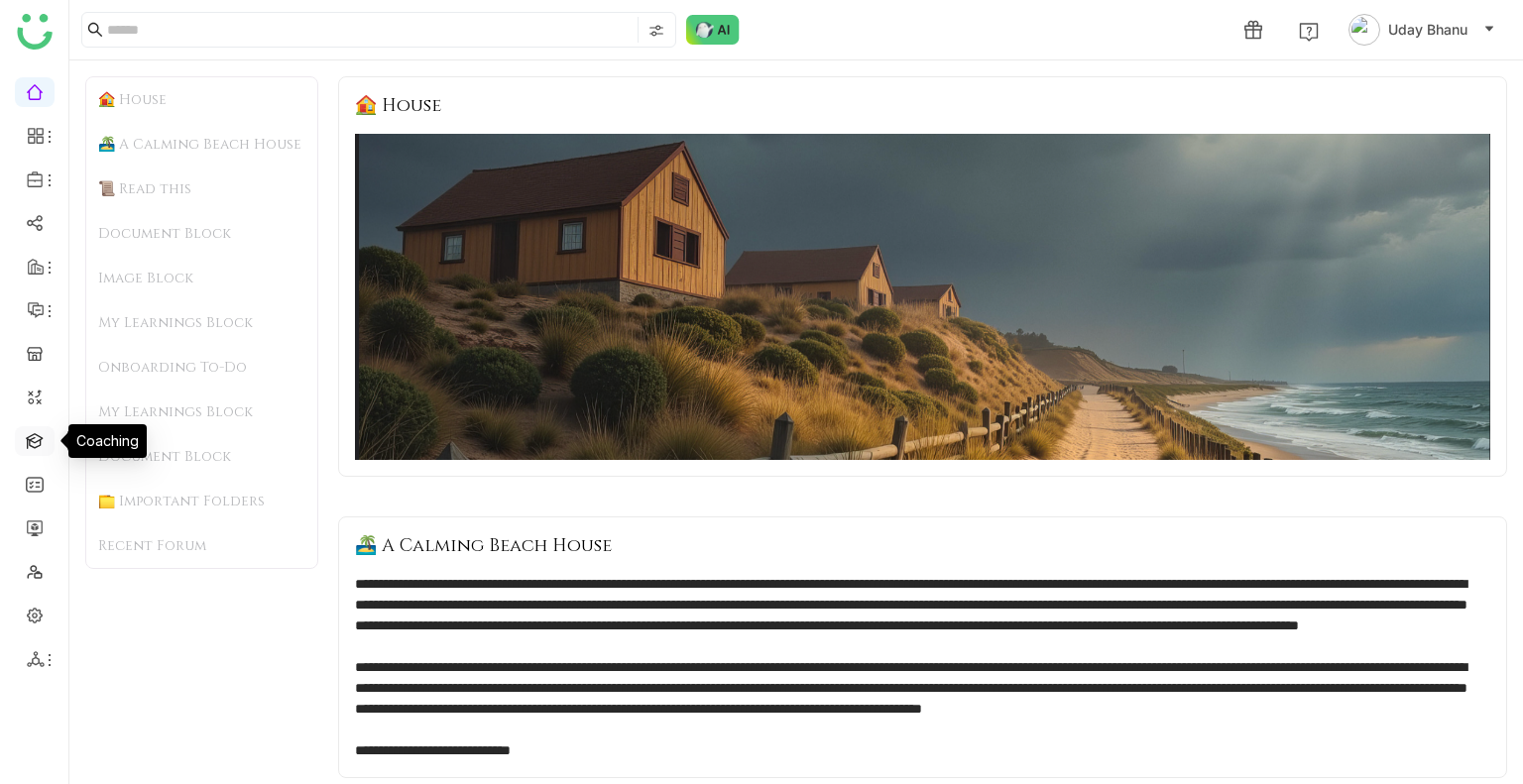 click at bounding box center [35, 439] 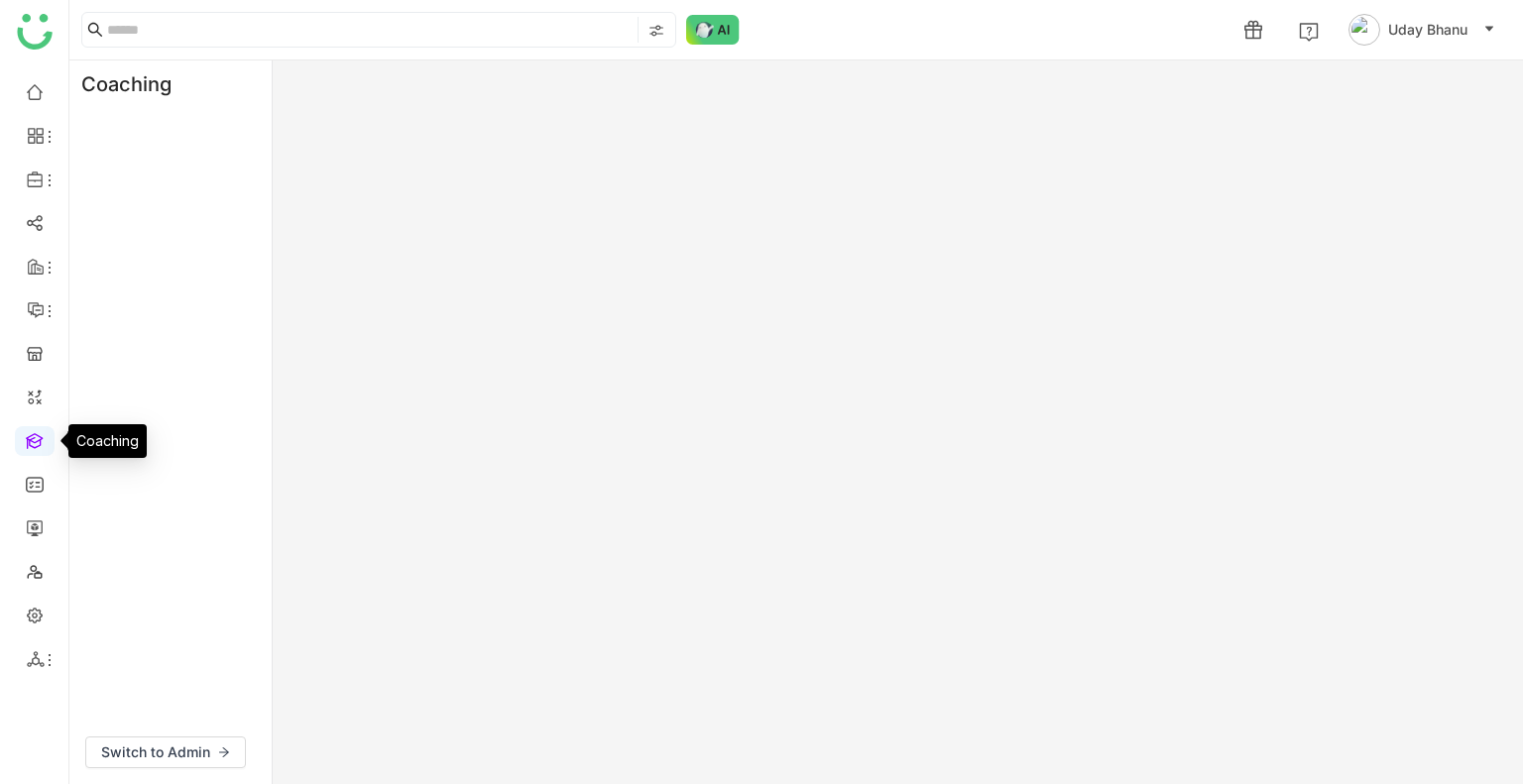 click at bounding box center [35, 439] 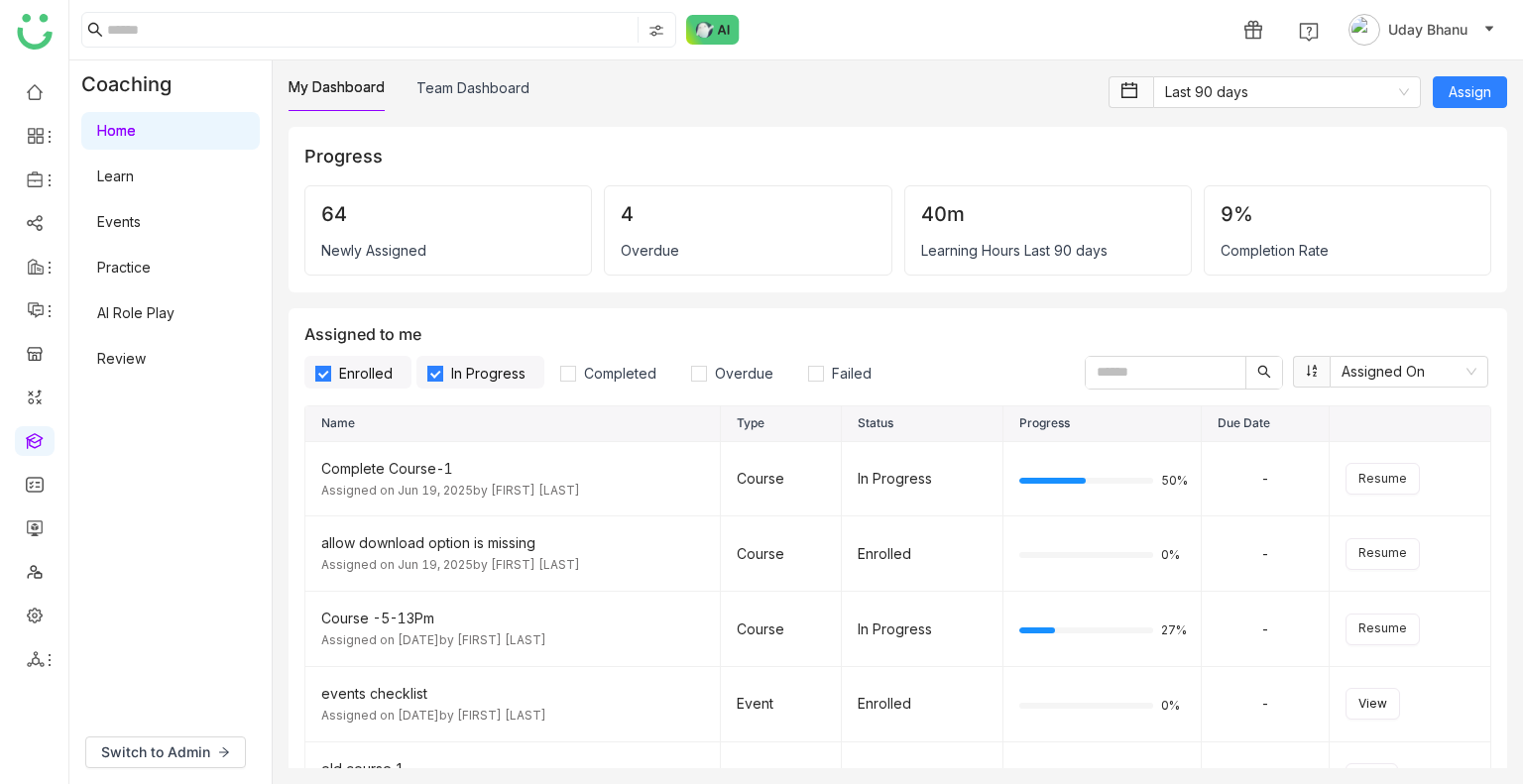 click on "AI Role Play" at bounding box center [136, 312] 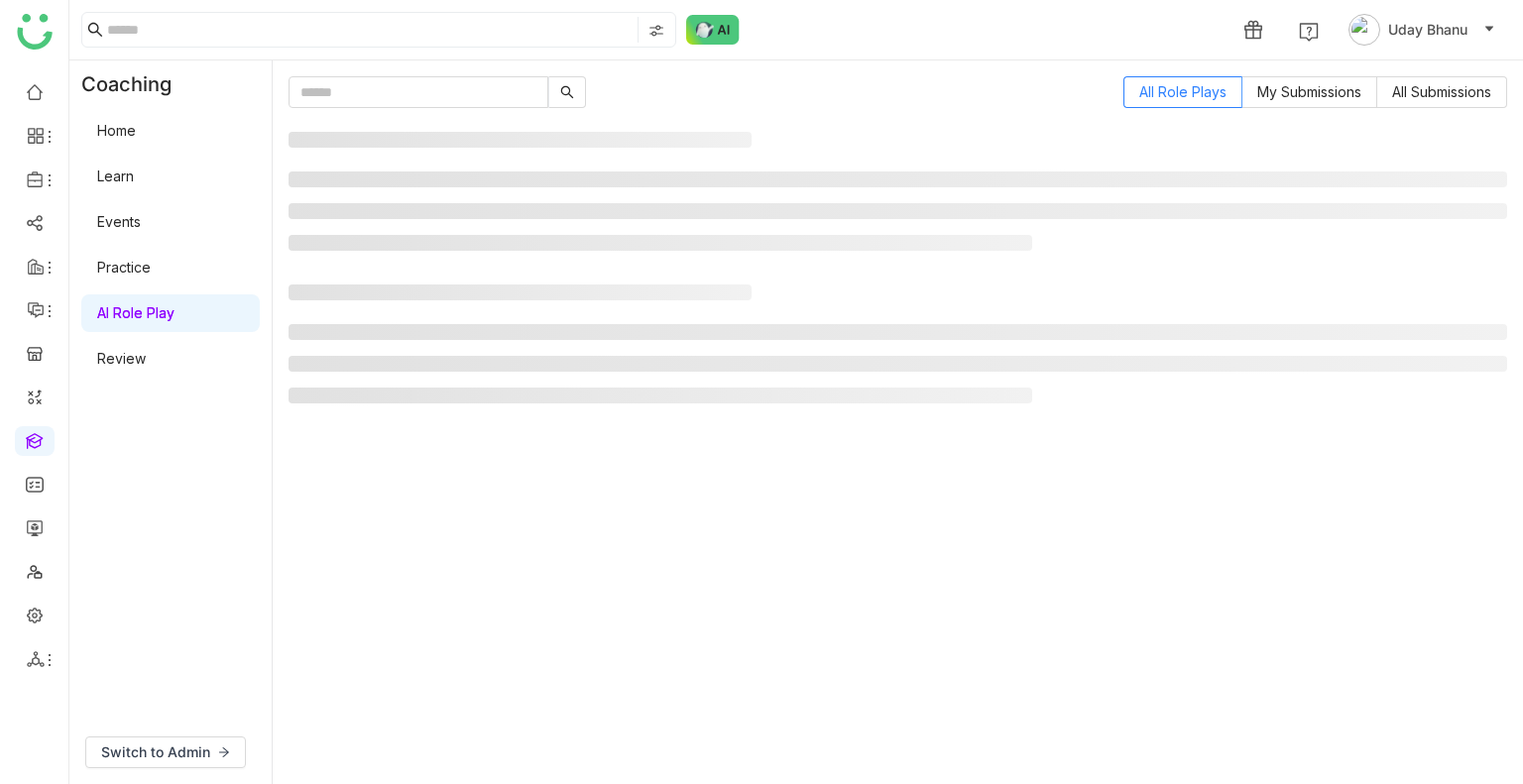 click on "AI Role Play" at bounding box center [136, 312] 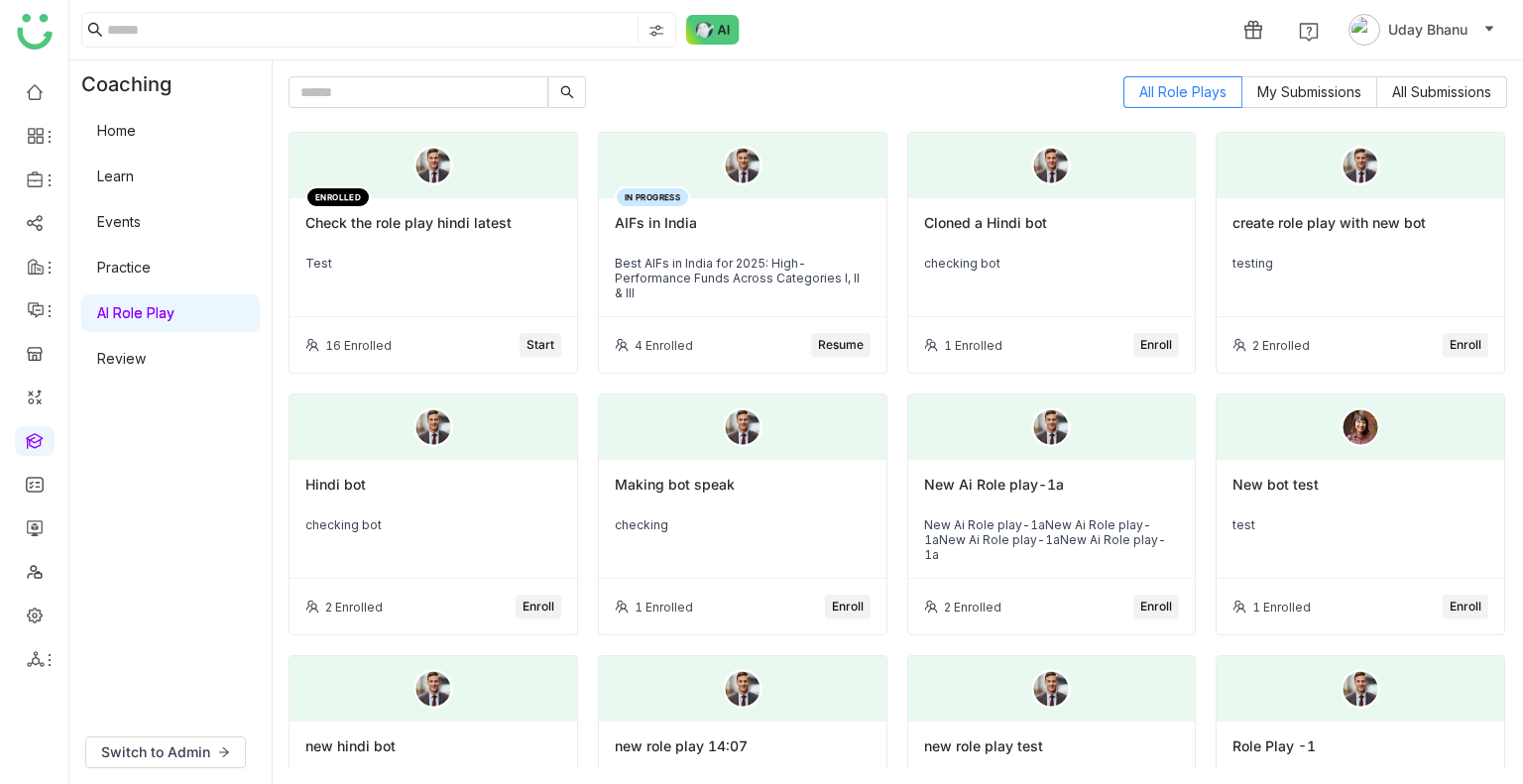 click on "AI Role Play" at bounding box center (136, 312) 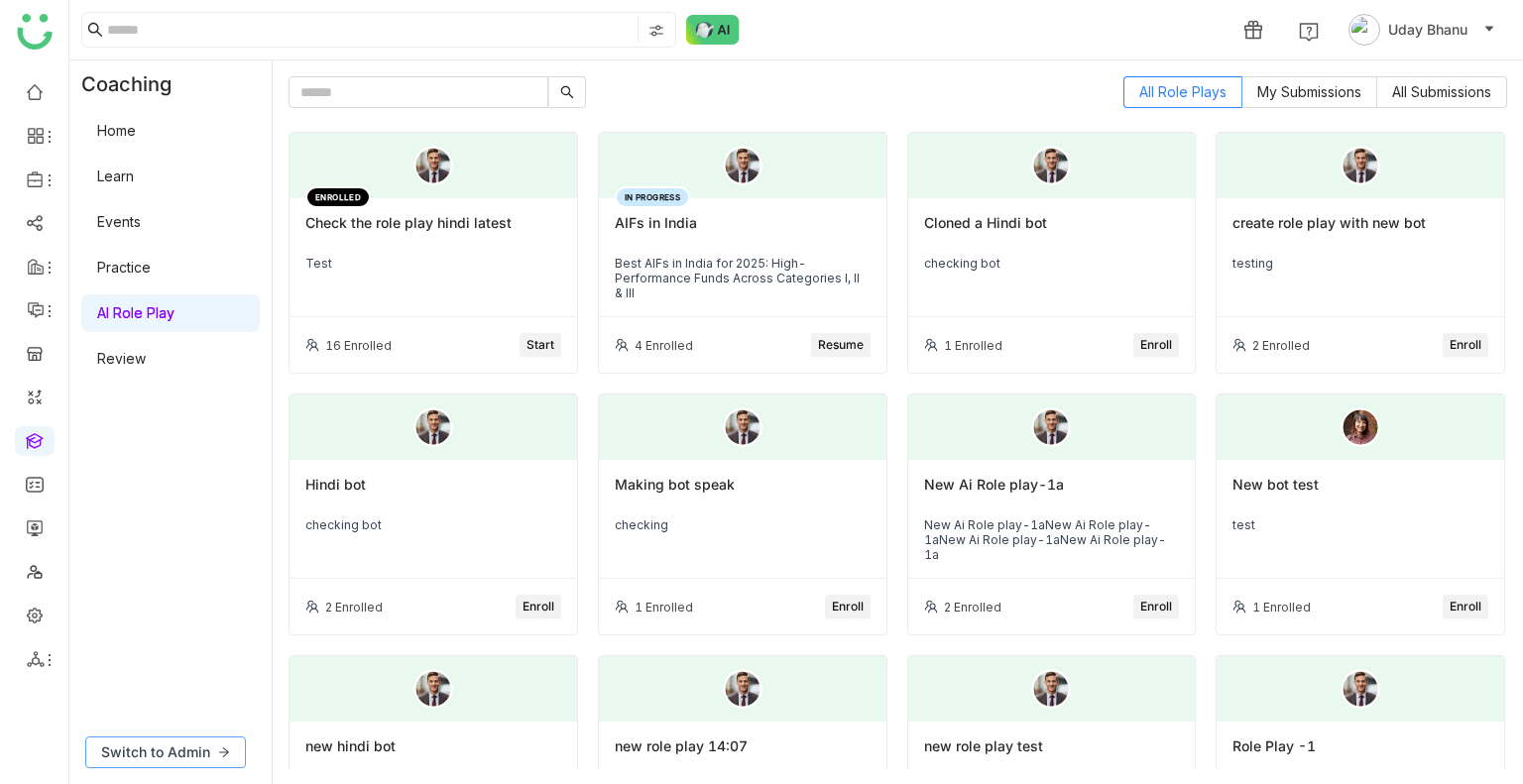 click on "Switch to Admin" 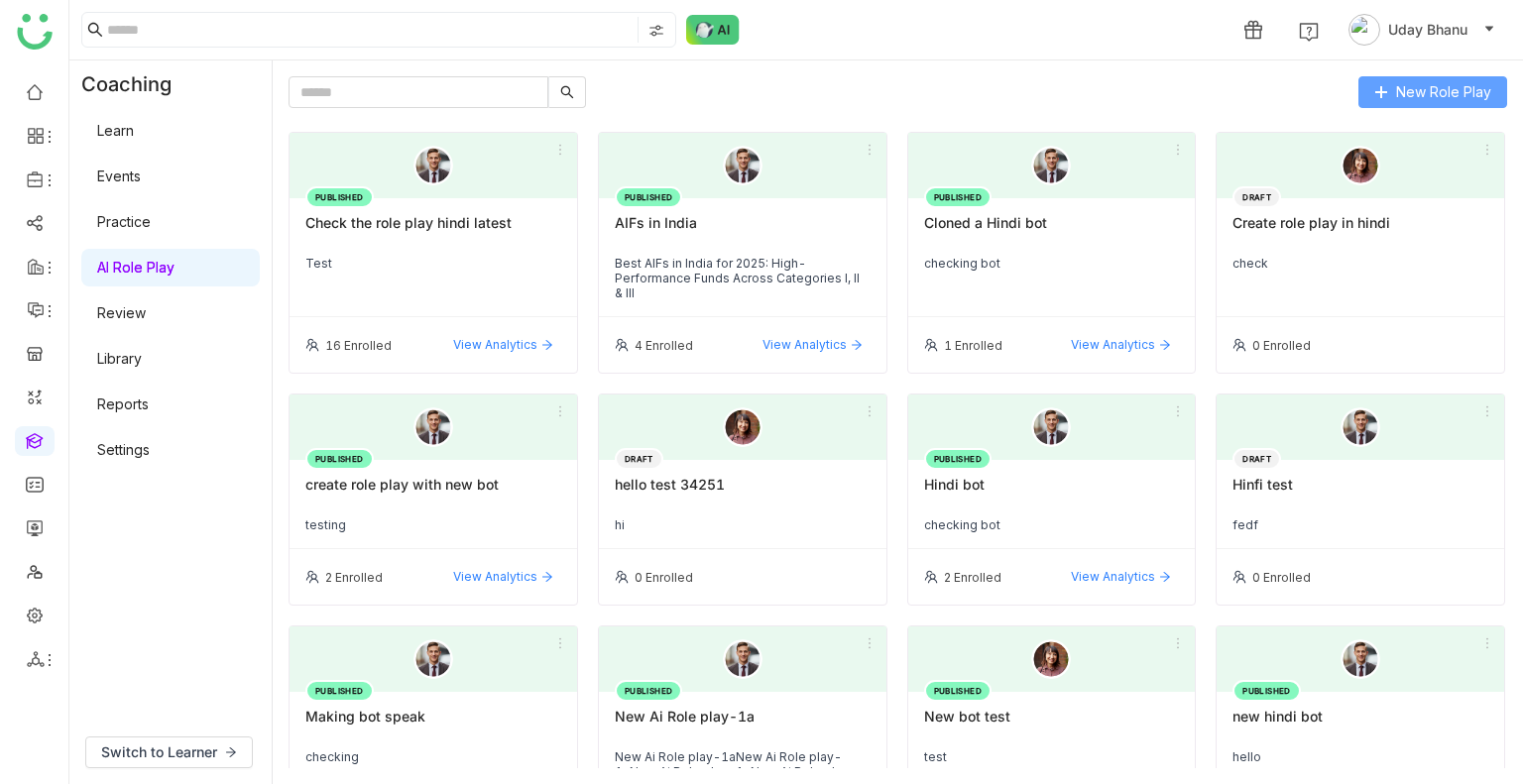 click on "New Role Play" 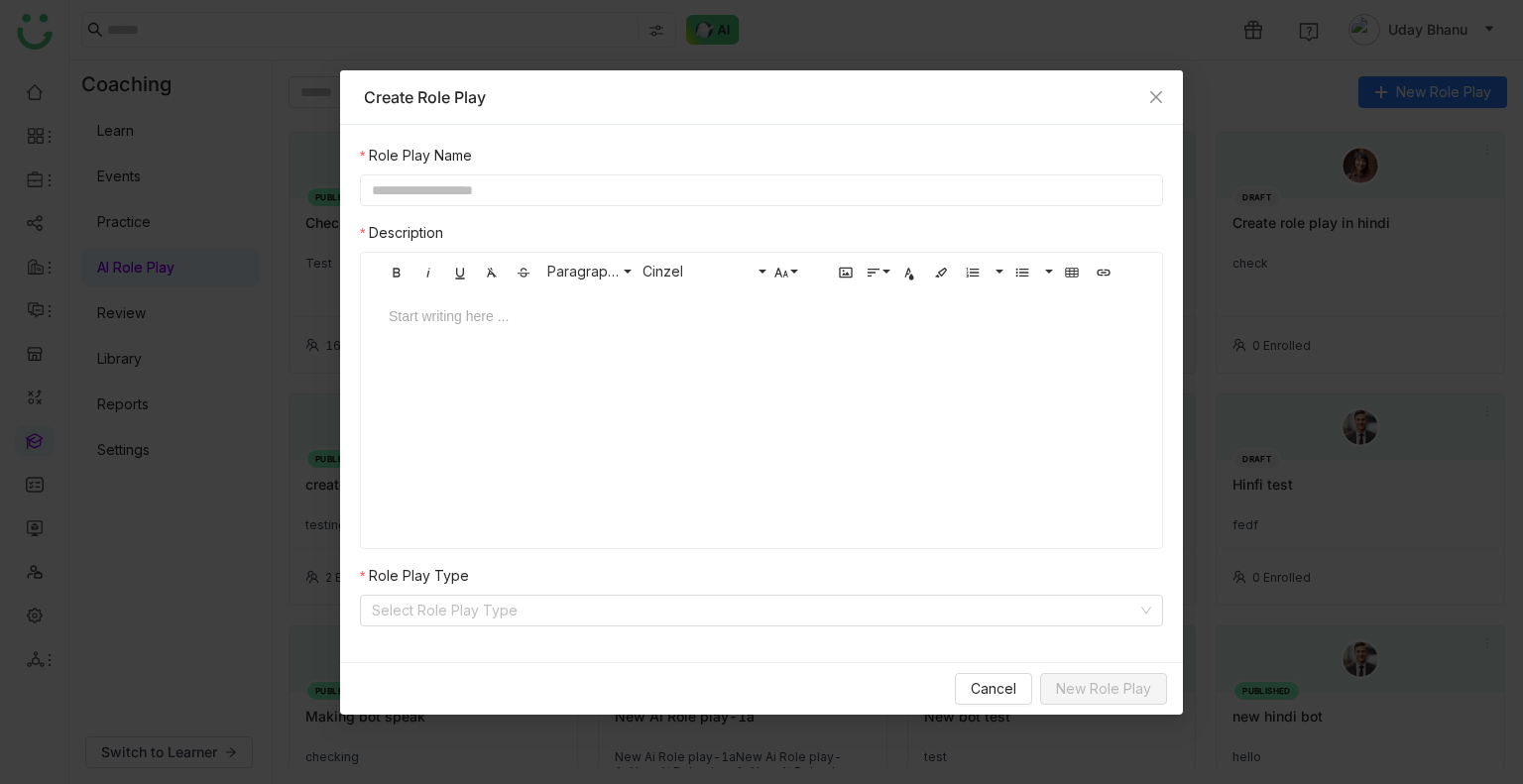 click 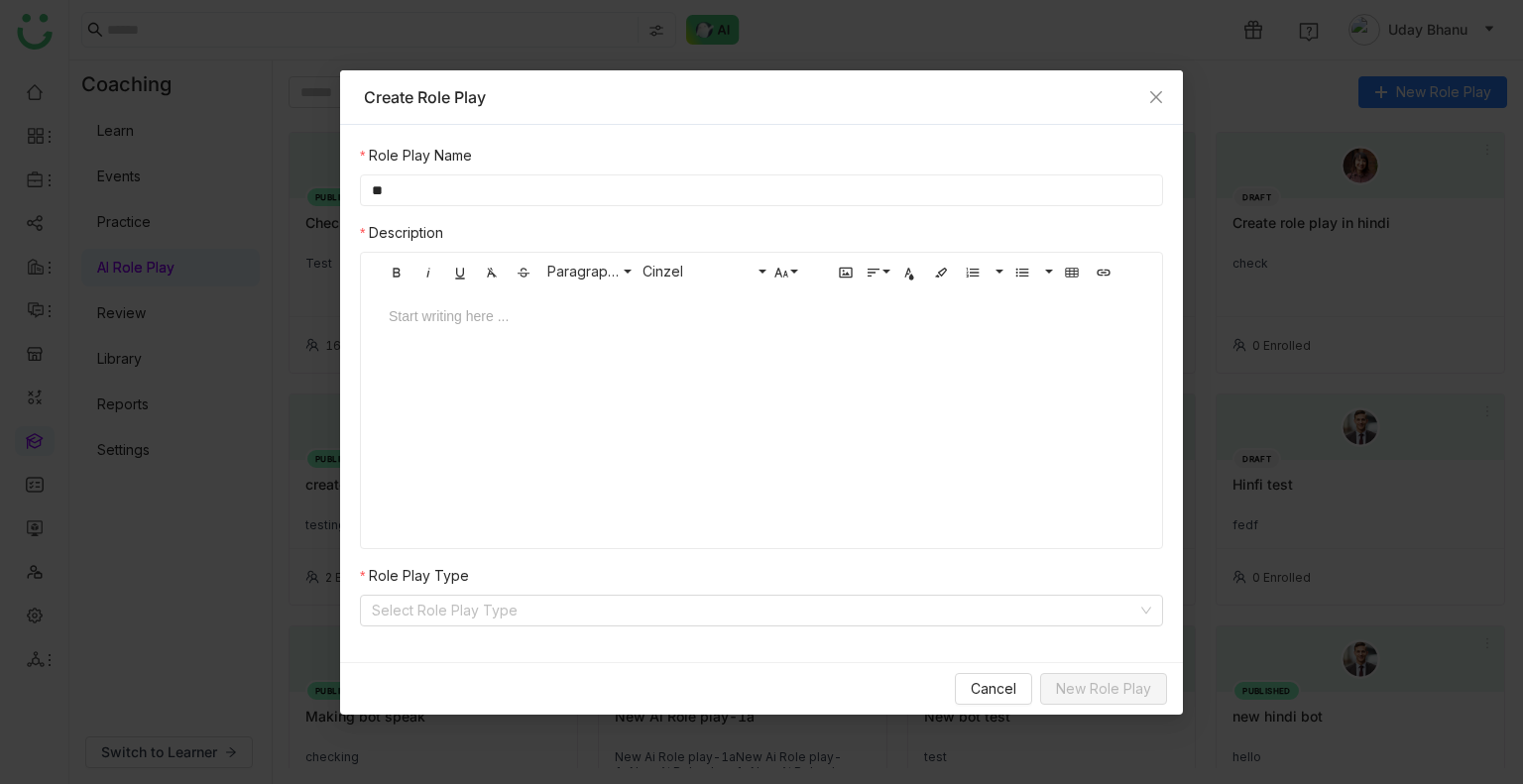 type on "*" 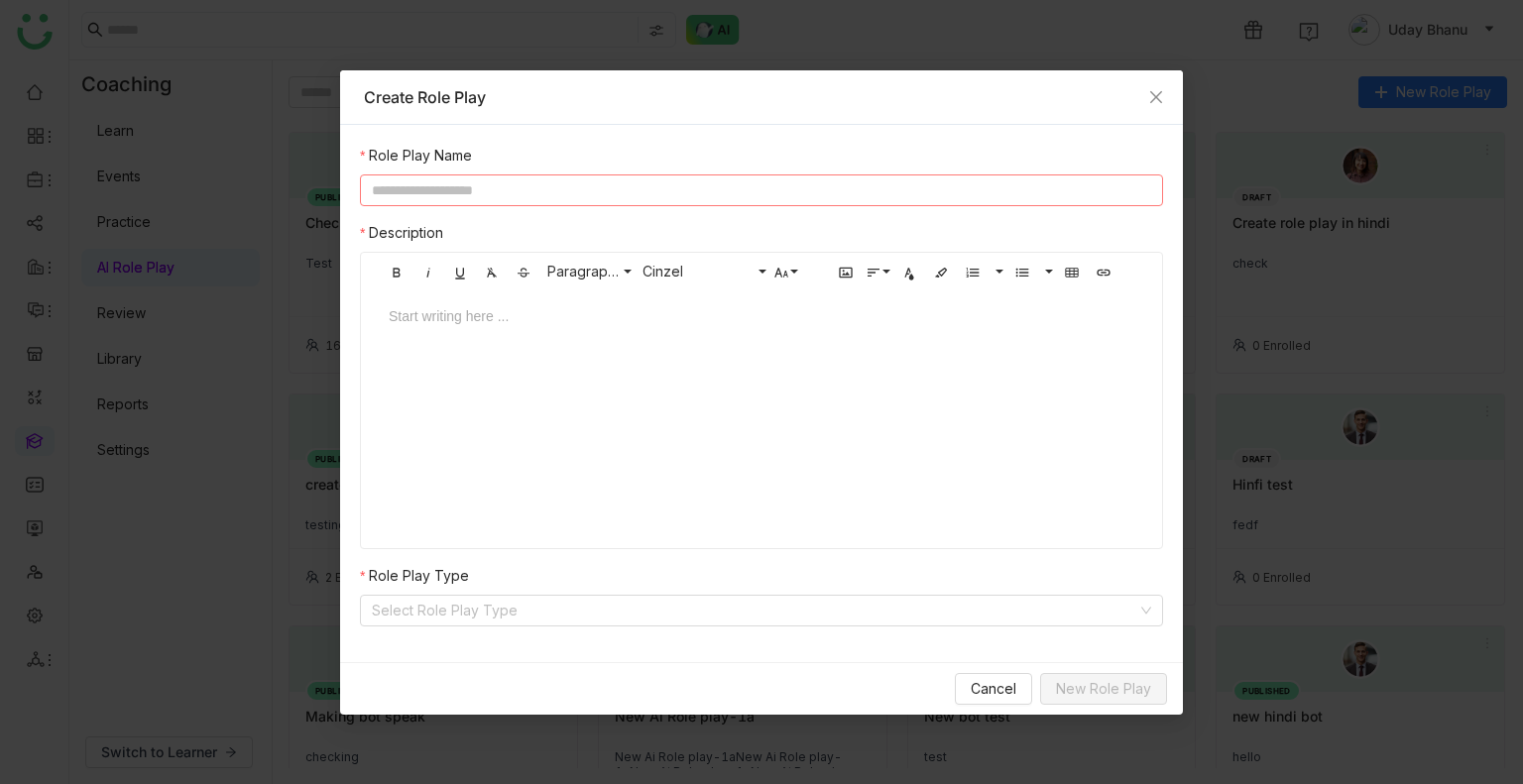 click 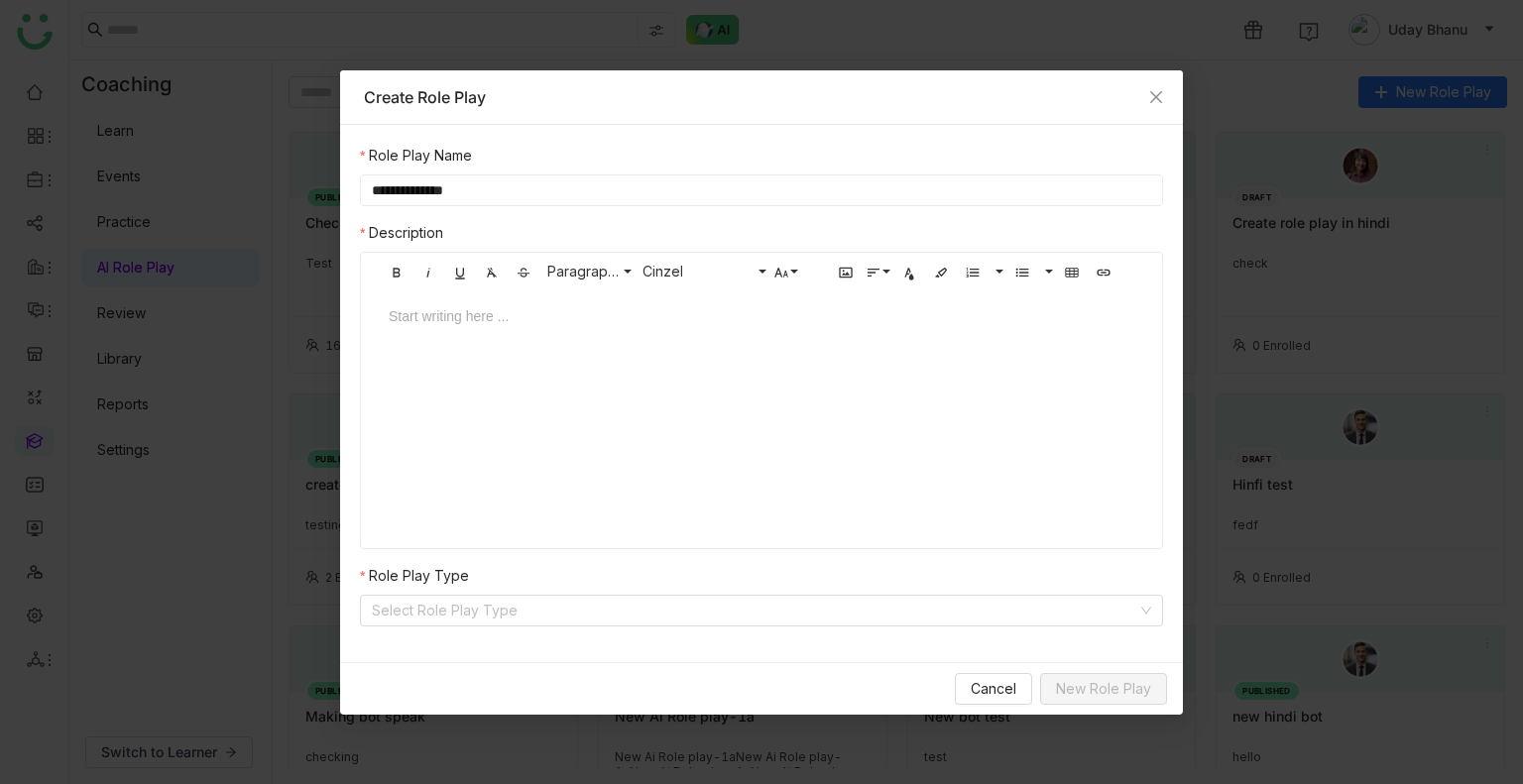type on "**********" 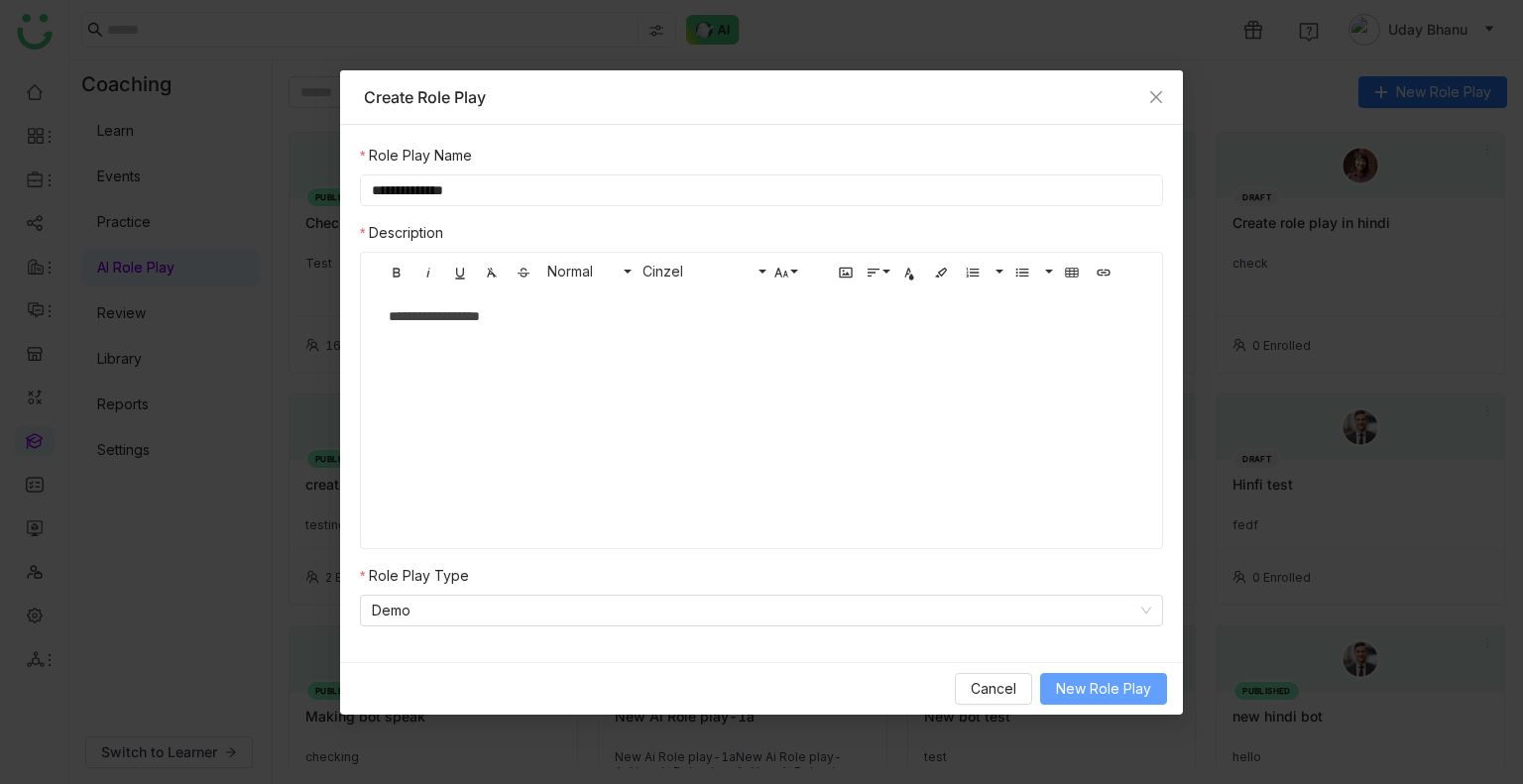 click on "New Role Play" at bounding box center (1104, 689) 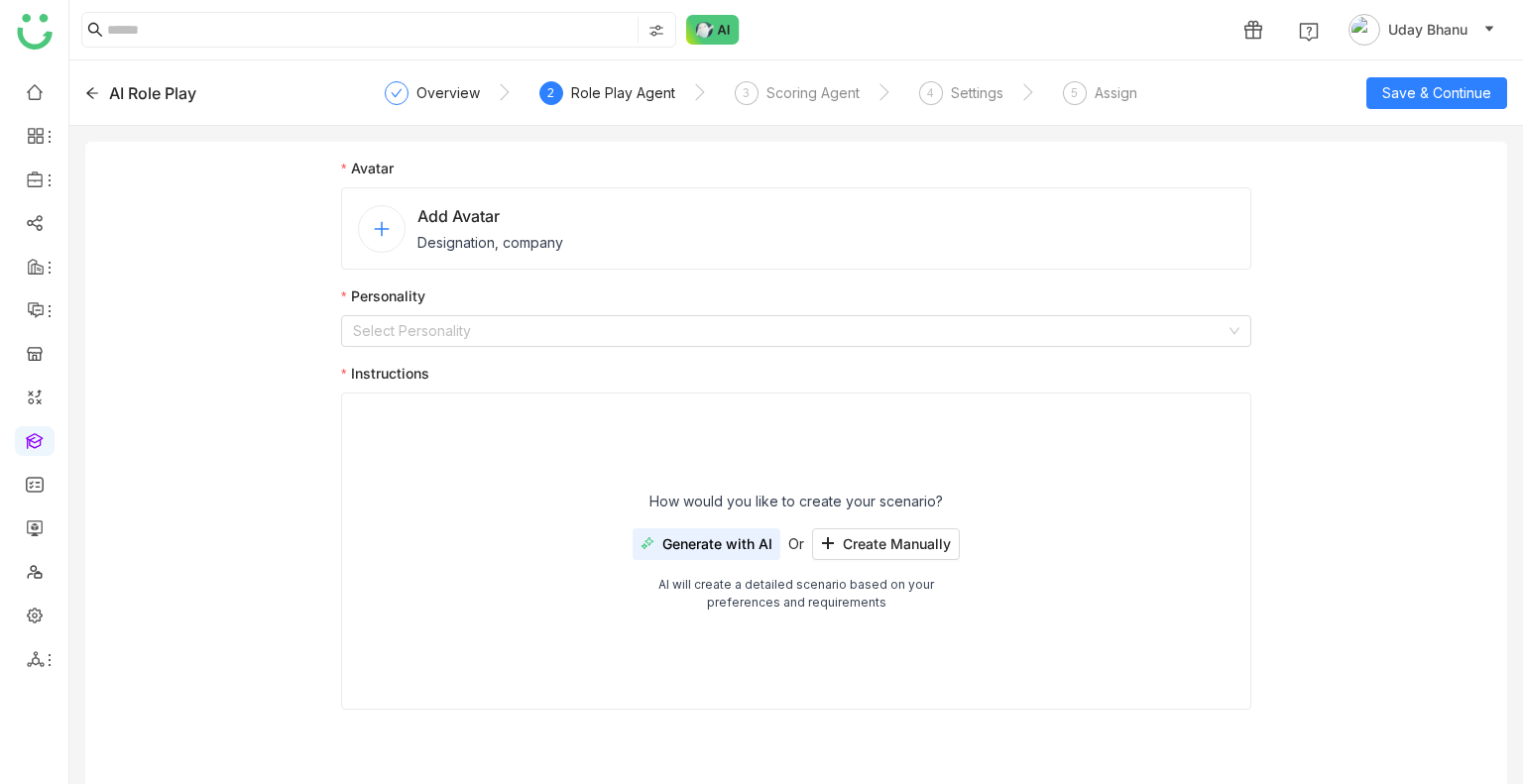 click on "Add Avatar" 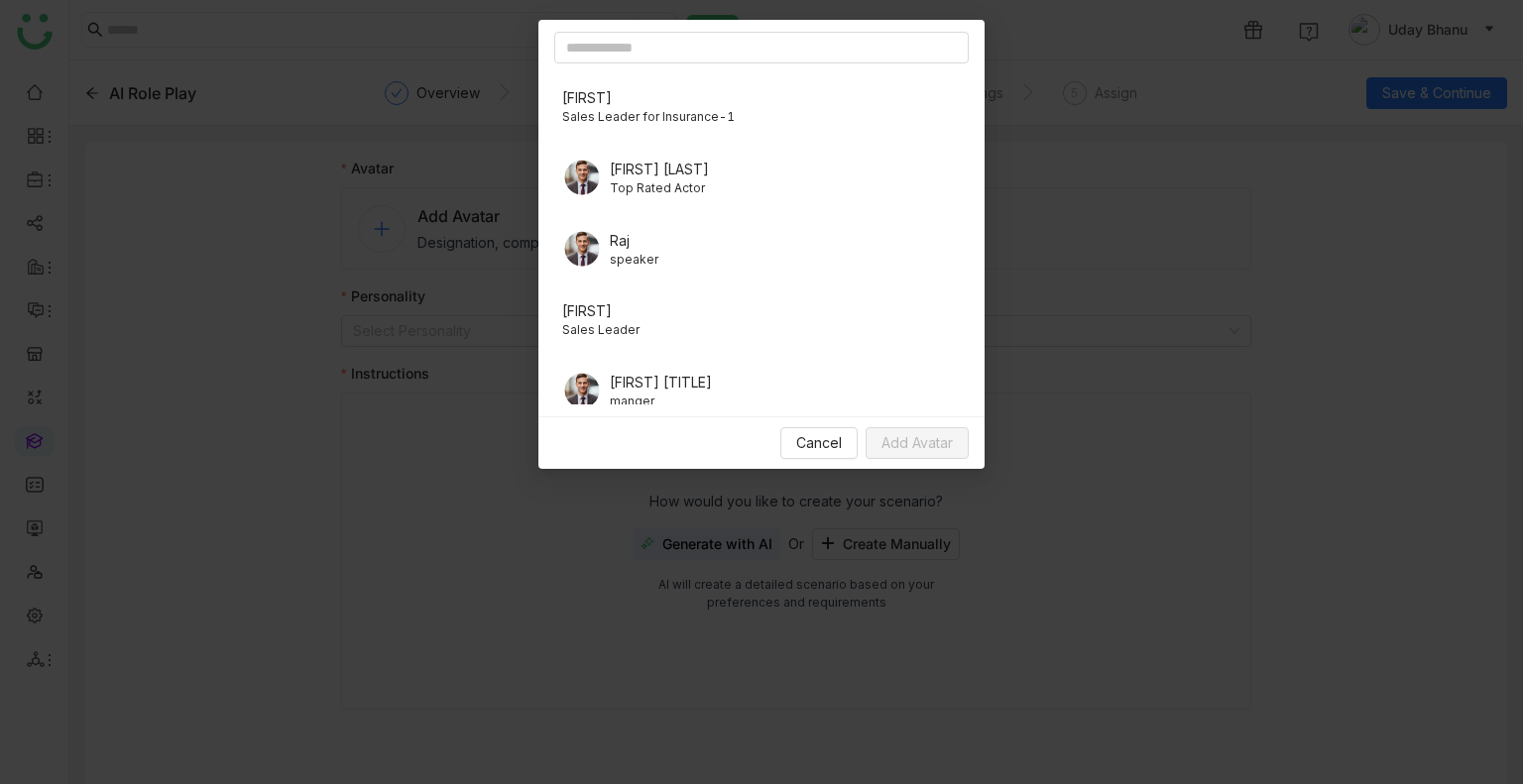 scroll, scrollTop: 84, scrollLeft: 0, axis: vertical 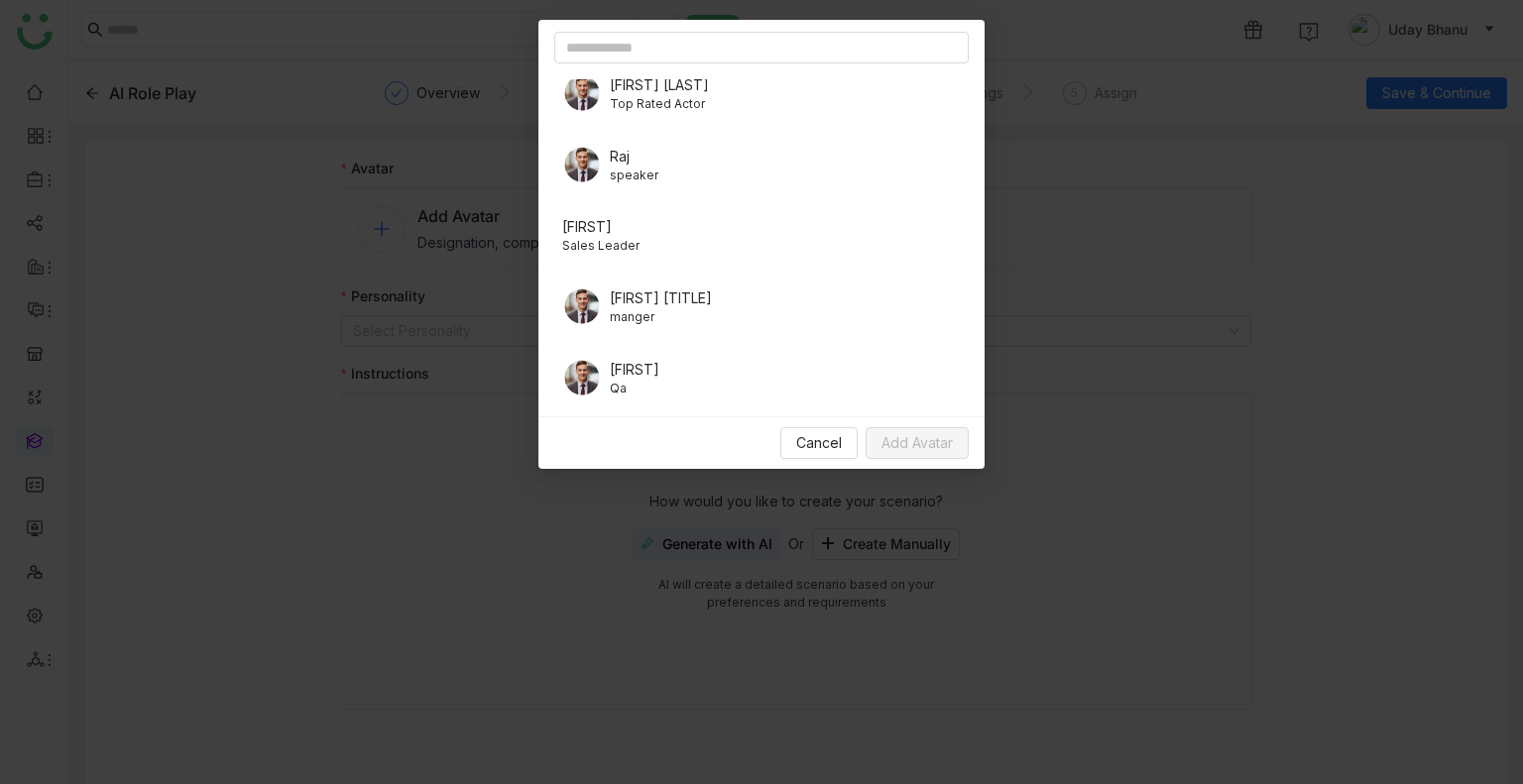 click on "[FIRST] [TITLE]" at bounding box center [762, 378] 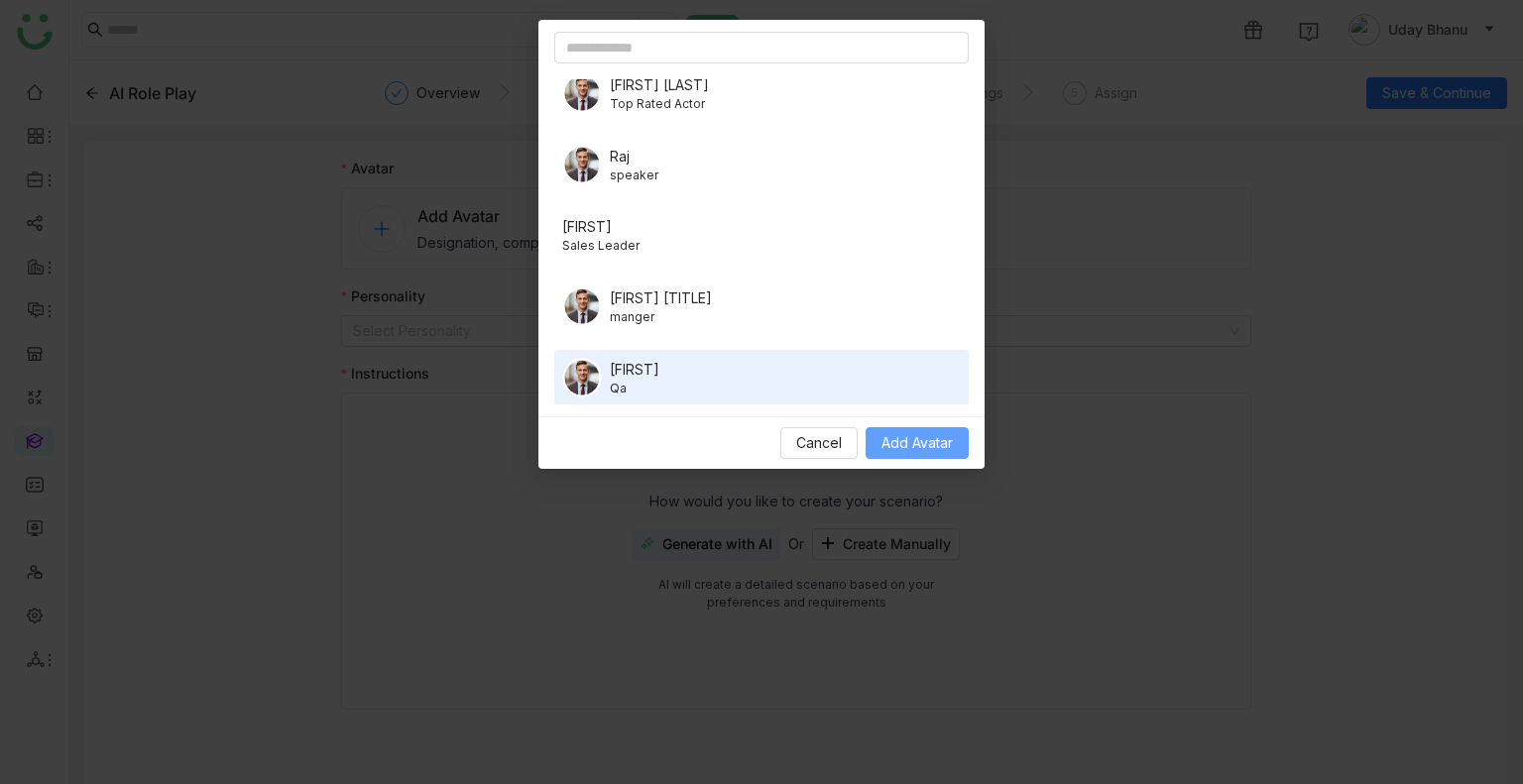 click on "Add Avatar" at bounding box center (917, 443) 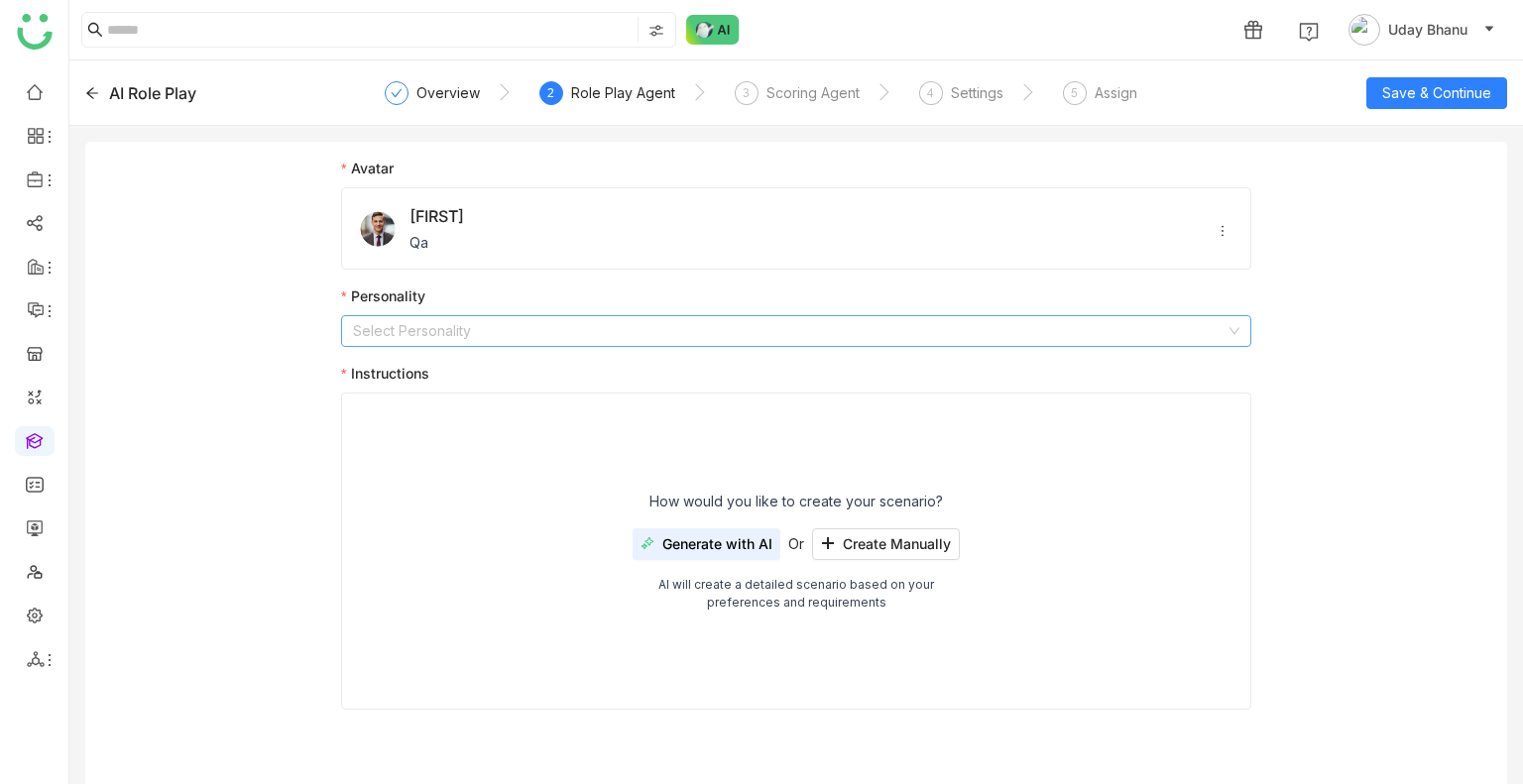 click 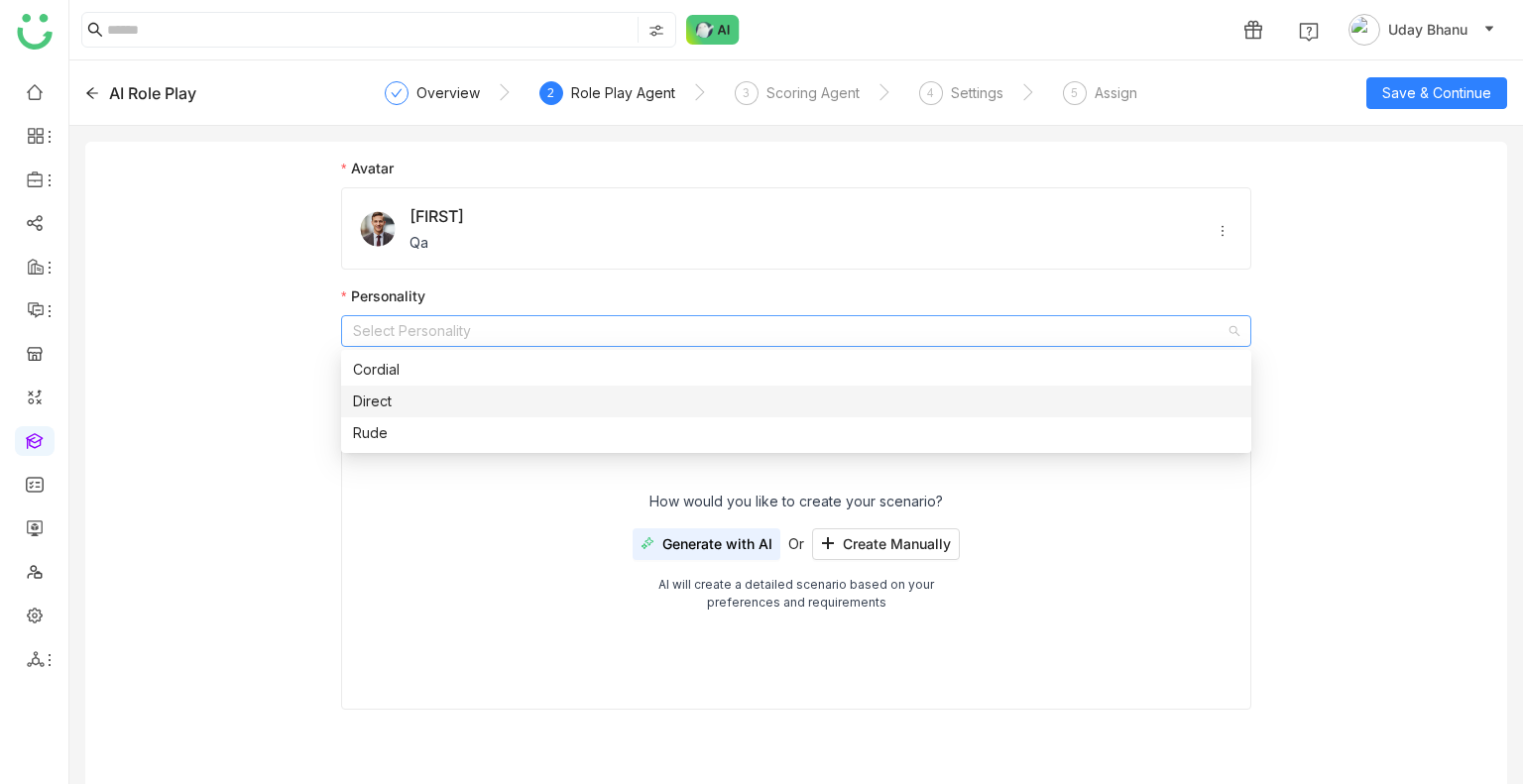 click on "Direct" at bounding box center (796, 401) 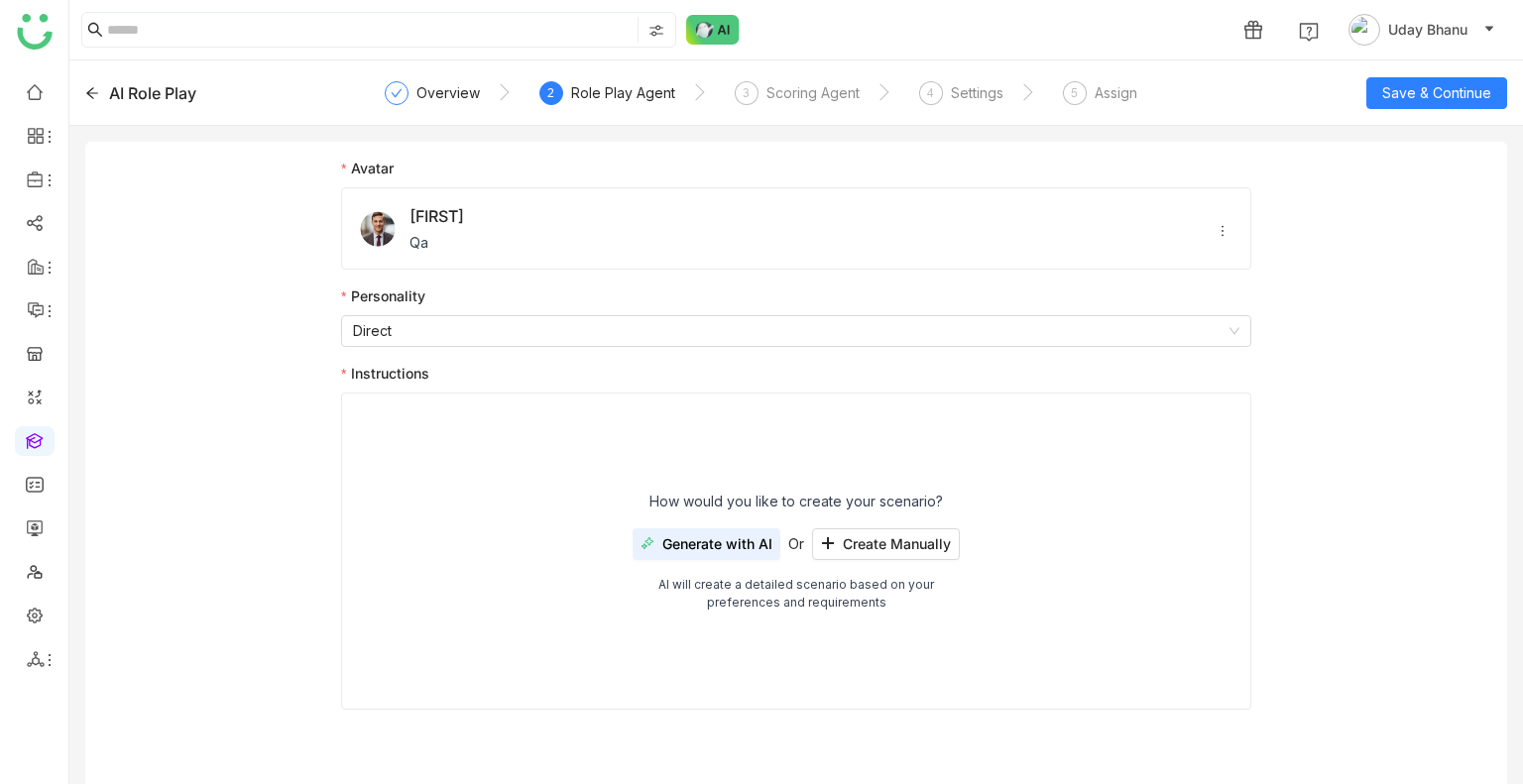 click on "Generate with AI" 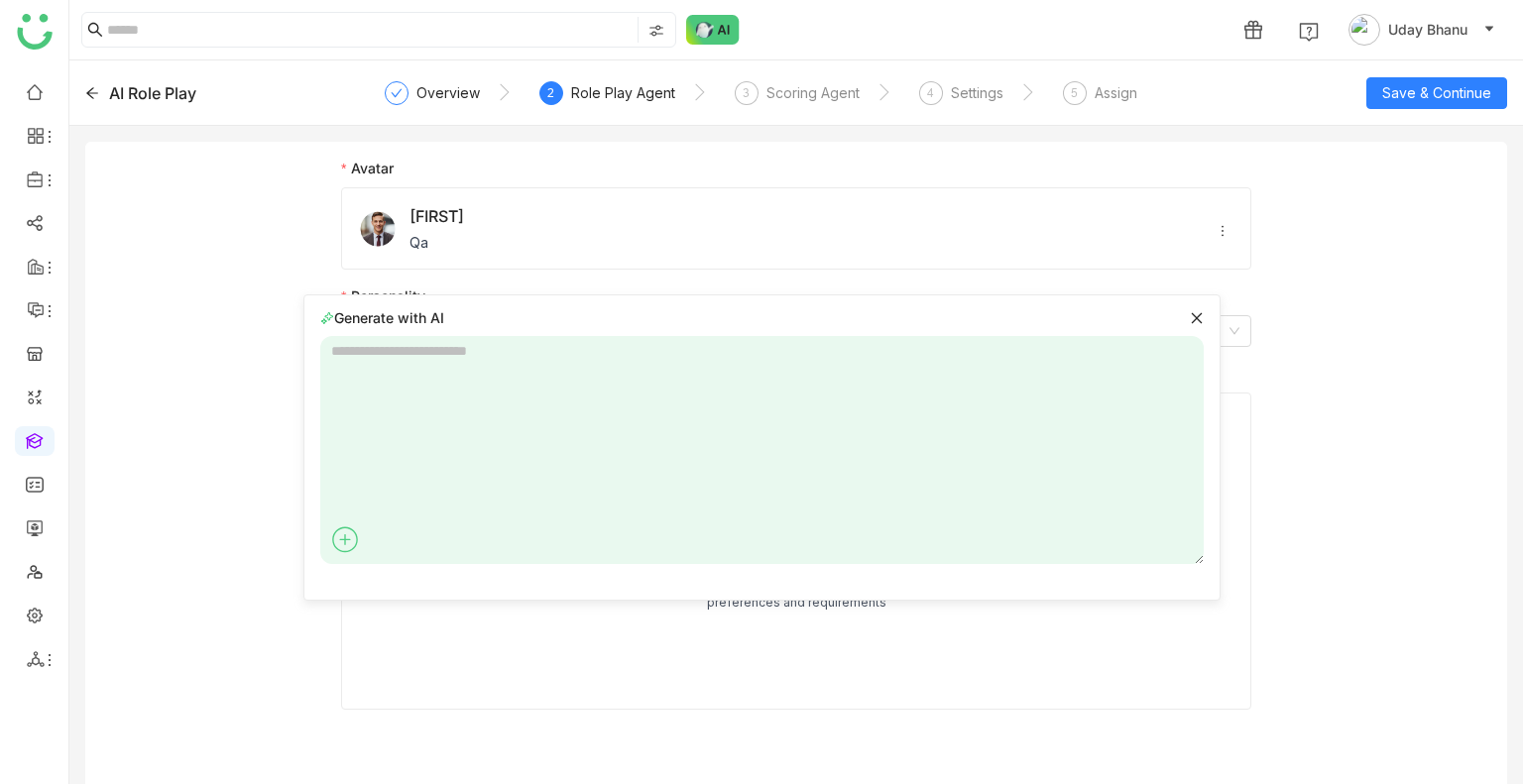 click 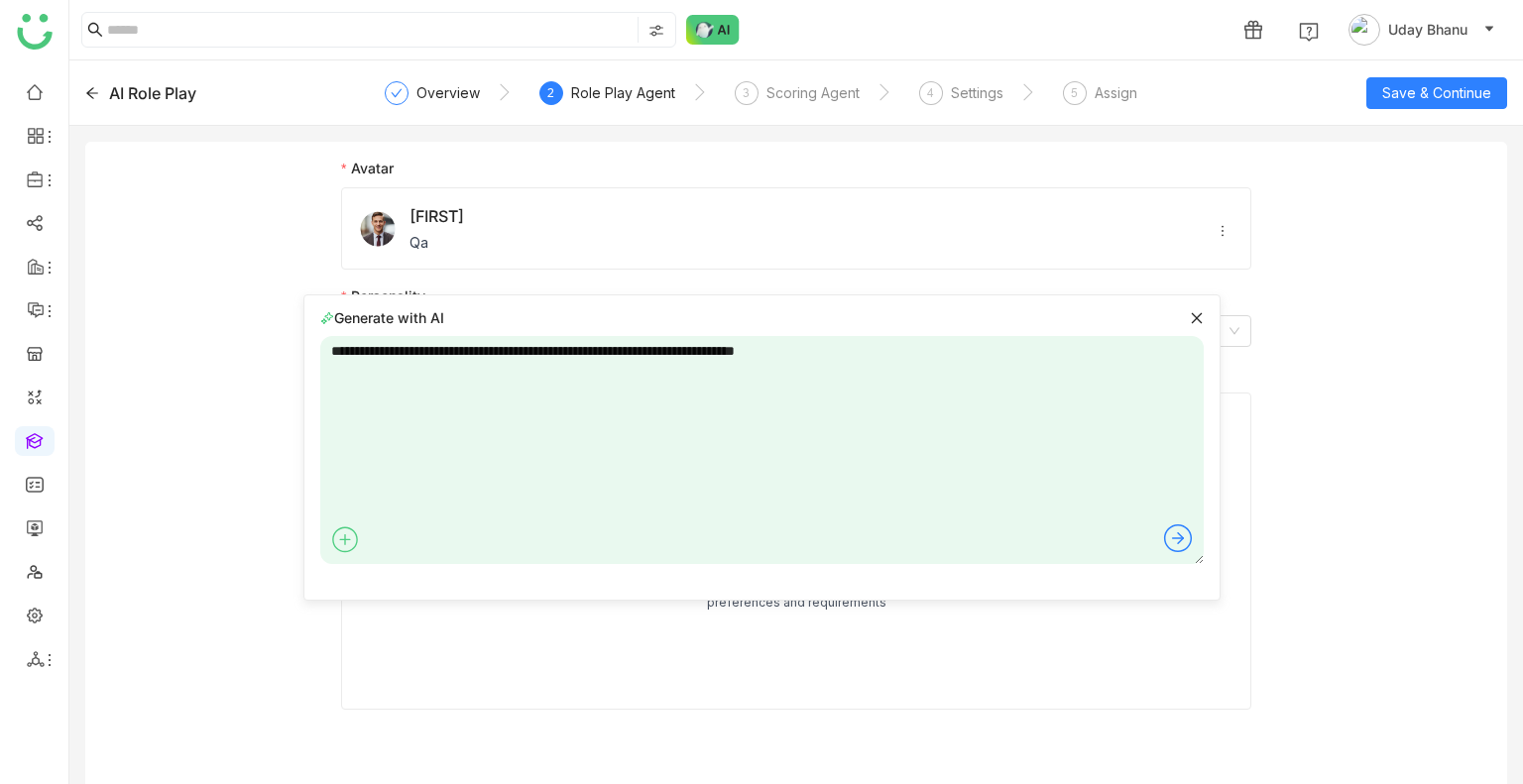 type on "**********" 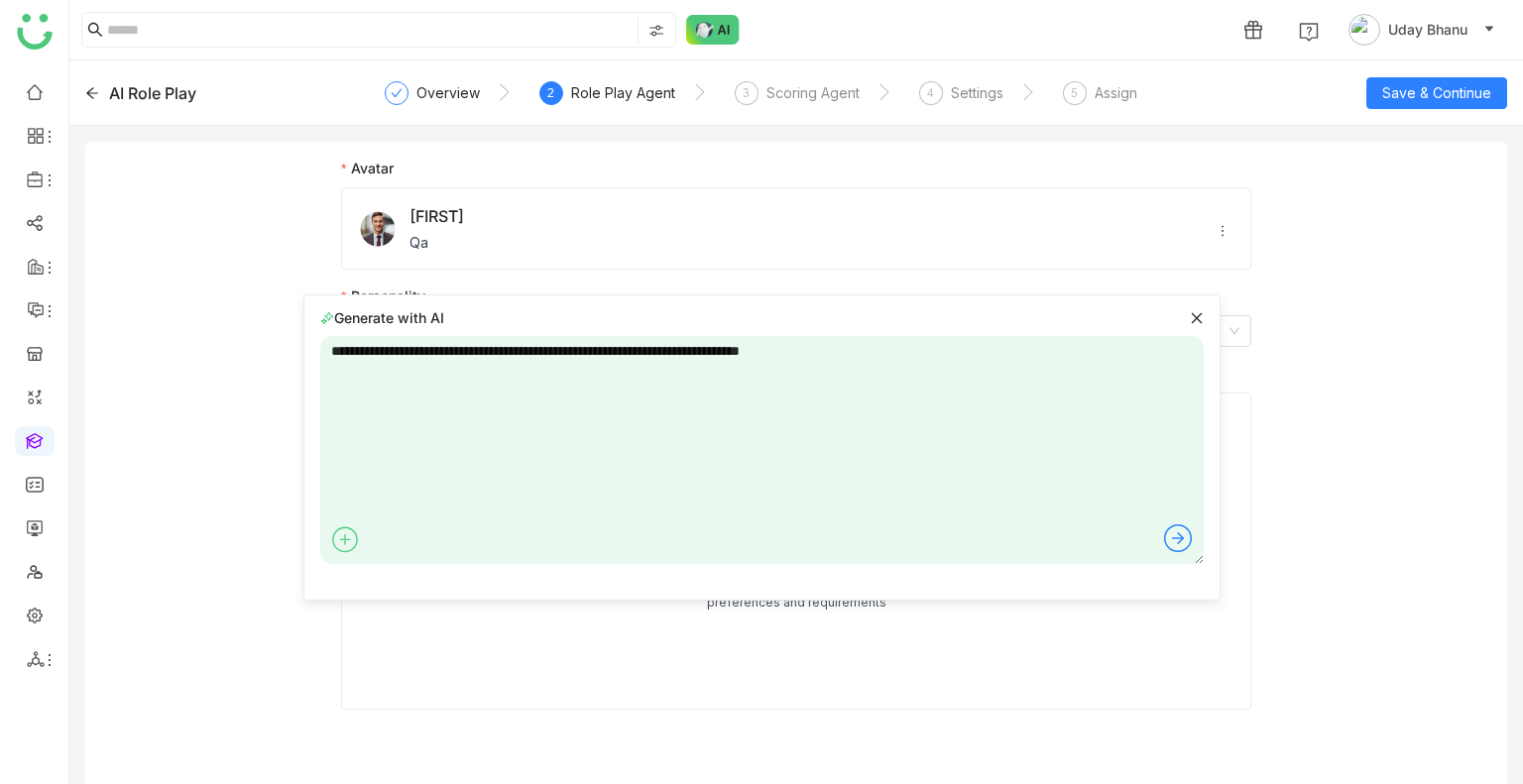 type 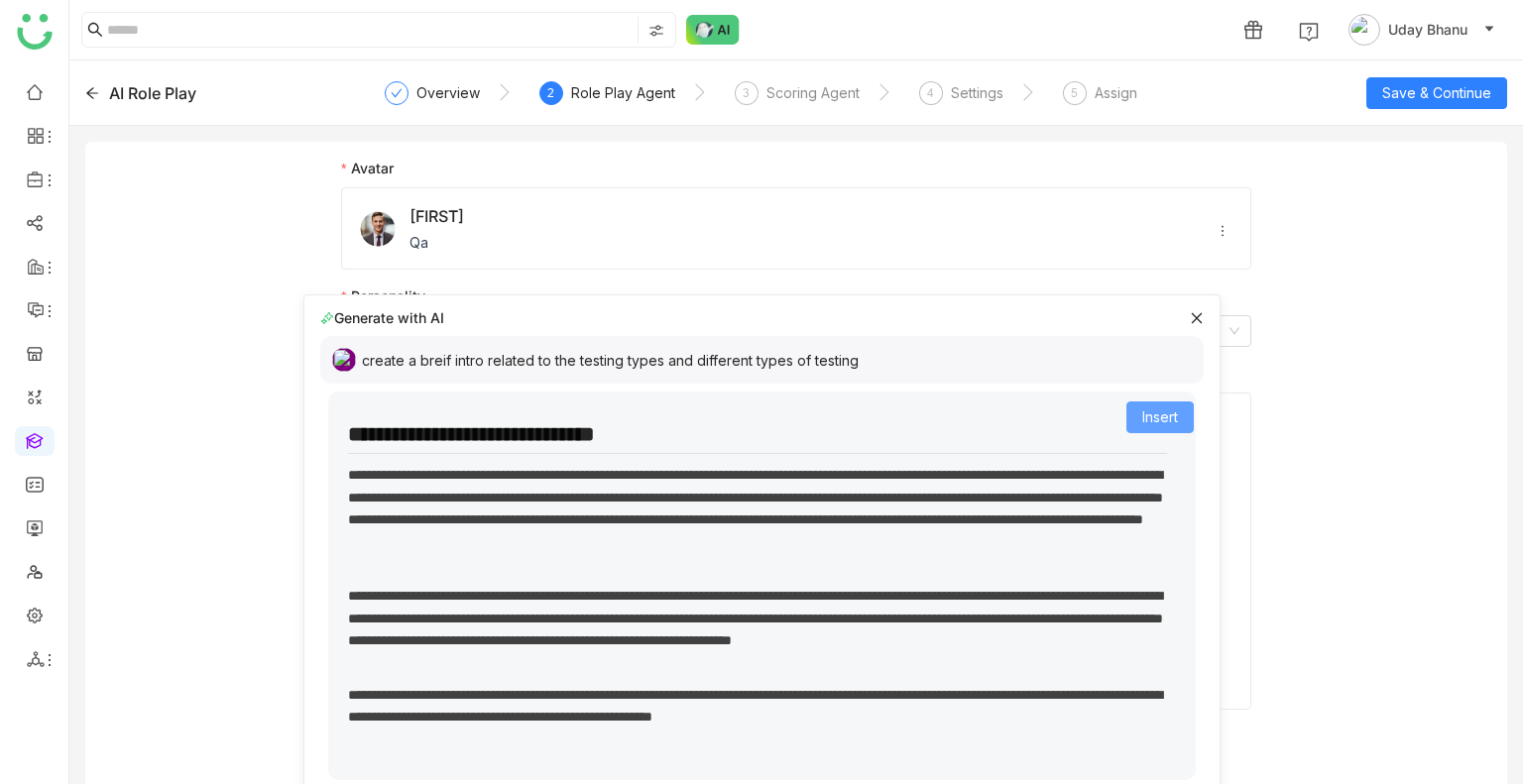 click on "Insert" 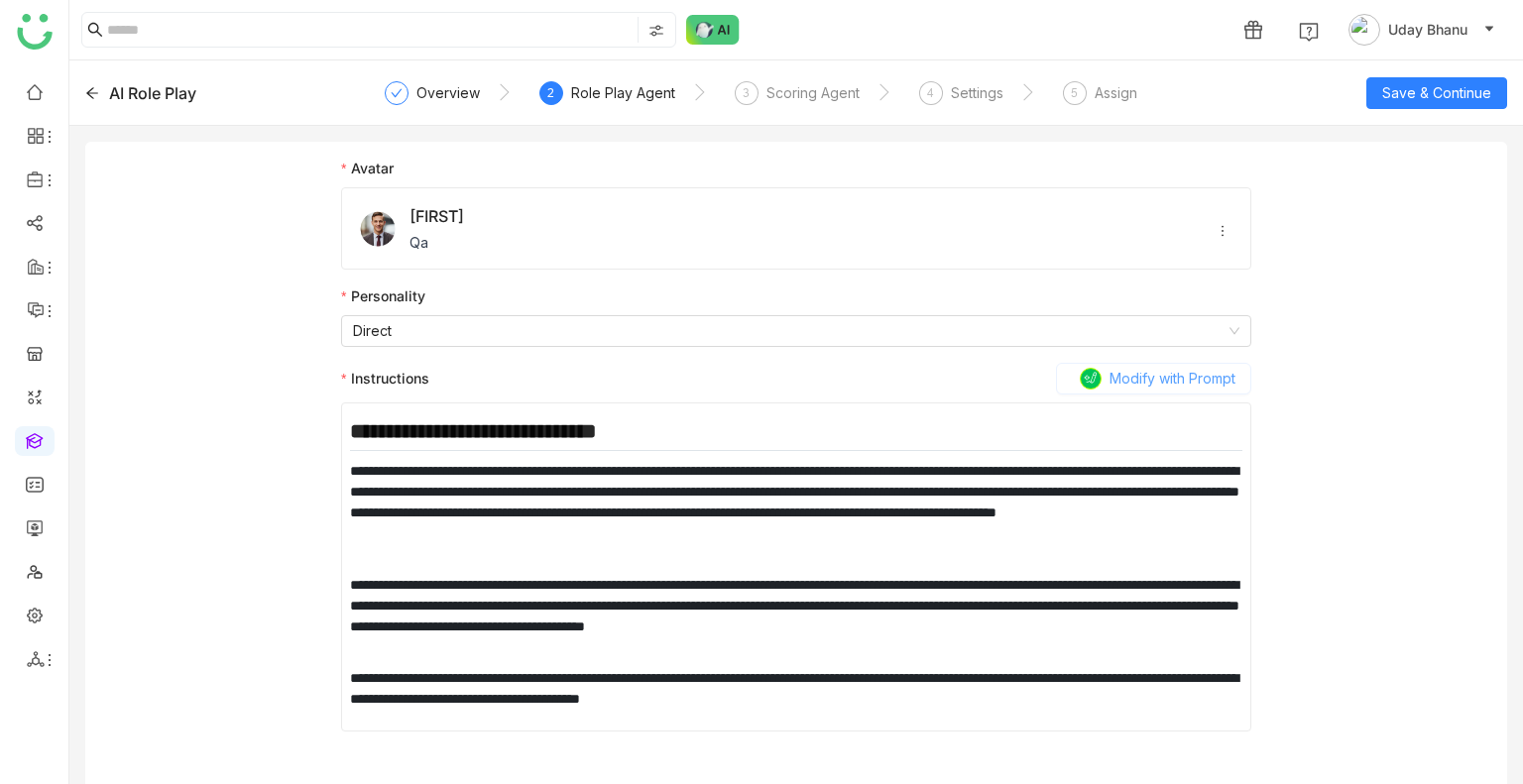 click on "Modify with Prompt" 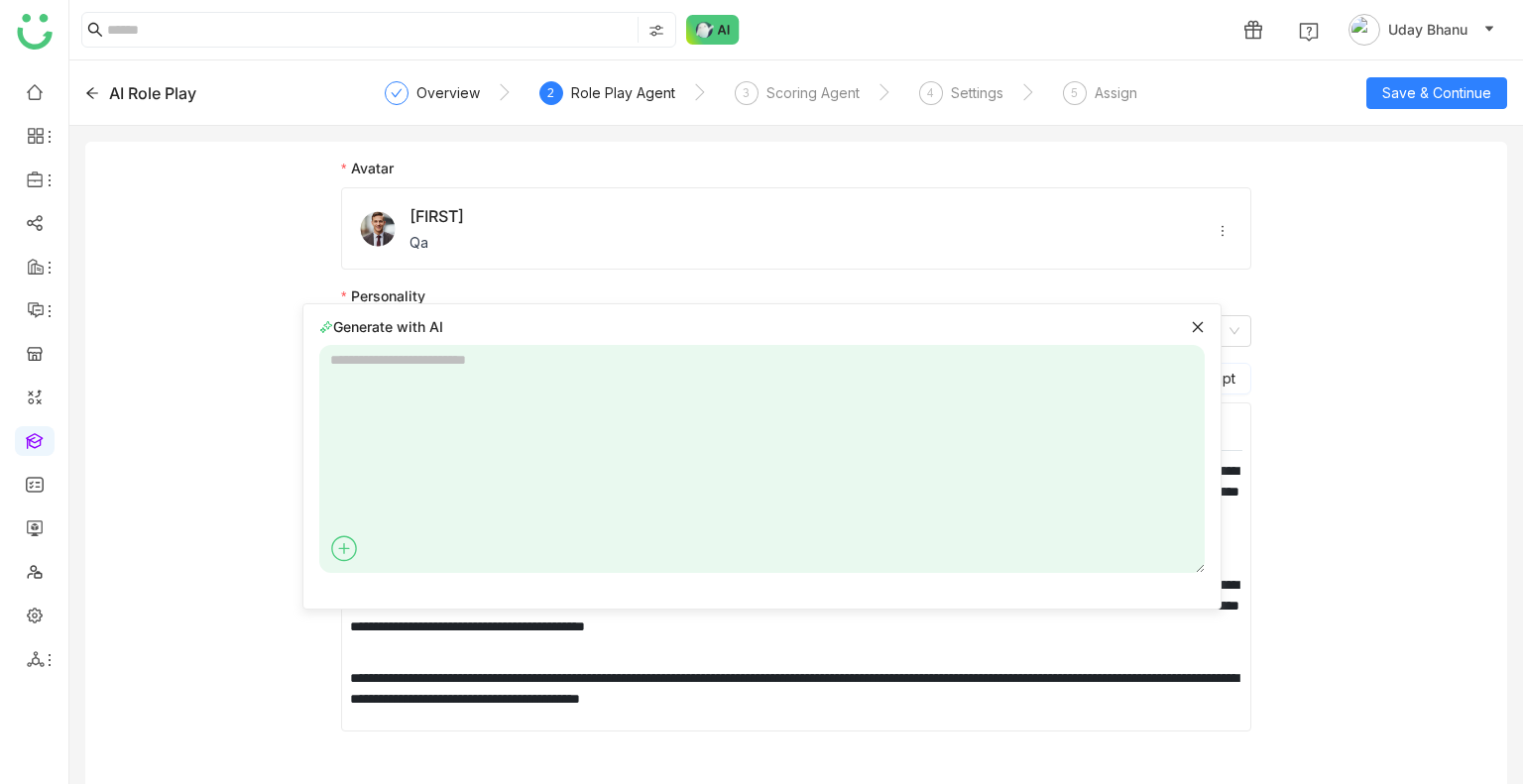click 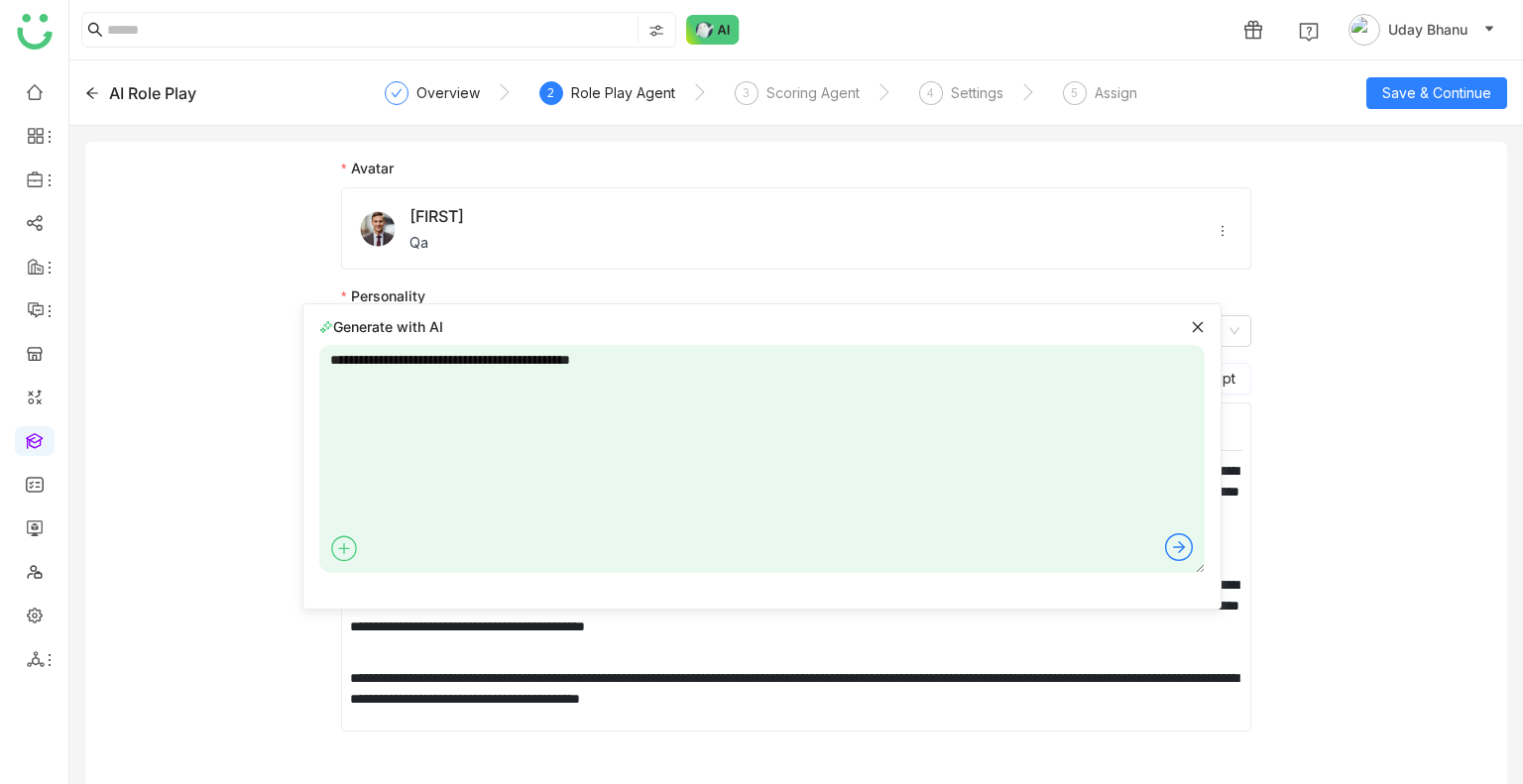 type on "**********" 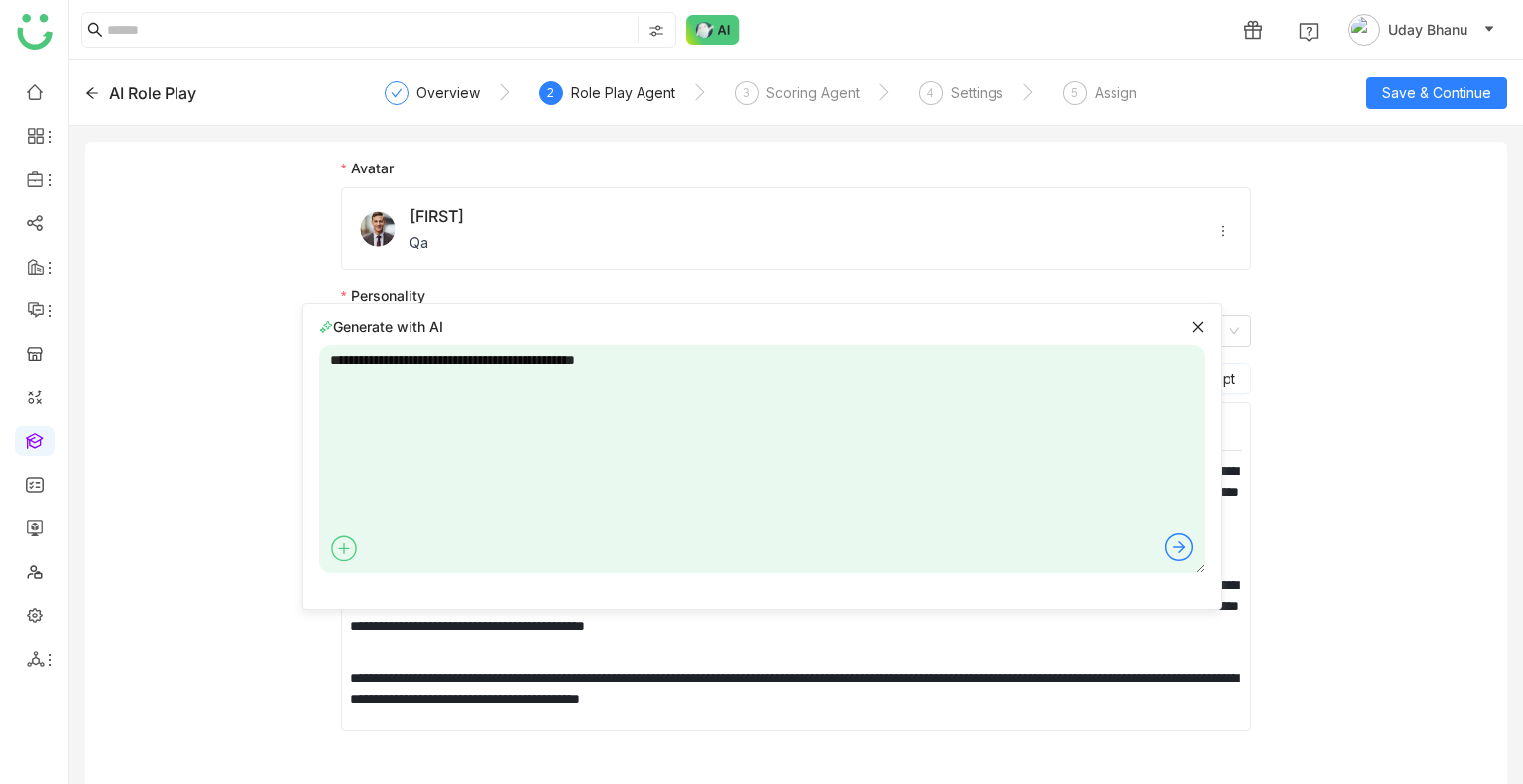 type 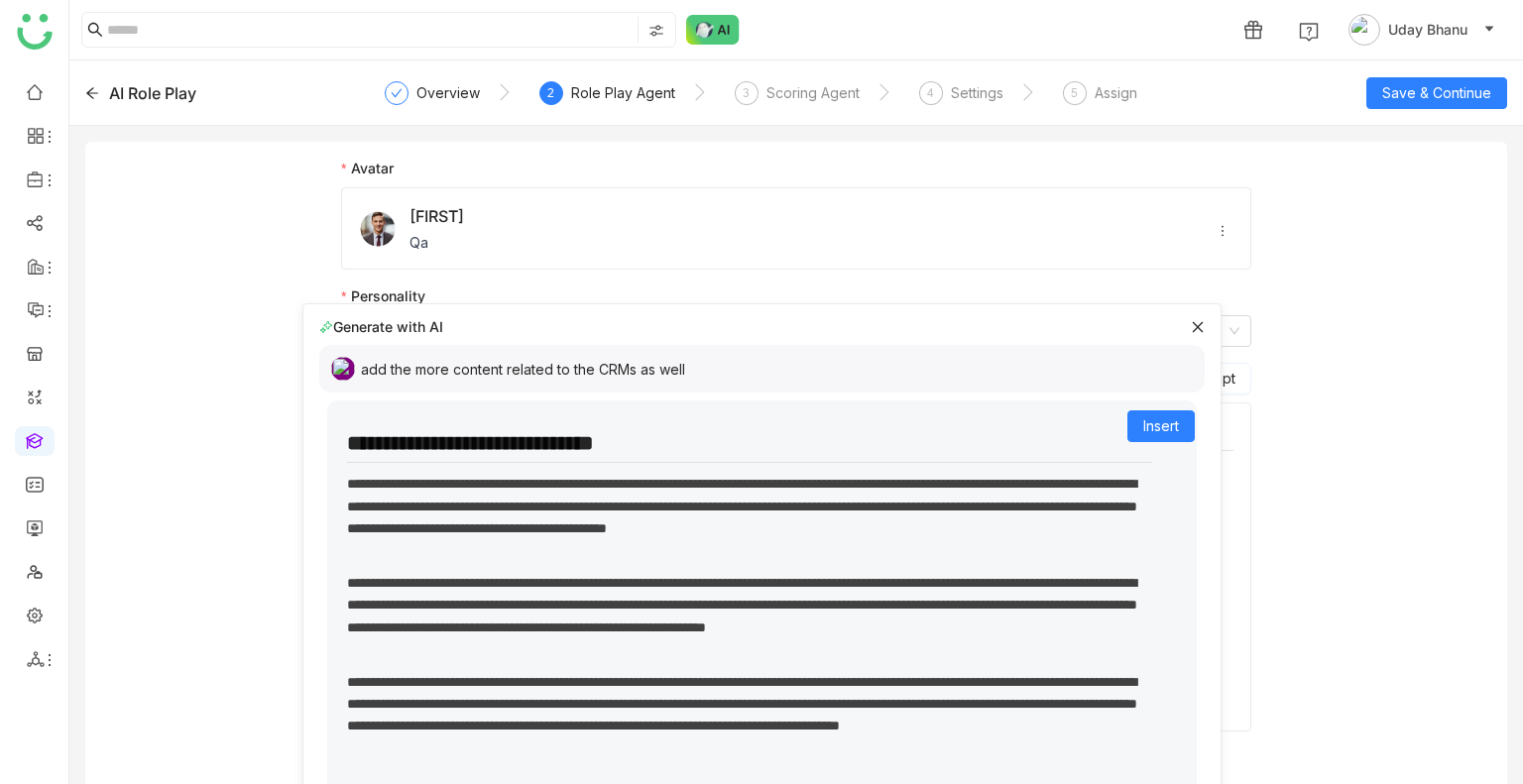 scroll, scrollTop: 137, scrollLeft: 0, axis: vertical 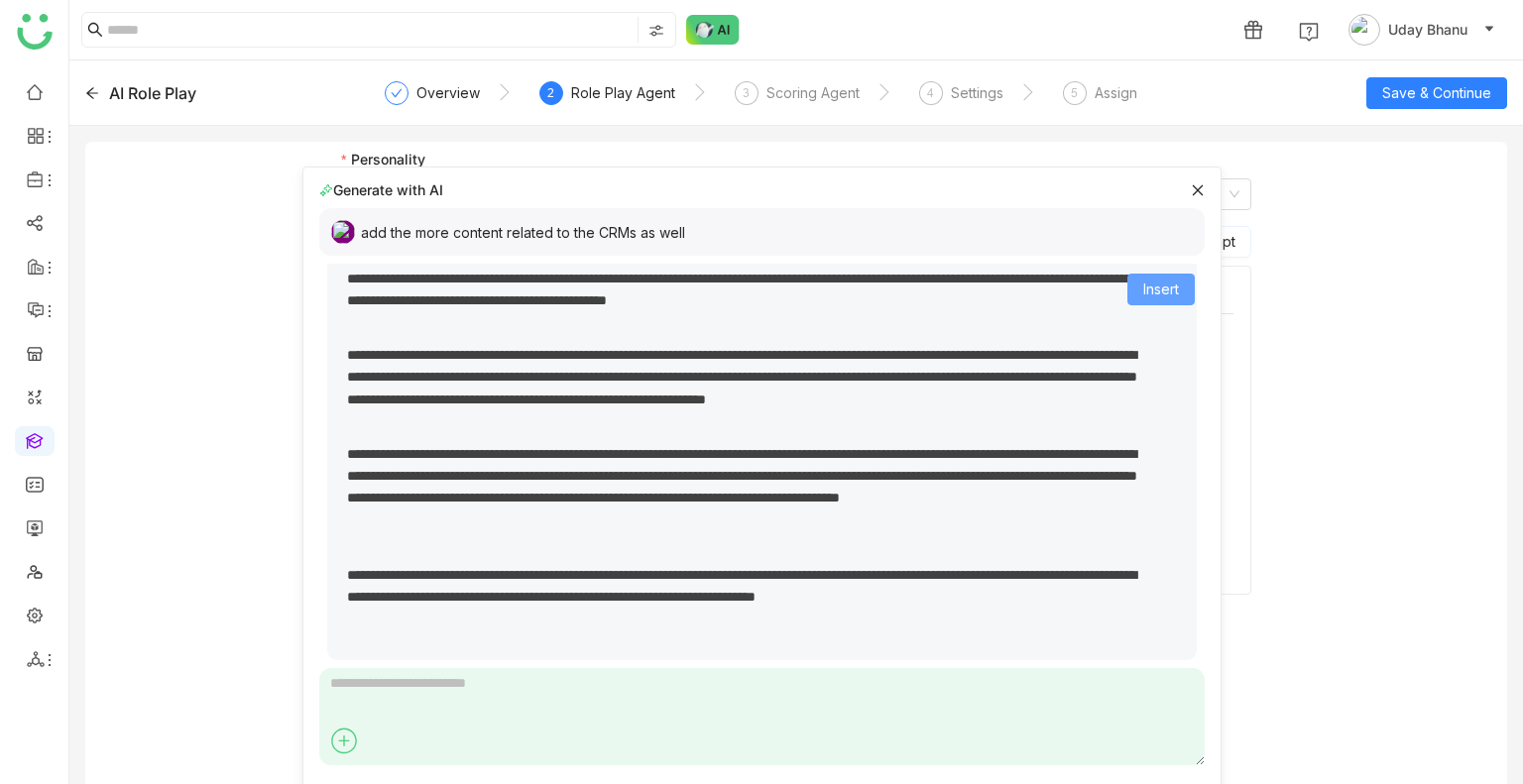 click on "Insert" 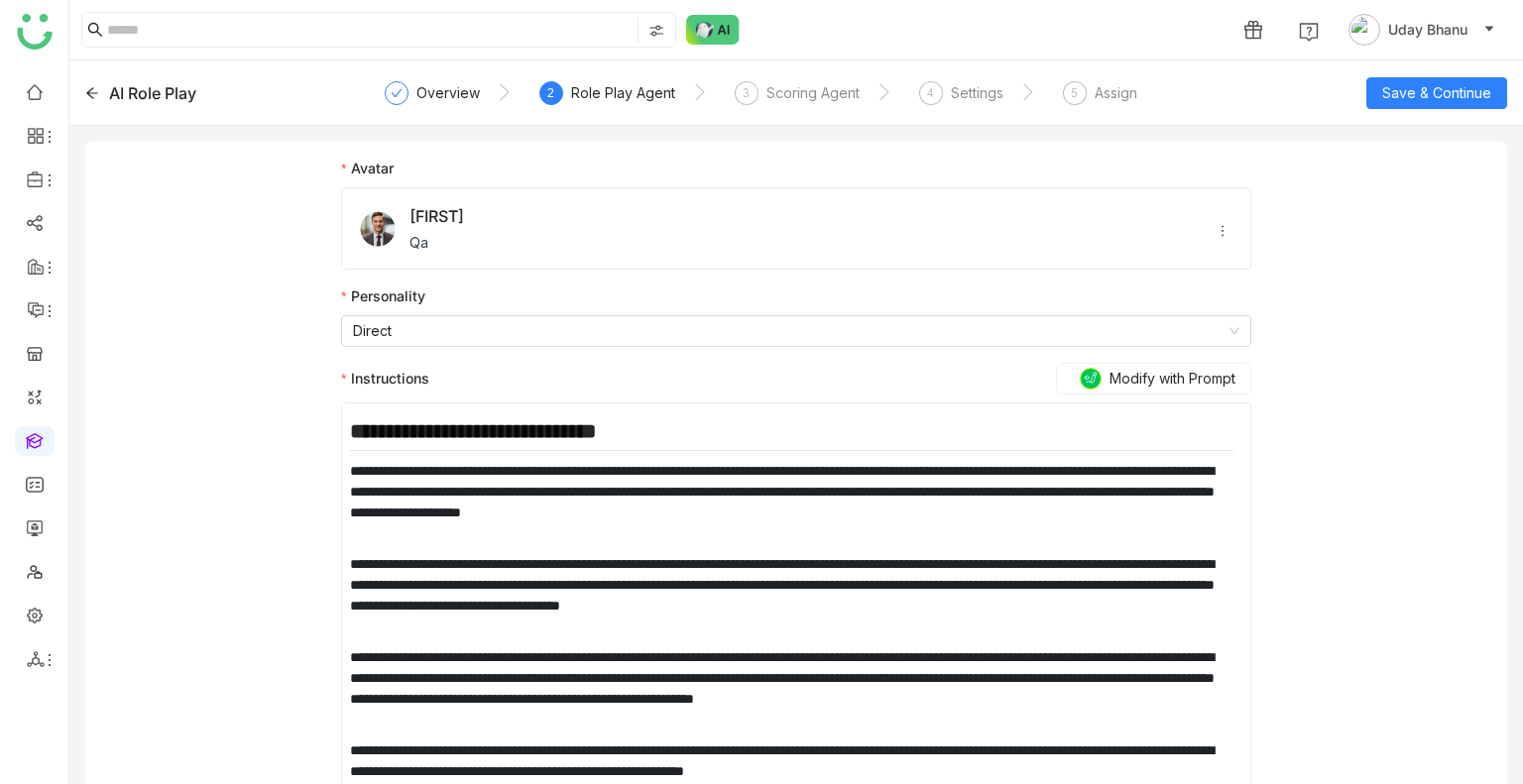 scroll, scrollTop: 34, scrollLeft: 0, axis: vertical 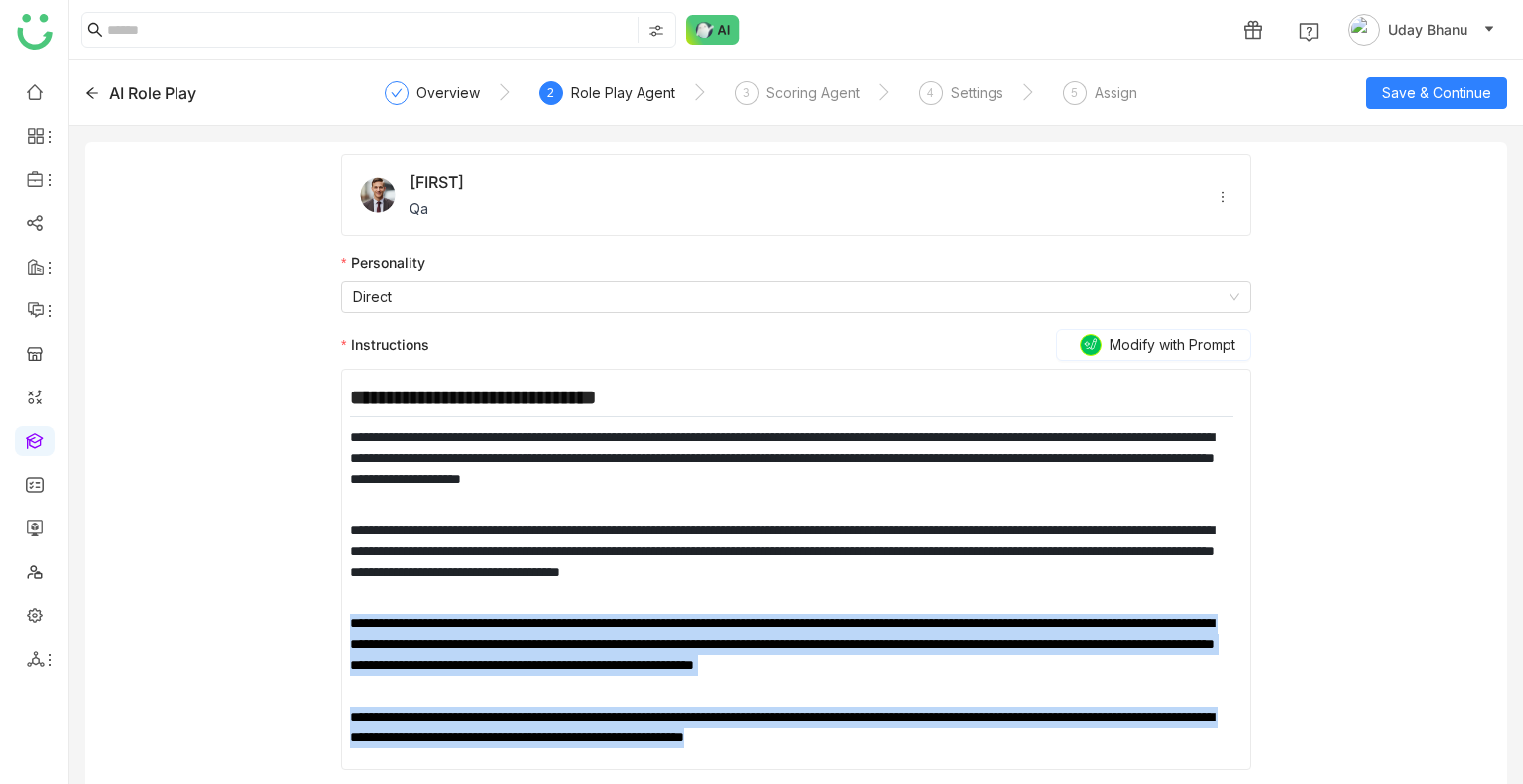 drag, startPoint x: 536, startPoint y: 753, endPoint x: 341, endPoint y: 620, distance: 236.03813 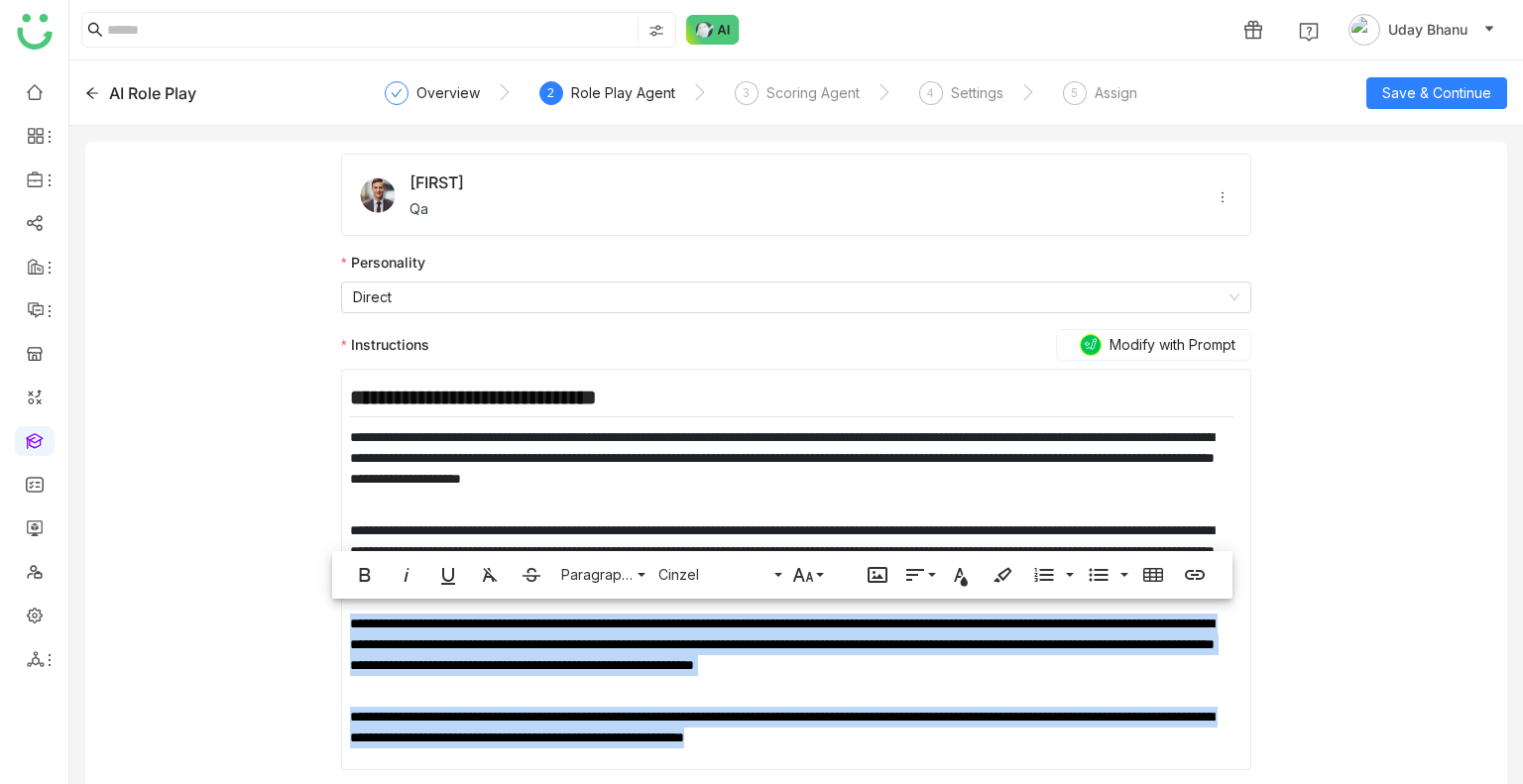 copy on "**********" 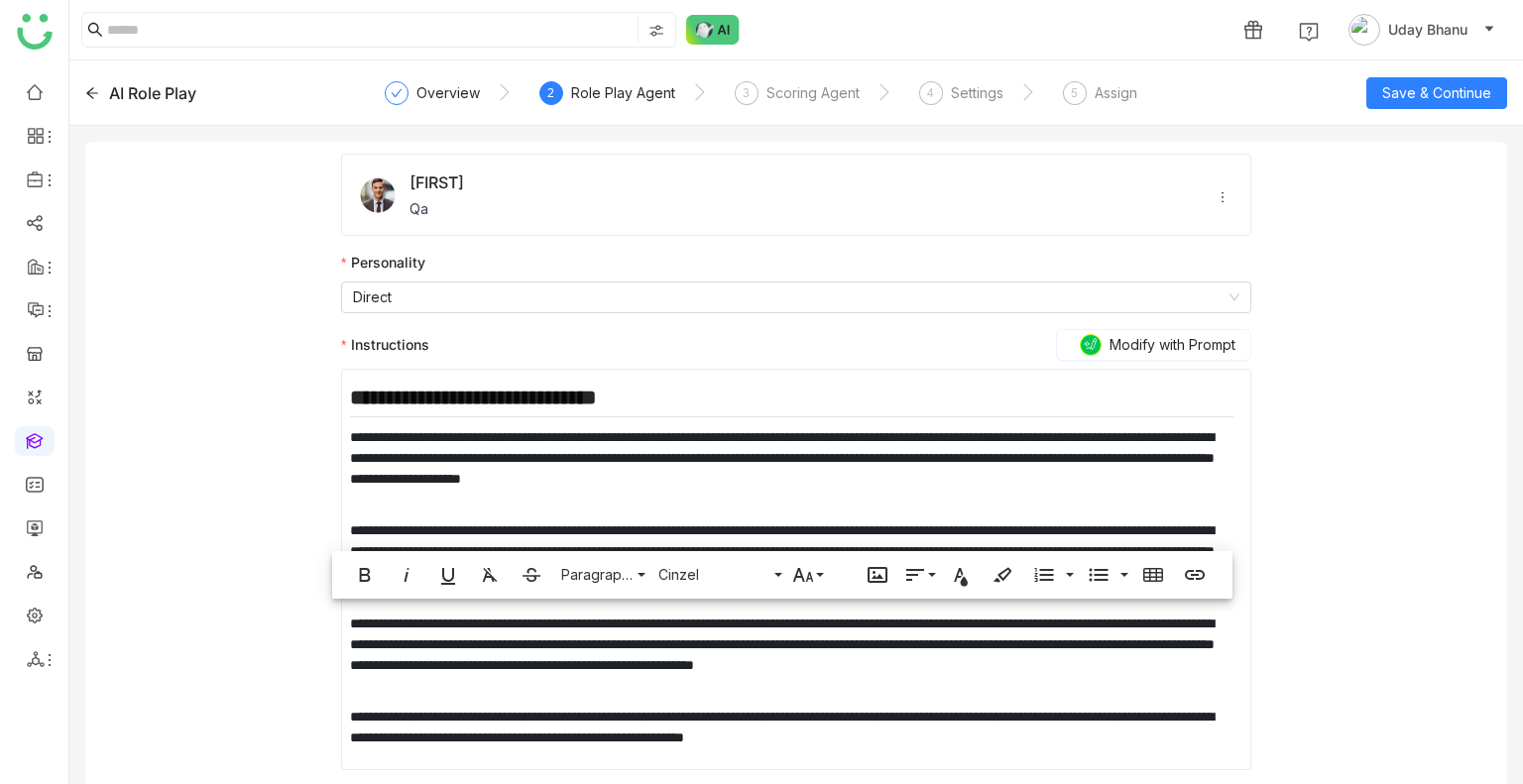 click on "**********" 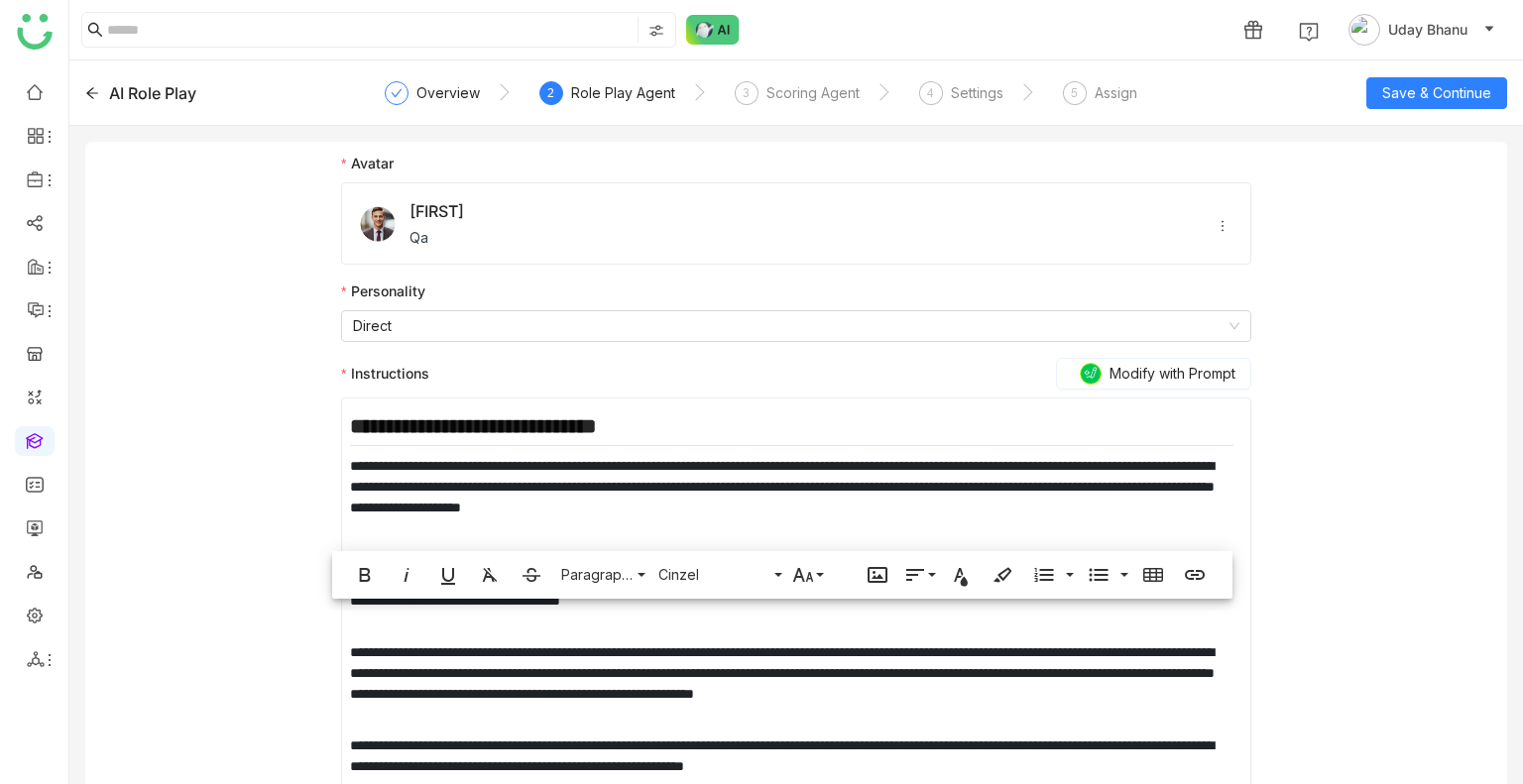 scroll, scrollTop: 0, scrollLeft: 0, axis: both 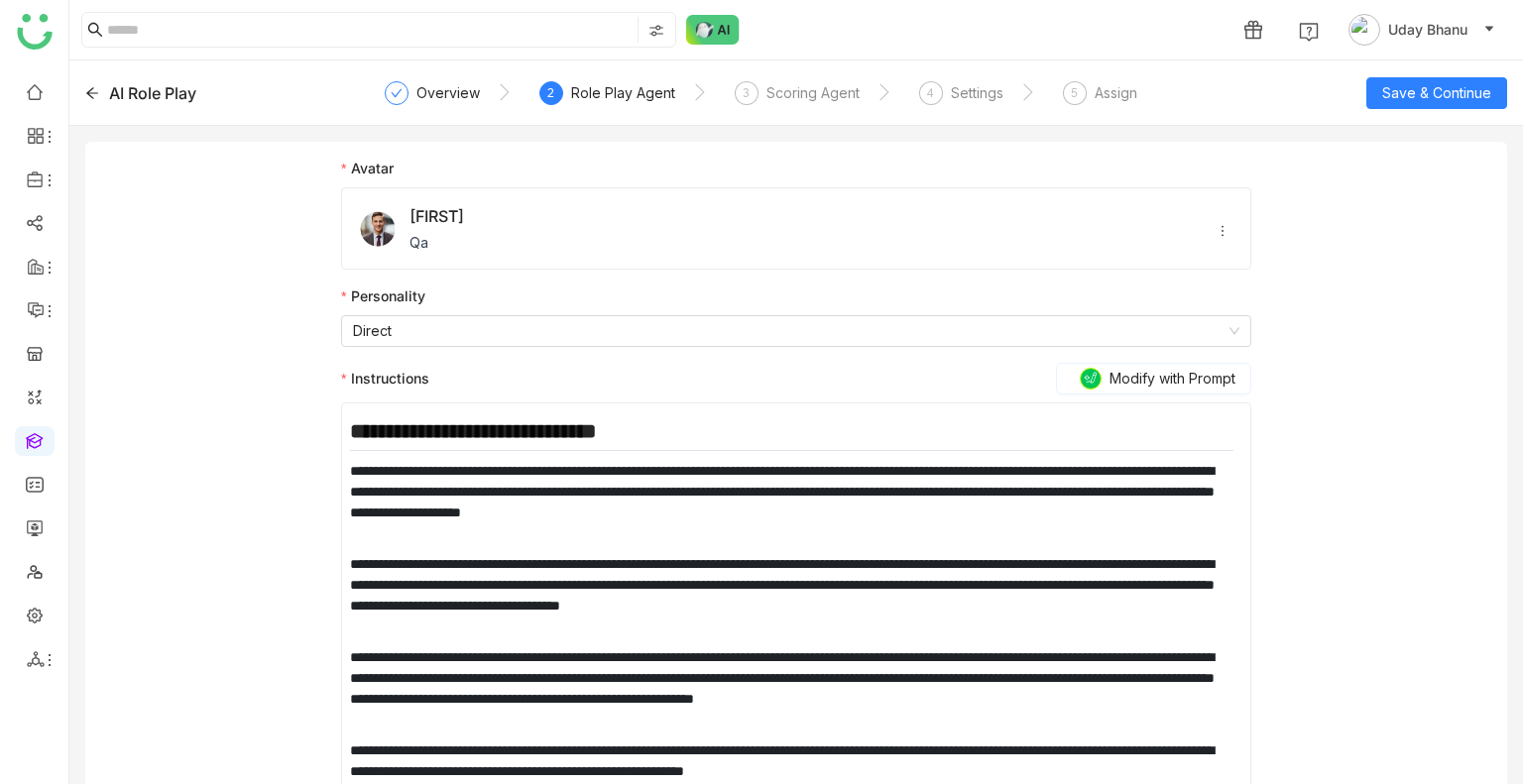 click on "**********" 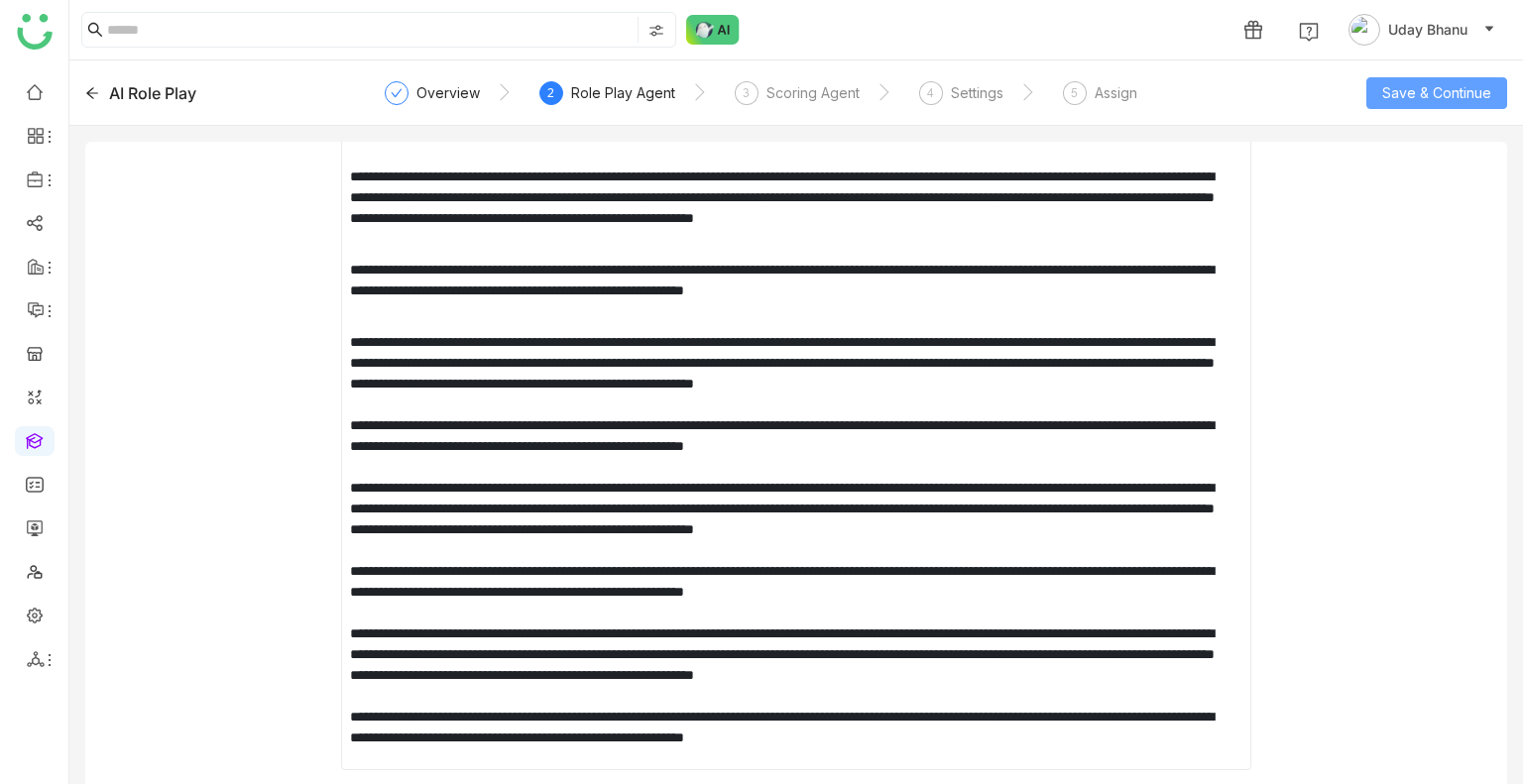 click on "Save & Continue" 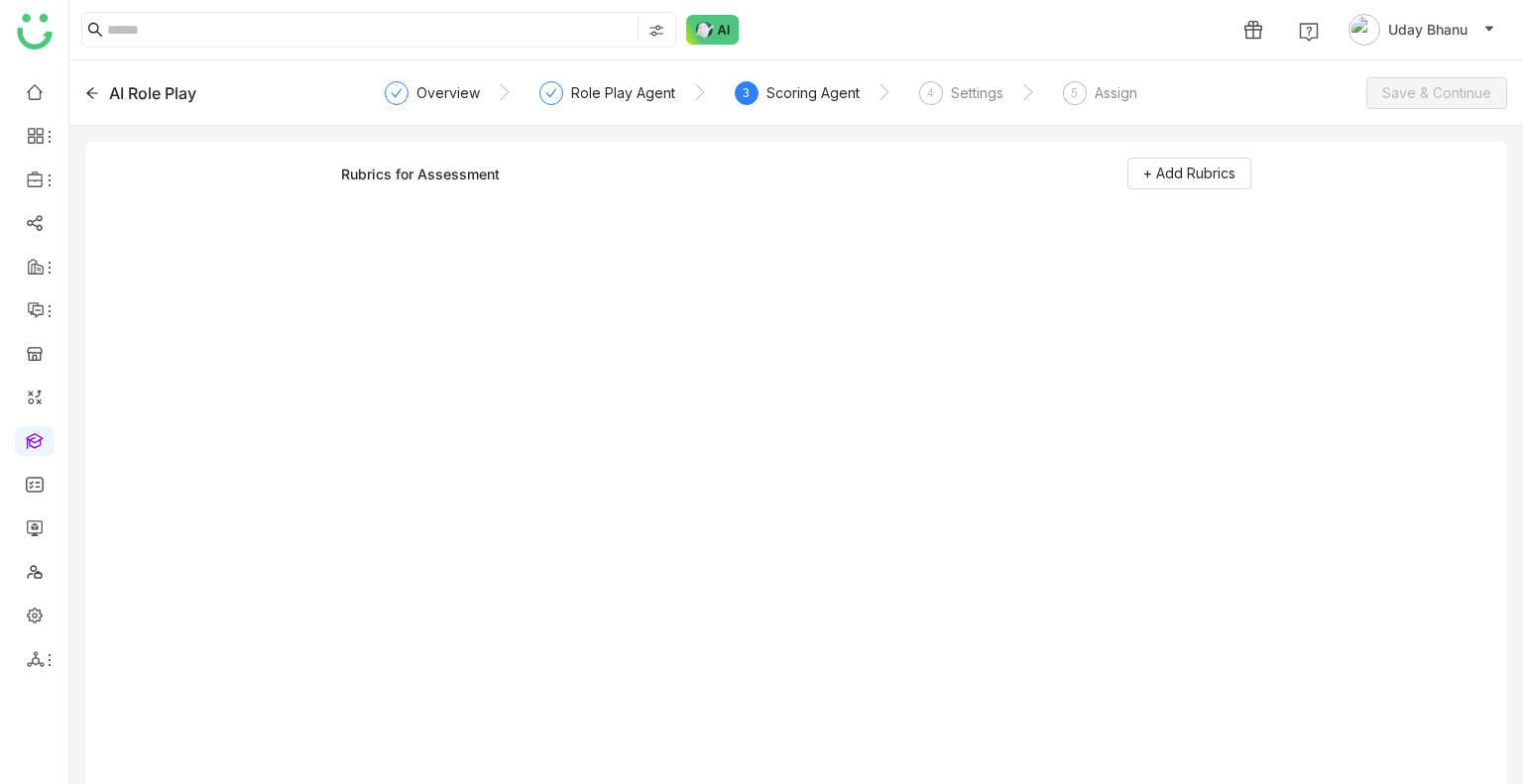 scroll, scrollTop: 0, scrollLeft: 0, axis: both 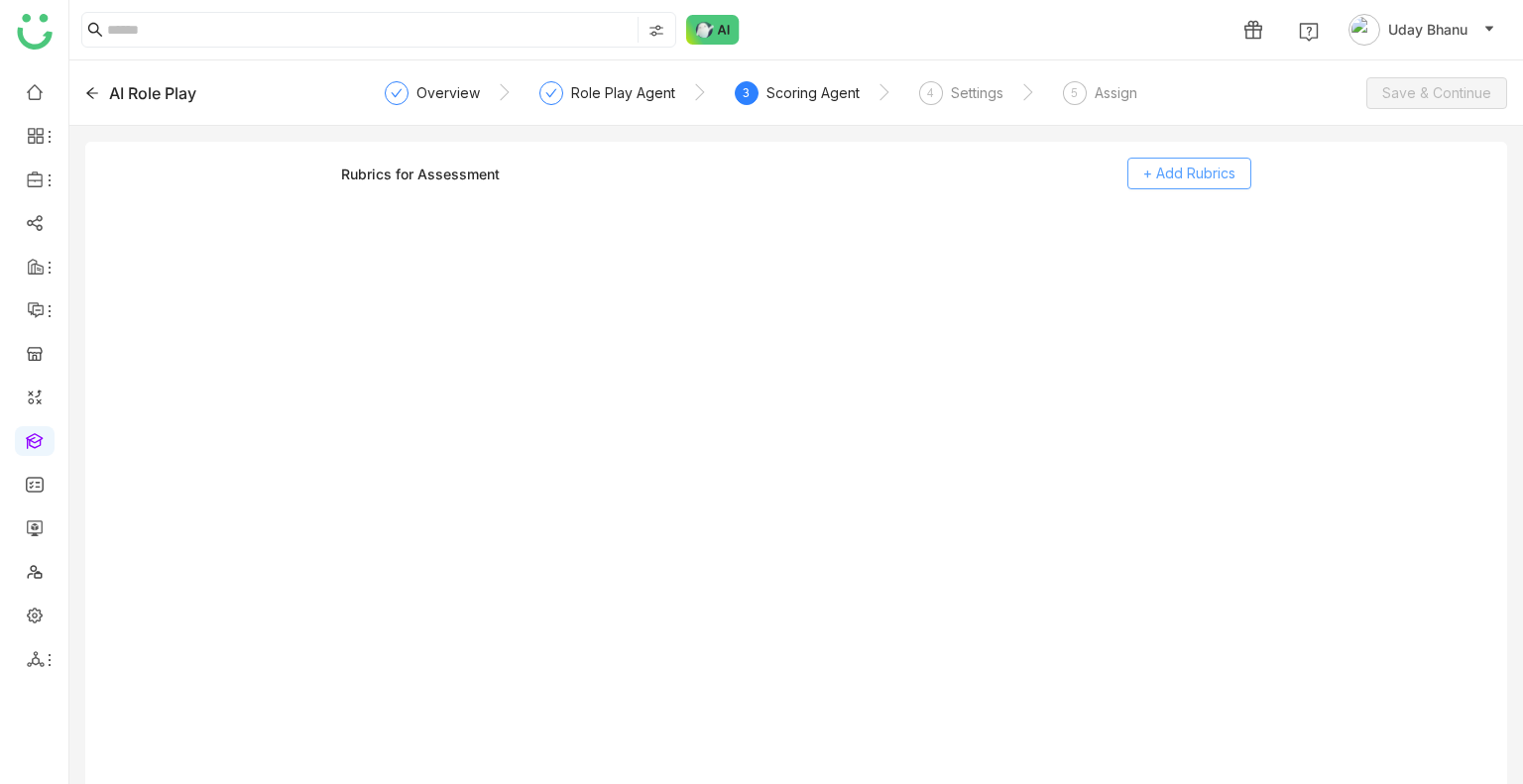 click on "+ Add Rubrics" 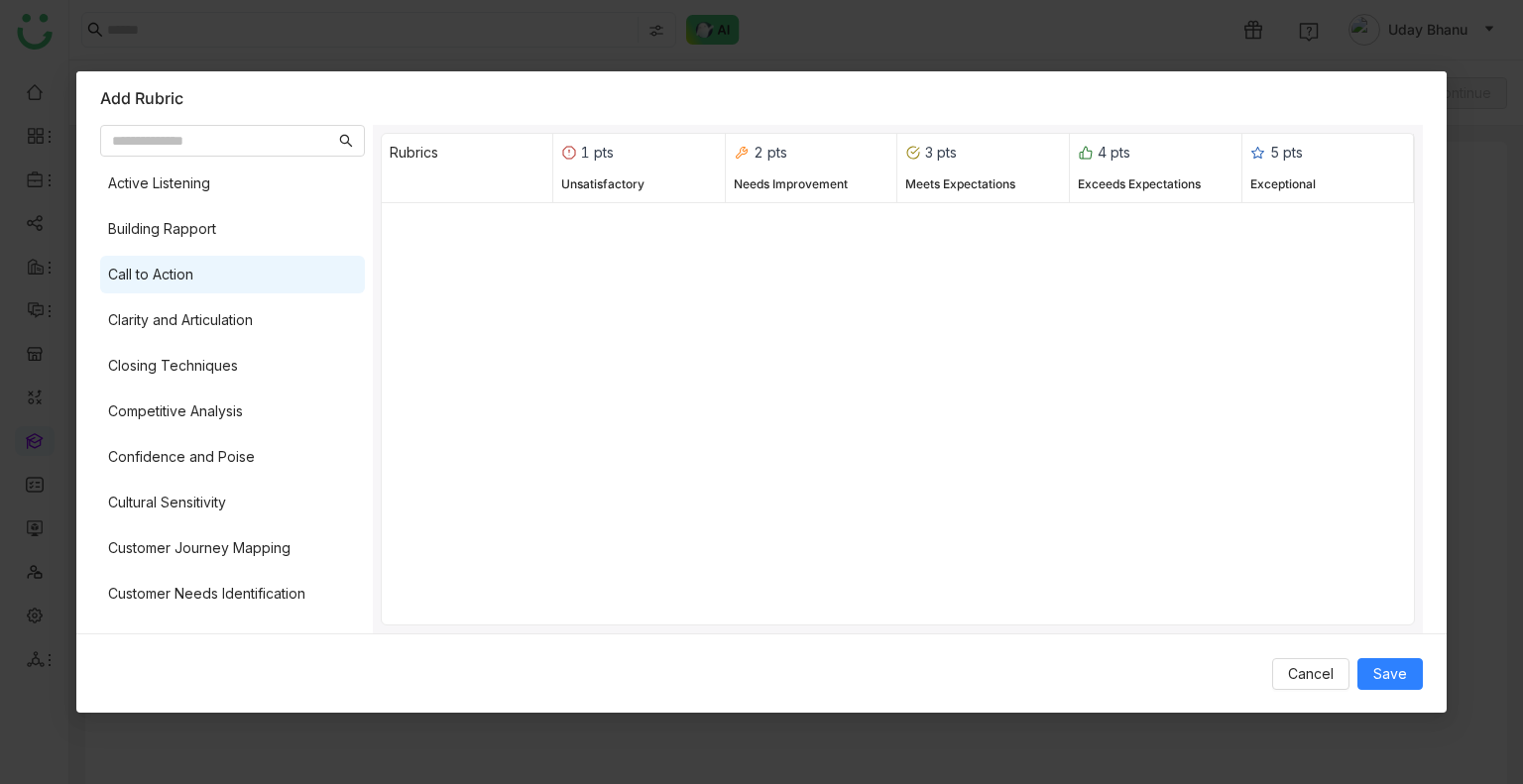 click on "Call to Action" at bounding box center [151, 275] 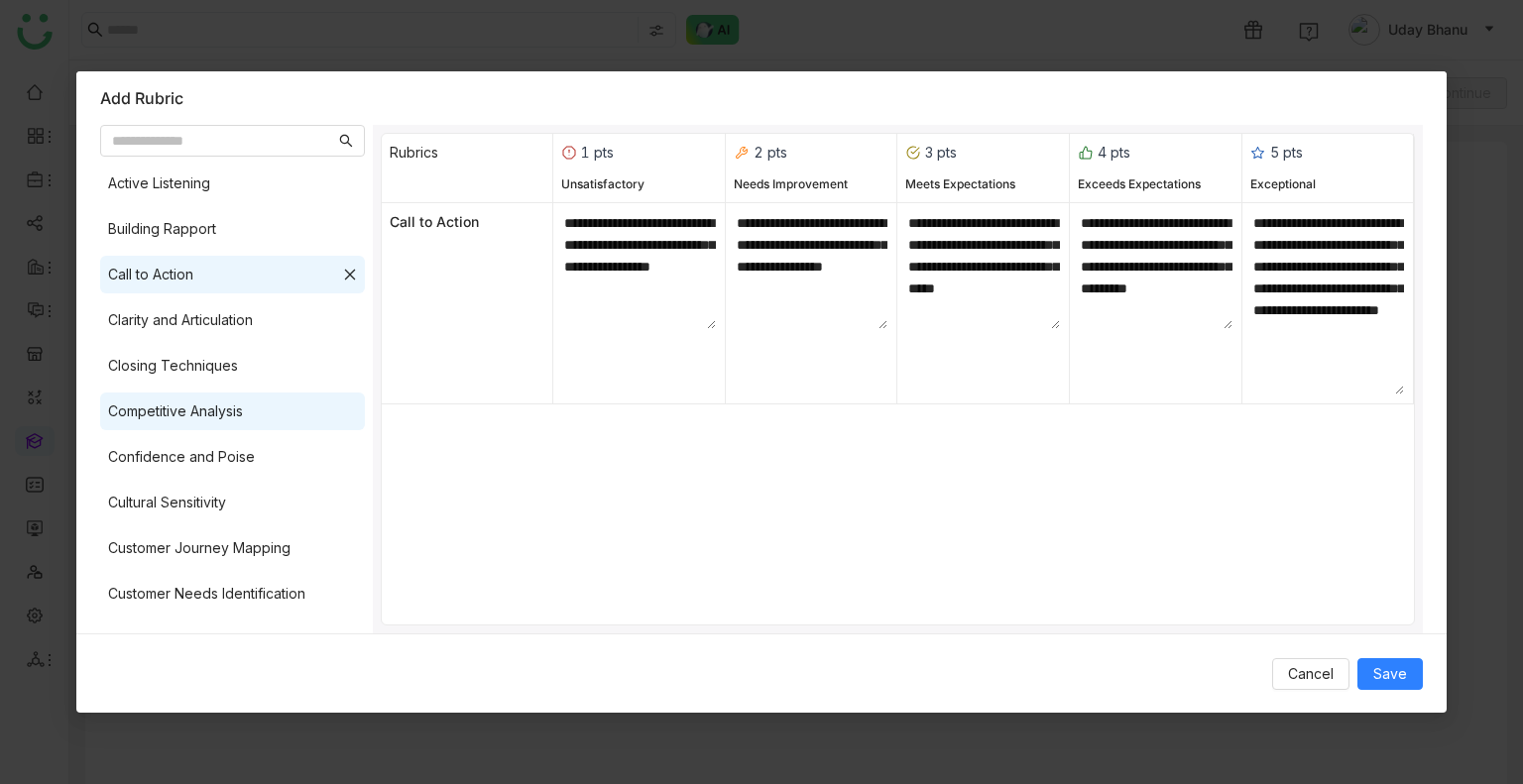 click on "Competitive Analysis" at bounding box center [232, 411] 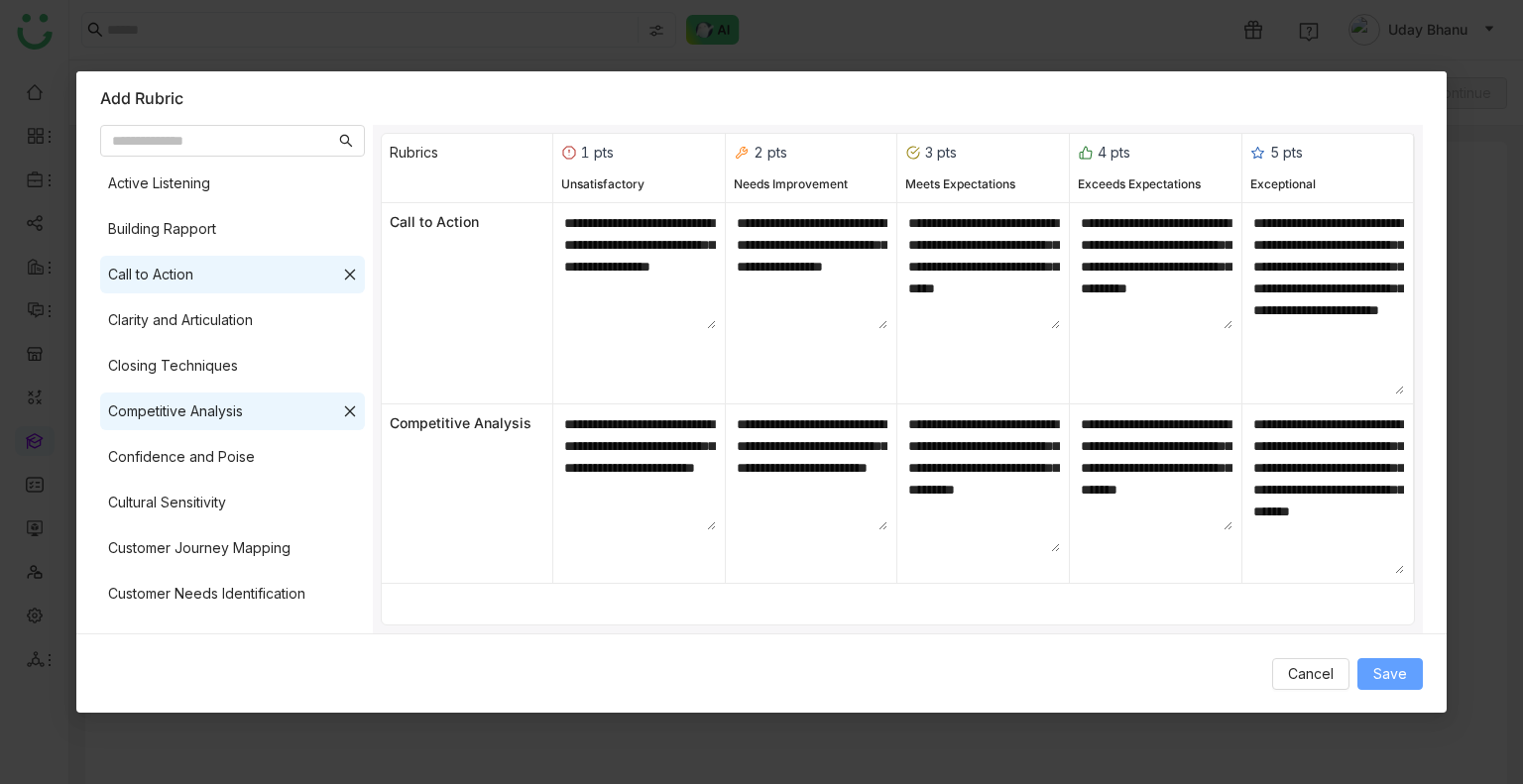 click on "Save" at bounding box center (1390, 674) 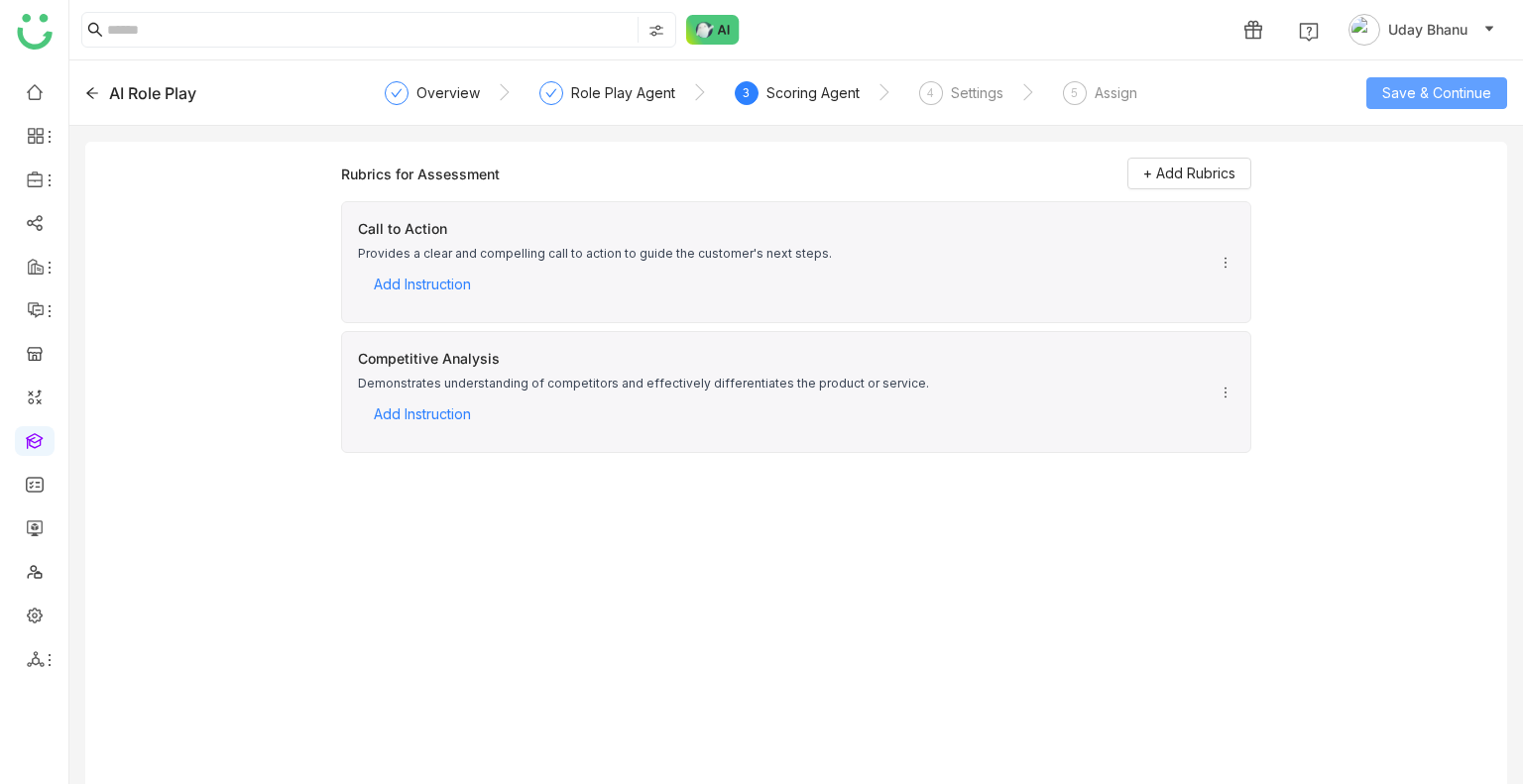 click on "Save & Continue" 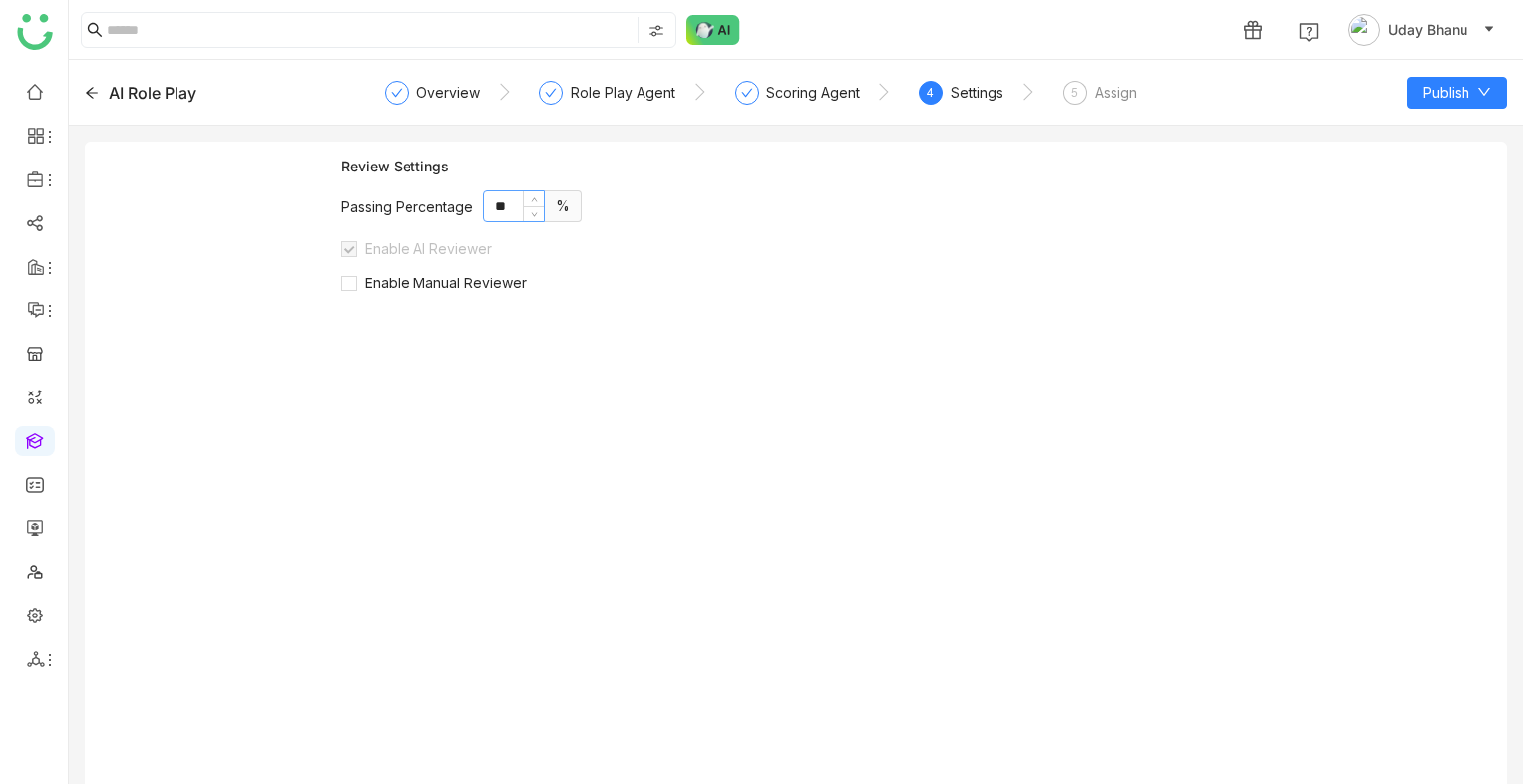 click on "**" 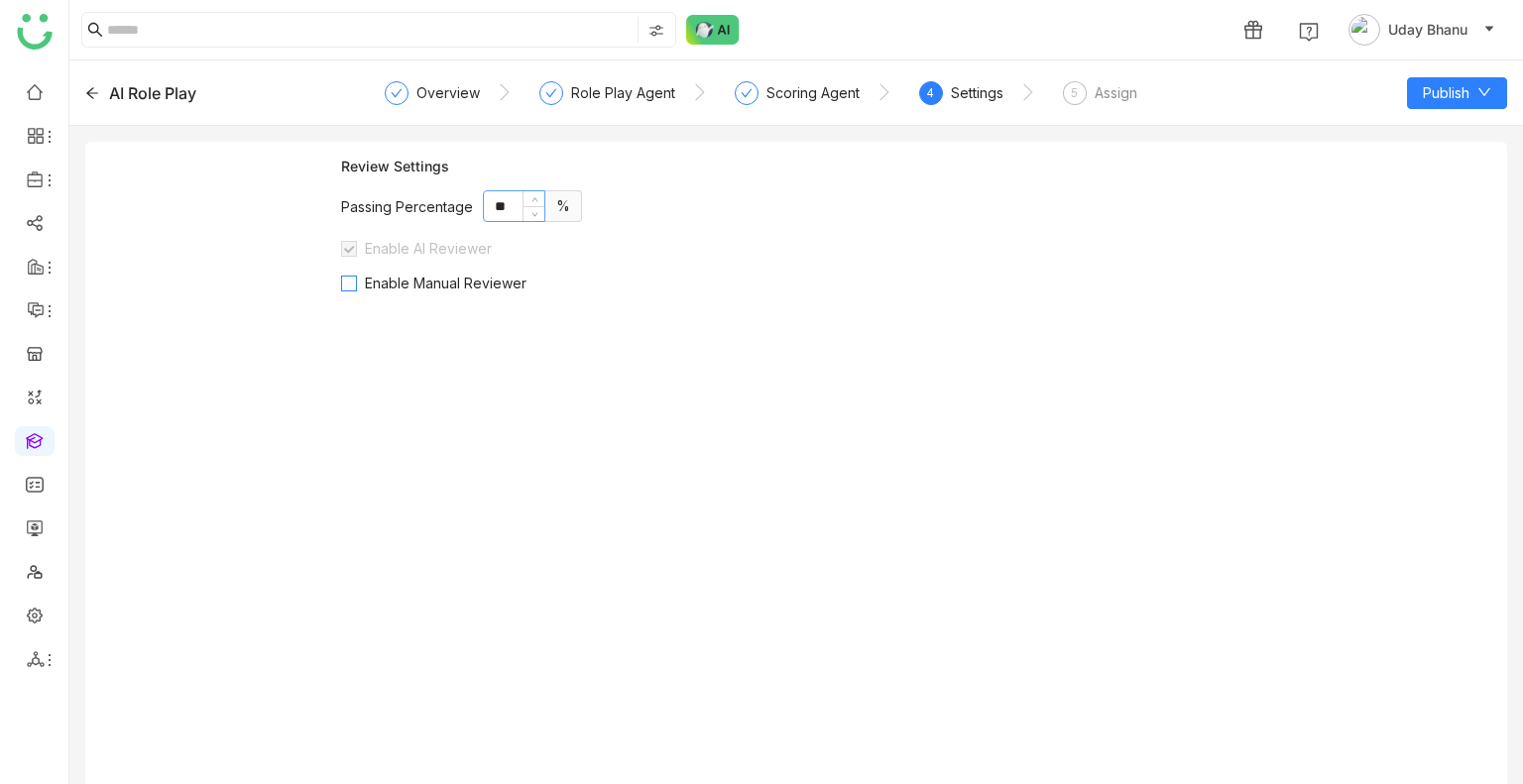 type on "**" 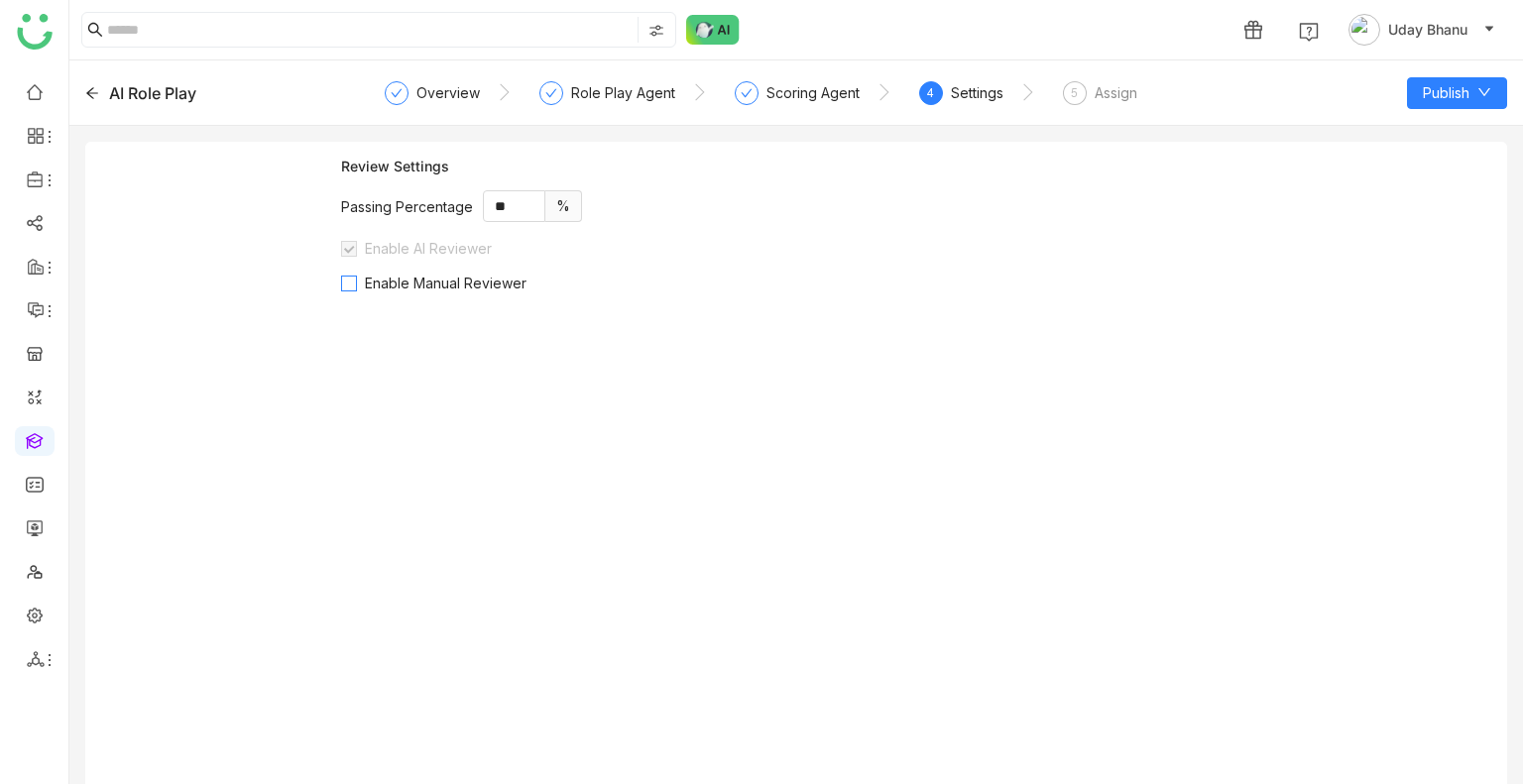 click on "Enable Manual Reviewer" 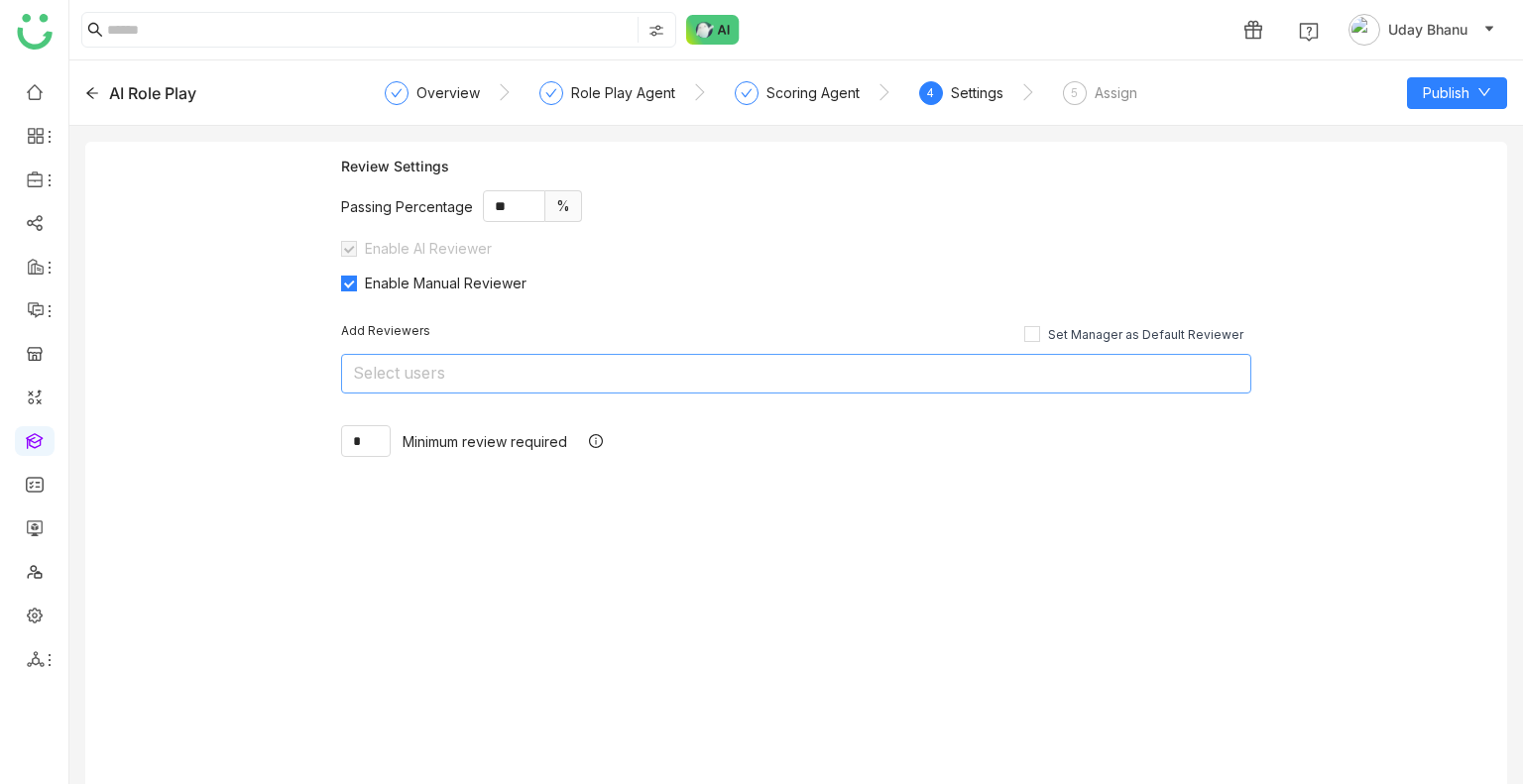click on "Select users" 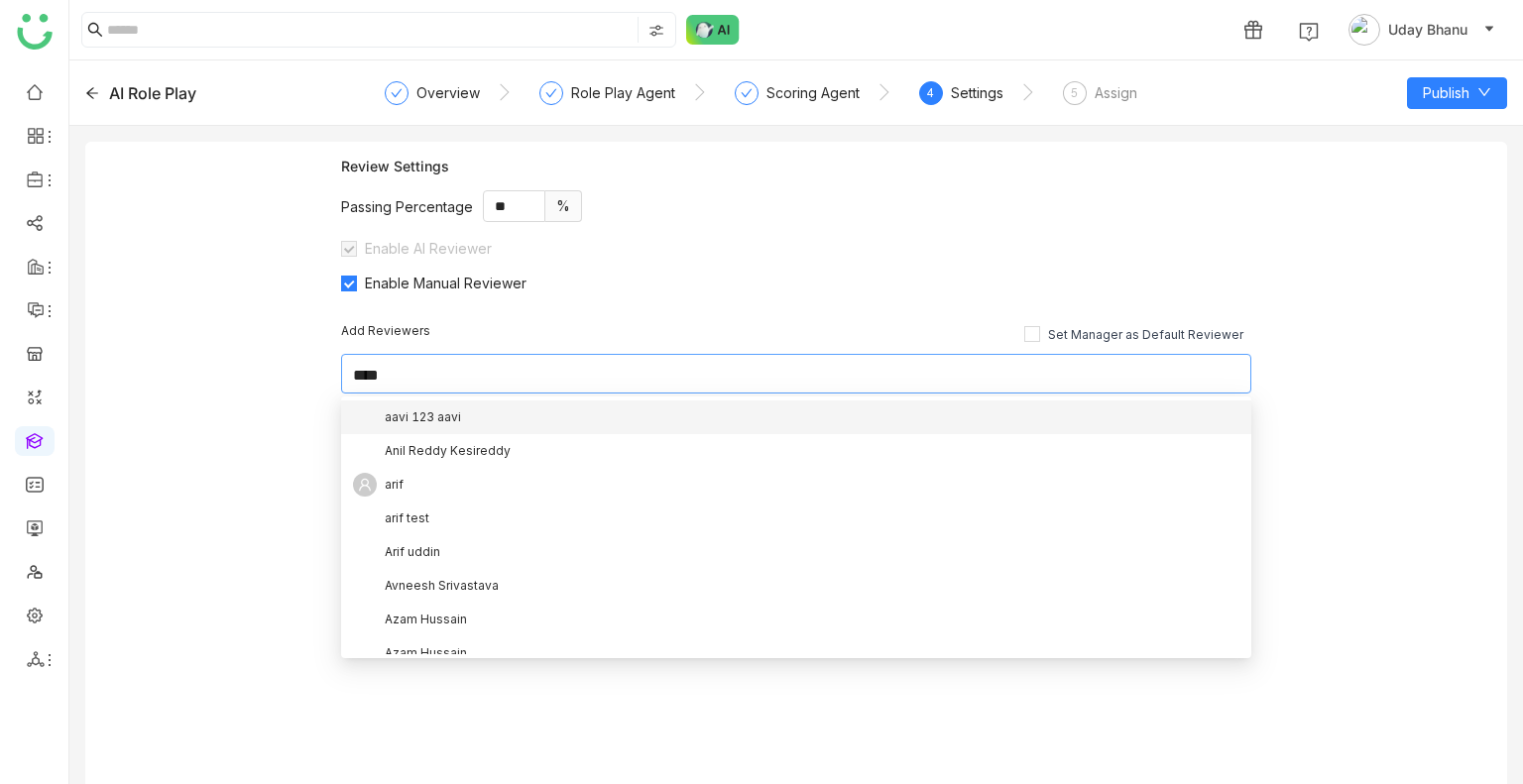 scroll, scrollTop: 0, scrollLeft: 0, axis: both 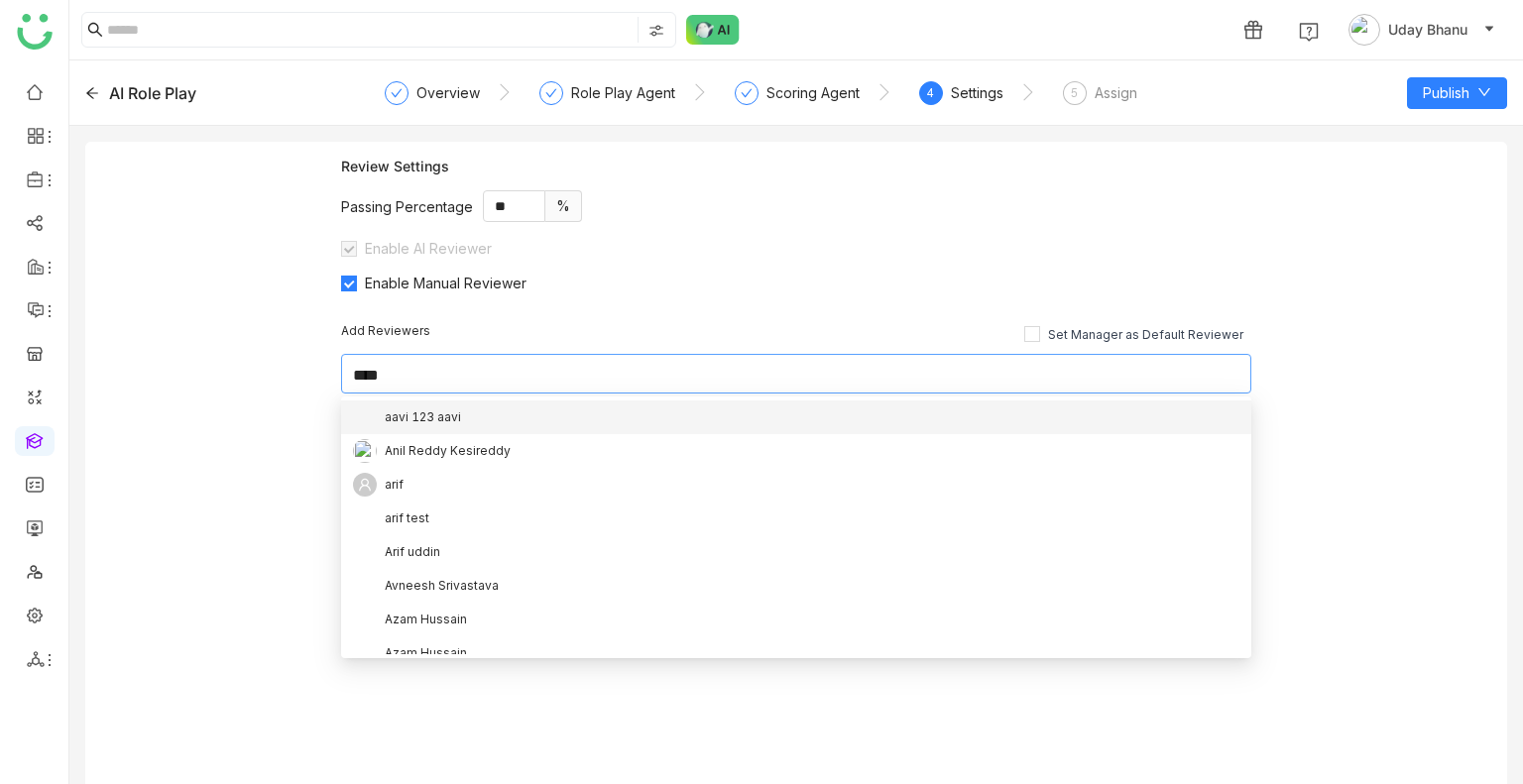type on "*****" 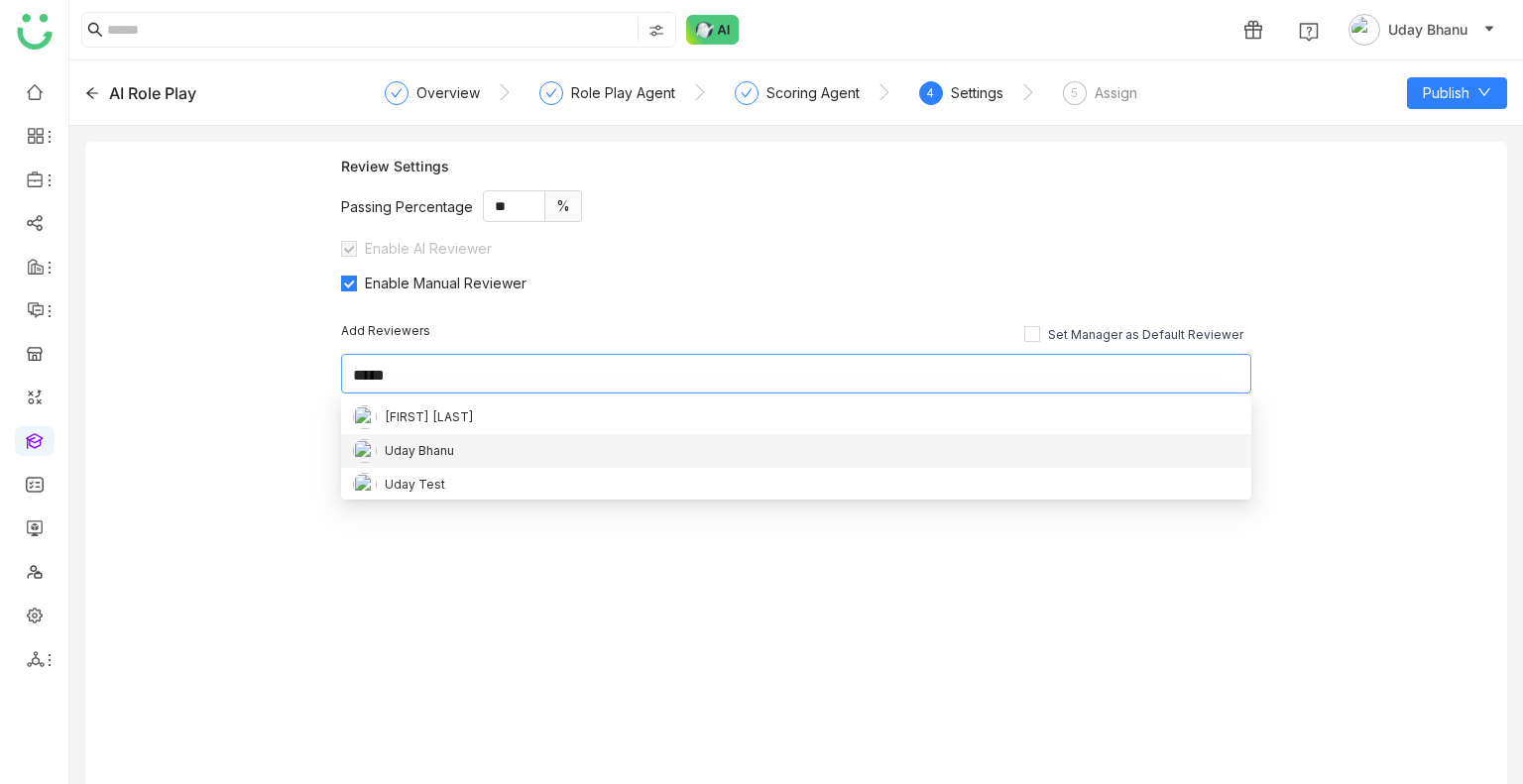 type 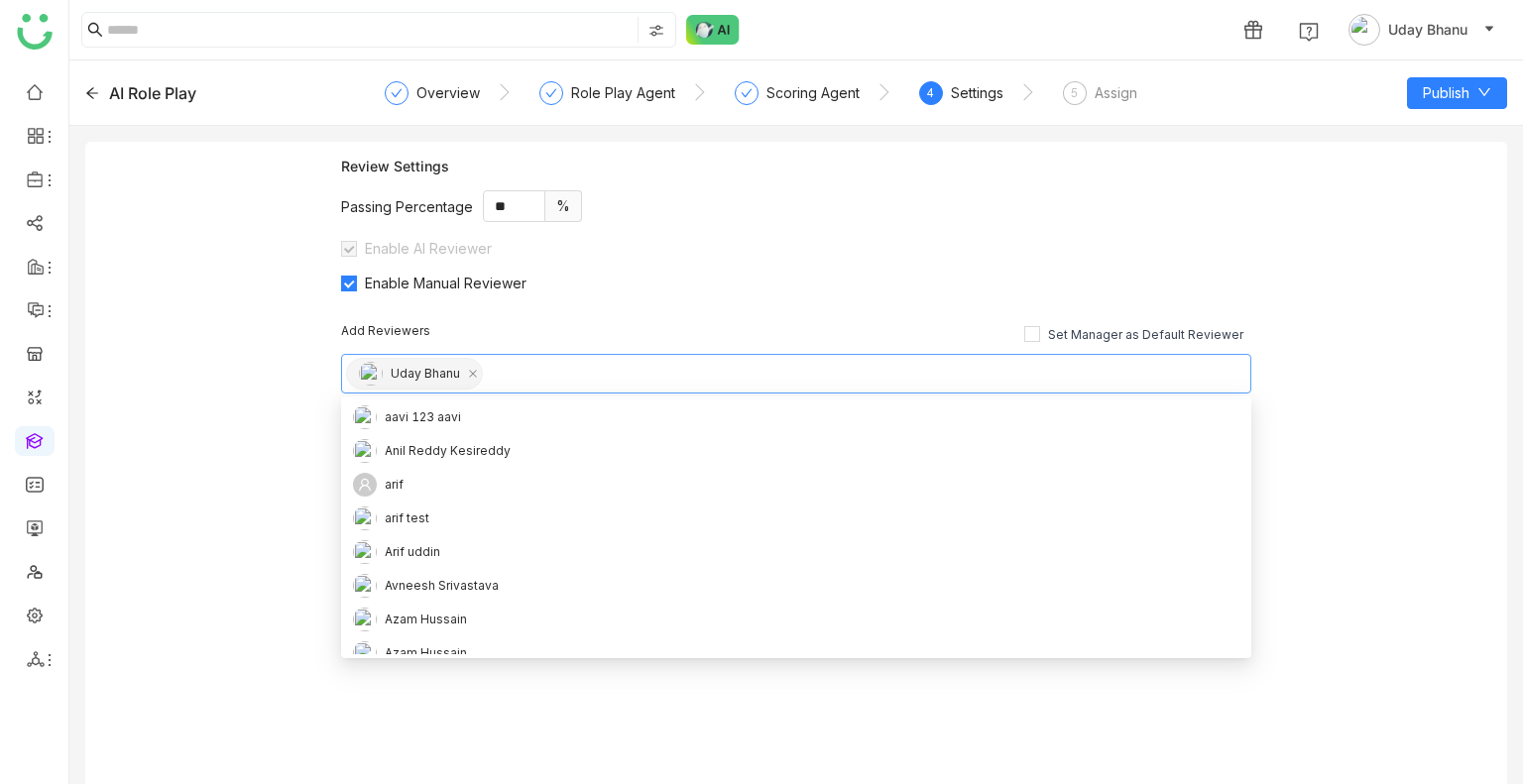 click on "Add Reviewers Set Manager as Default Reviewer" 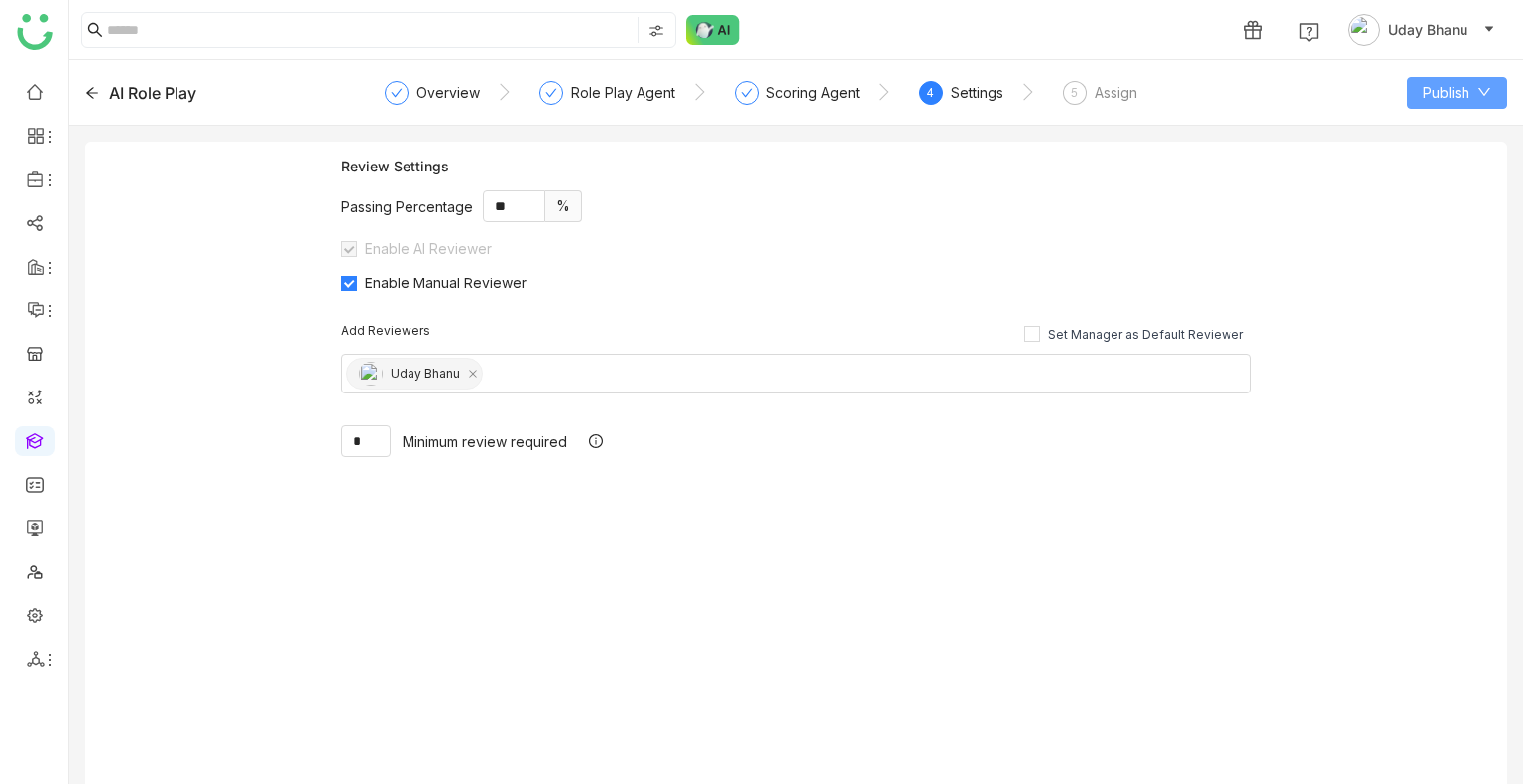 click on "Publish" 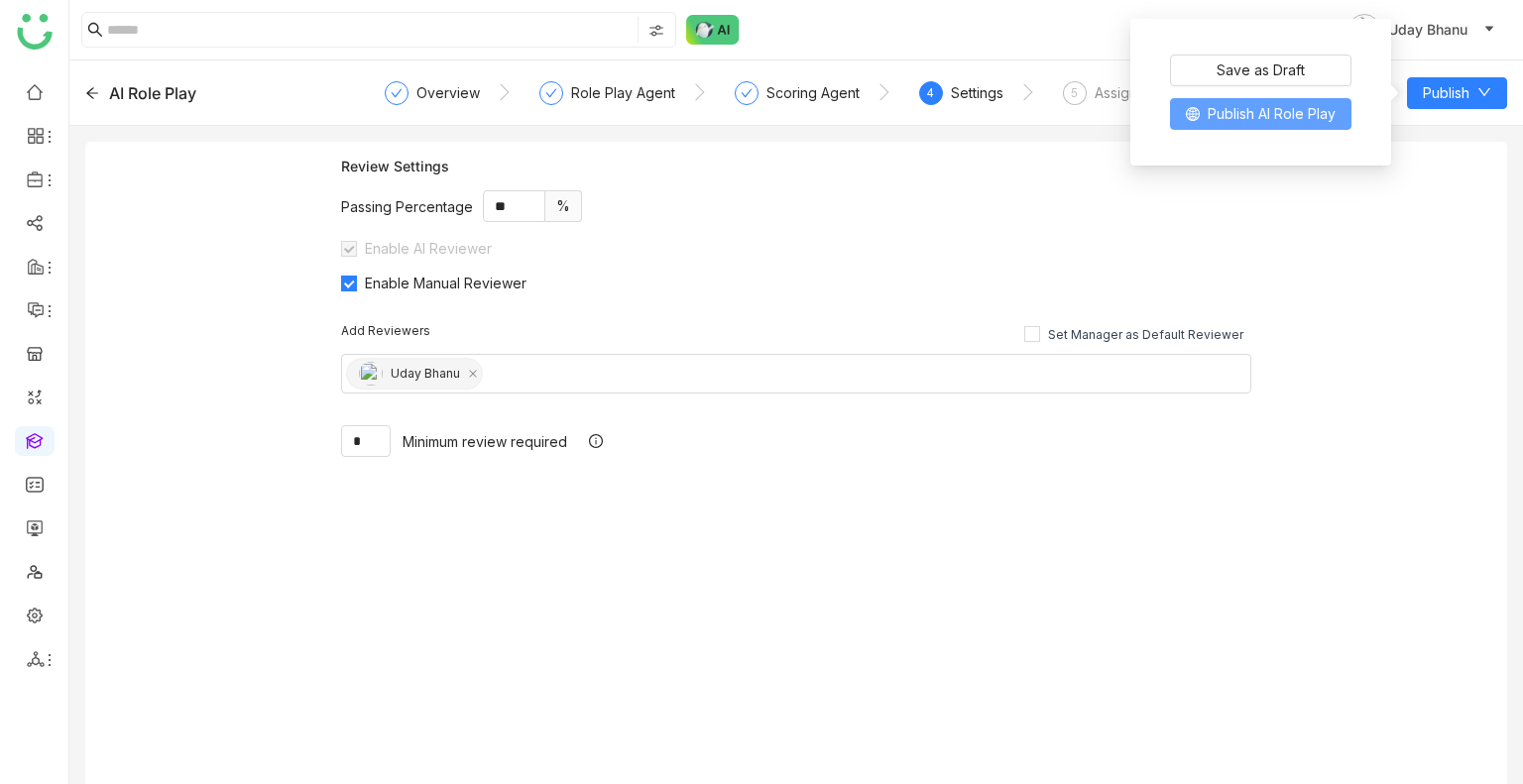 click on "Publish AI Role Play" at bounding box center (1271, 114) 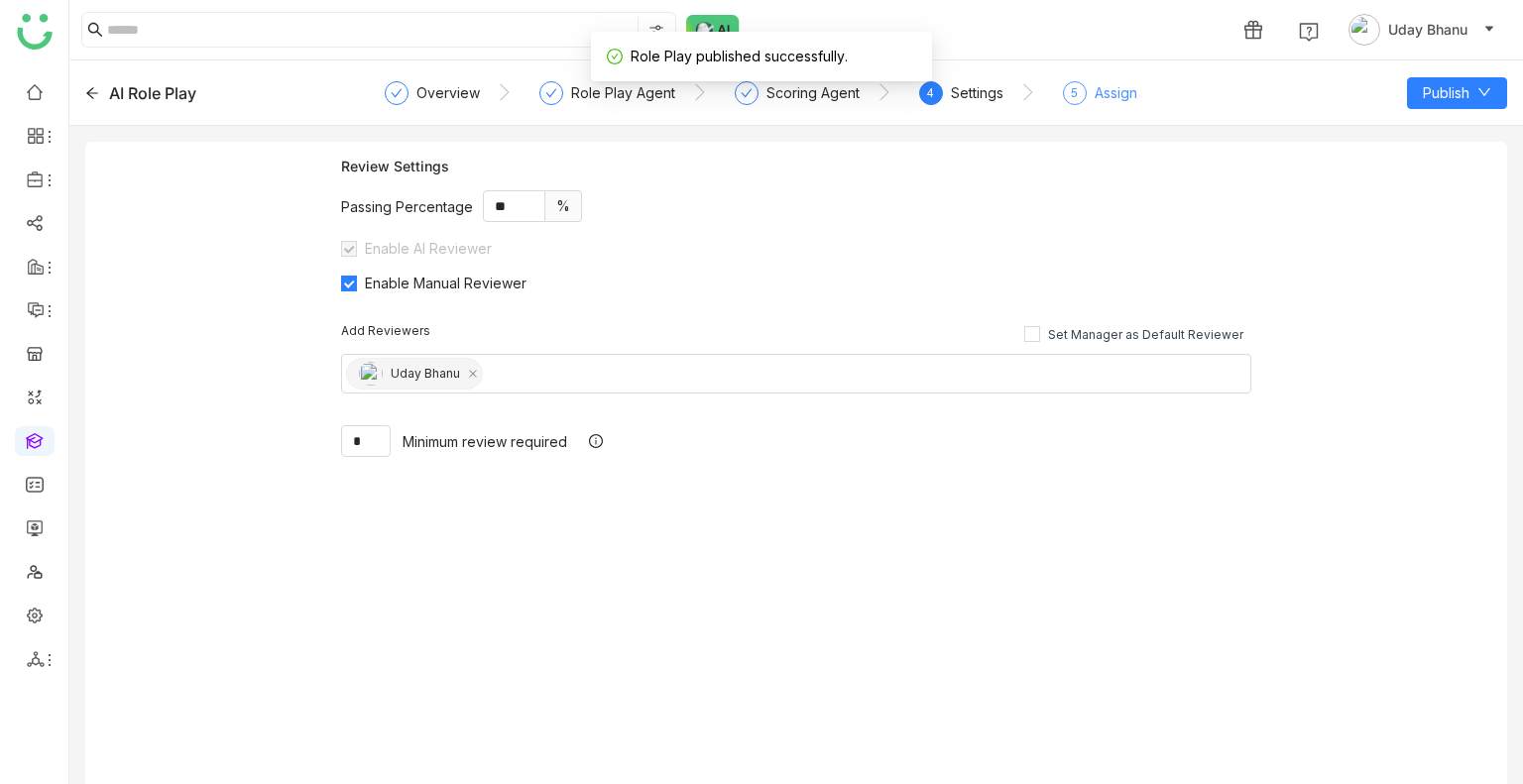 click on "Assign" 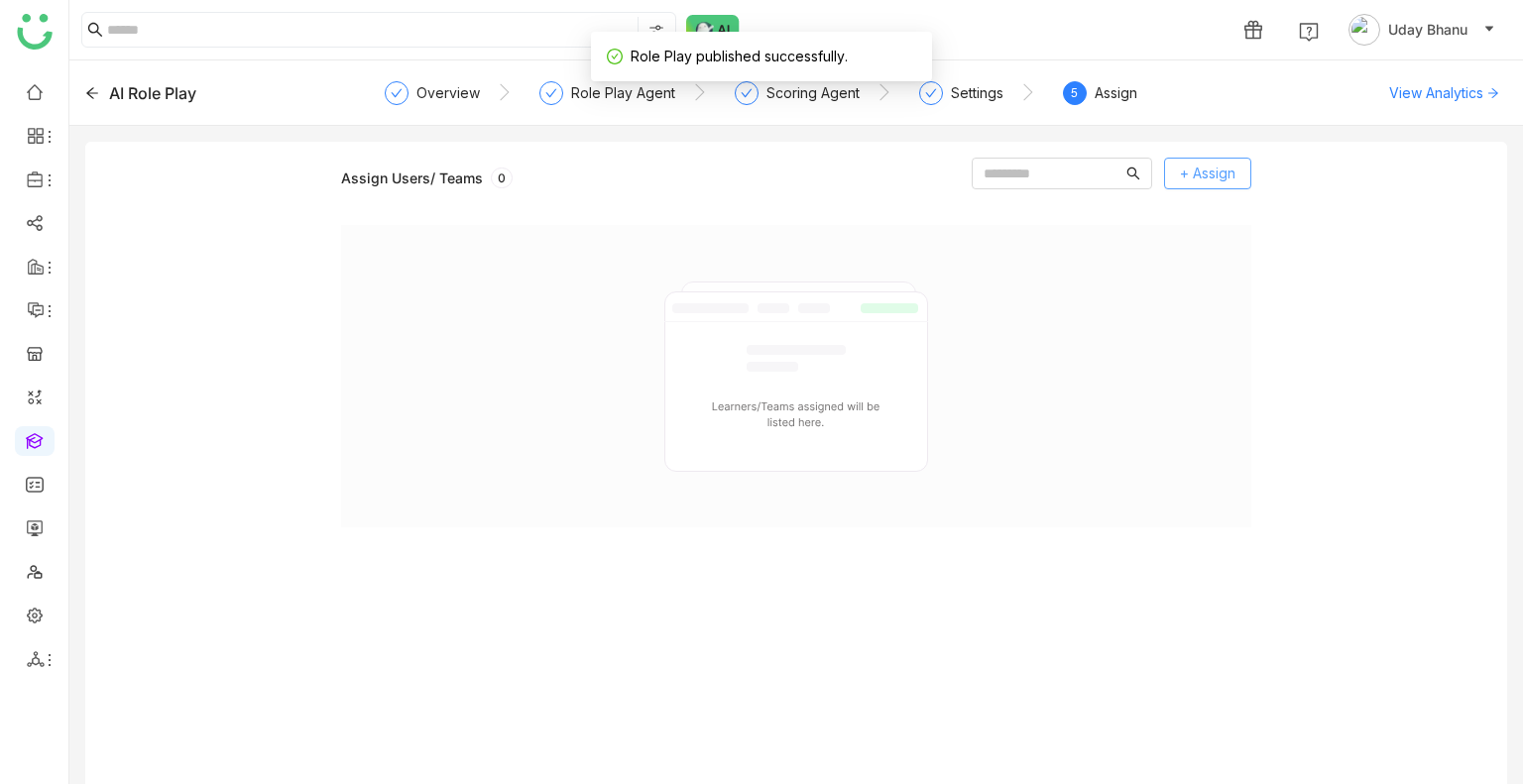 click on "+ Assign" 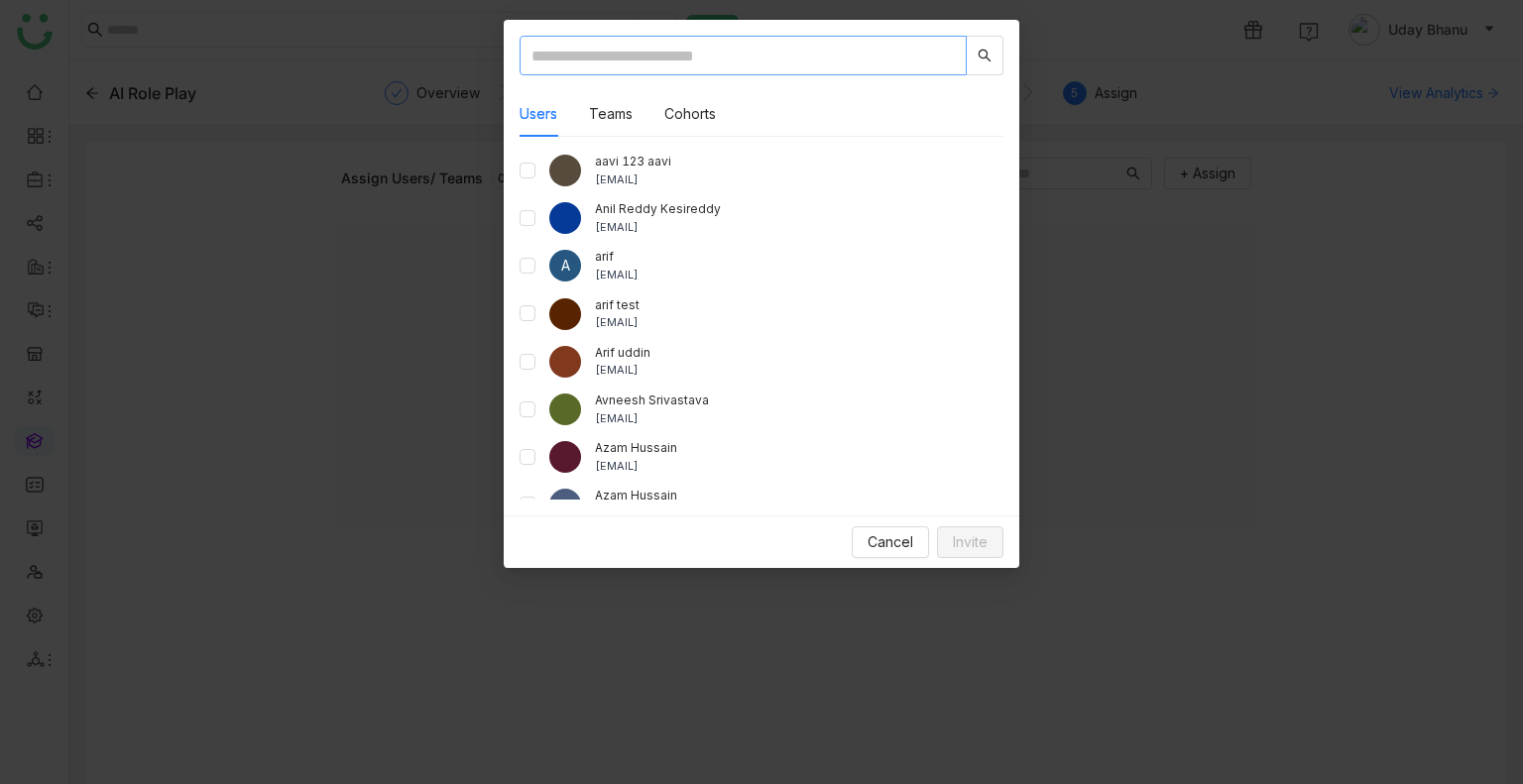 click at bounding box center [743, 56] 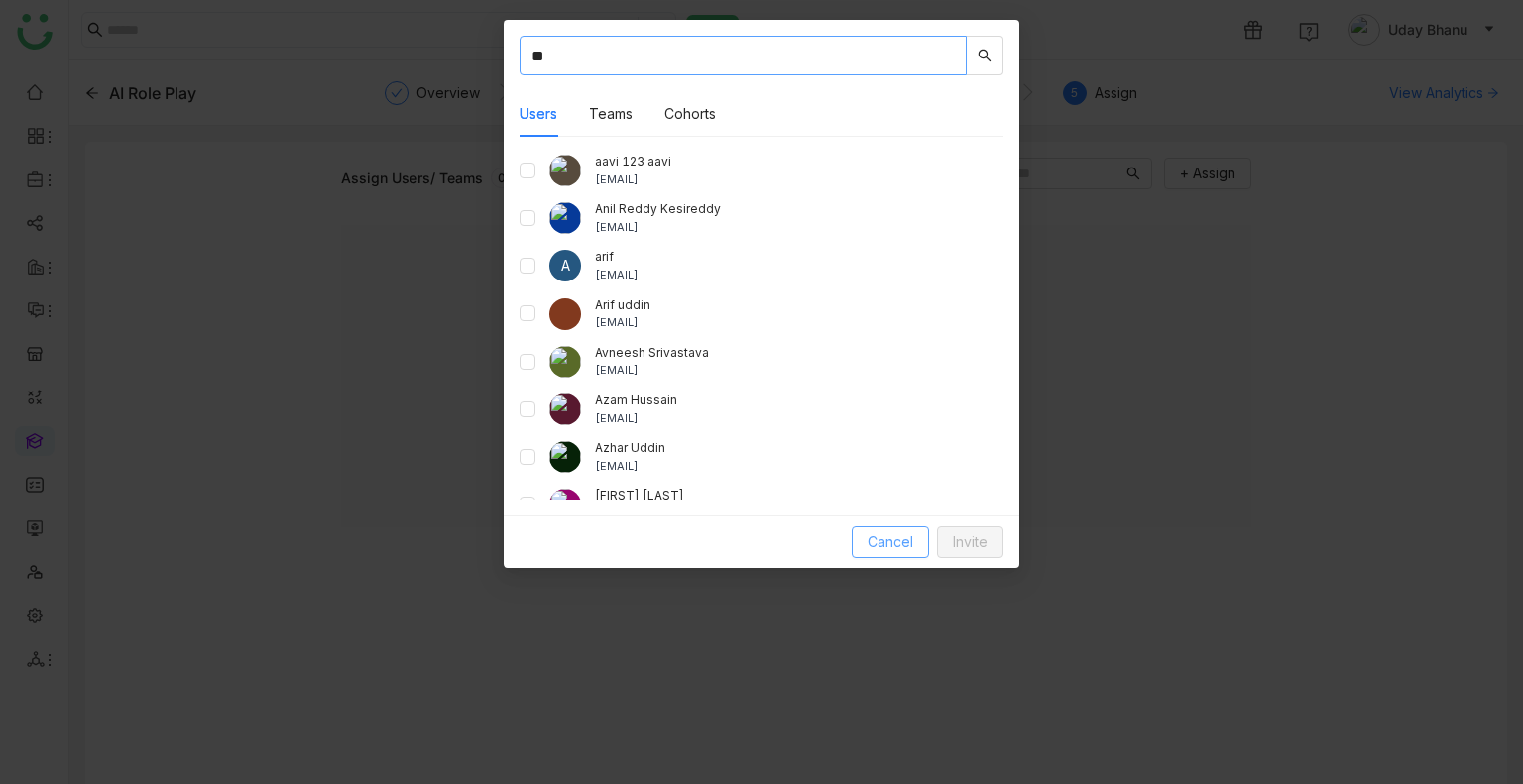 type on "**" 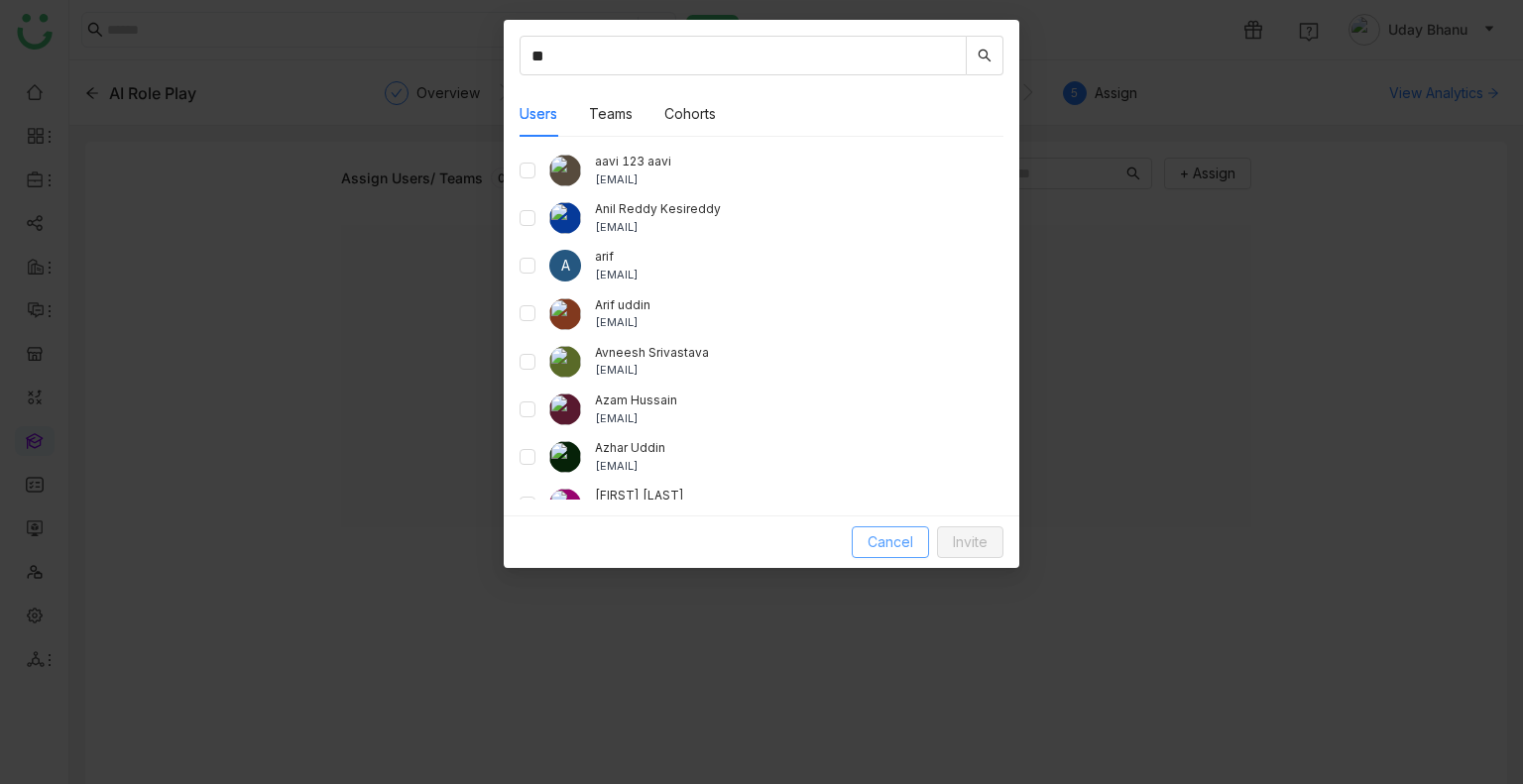 click on "Cancel" at bounding box center [890, 542] 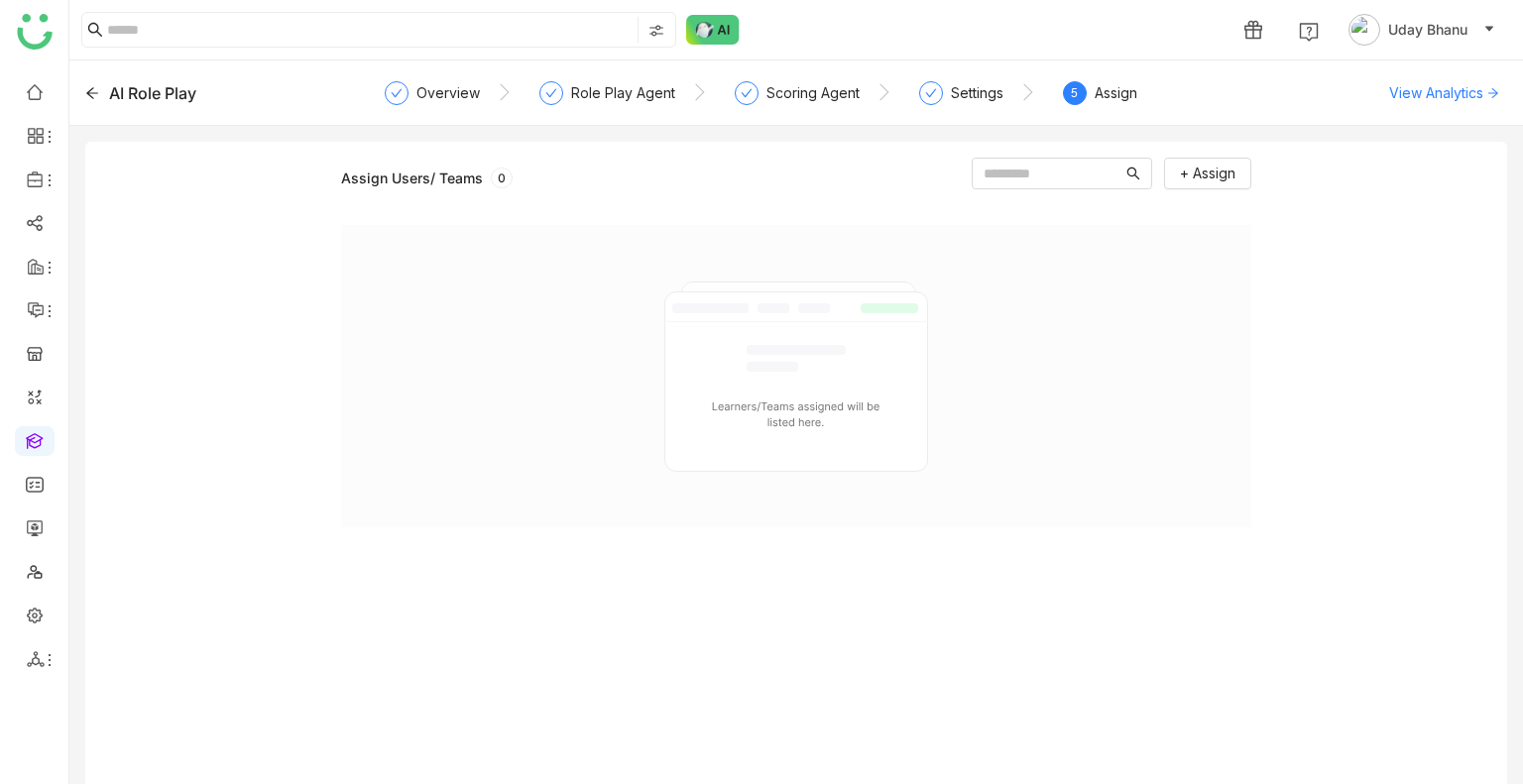 click on "Assign Users/ Teams  0  + Assign" 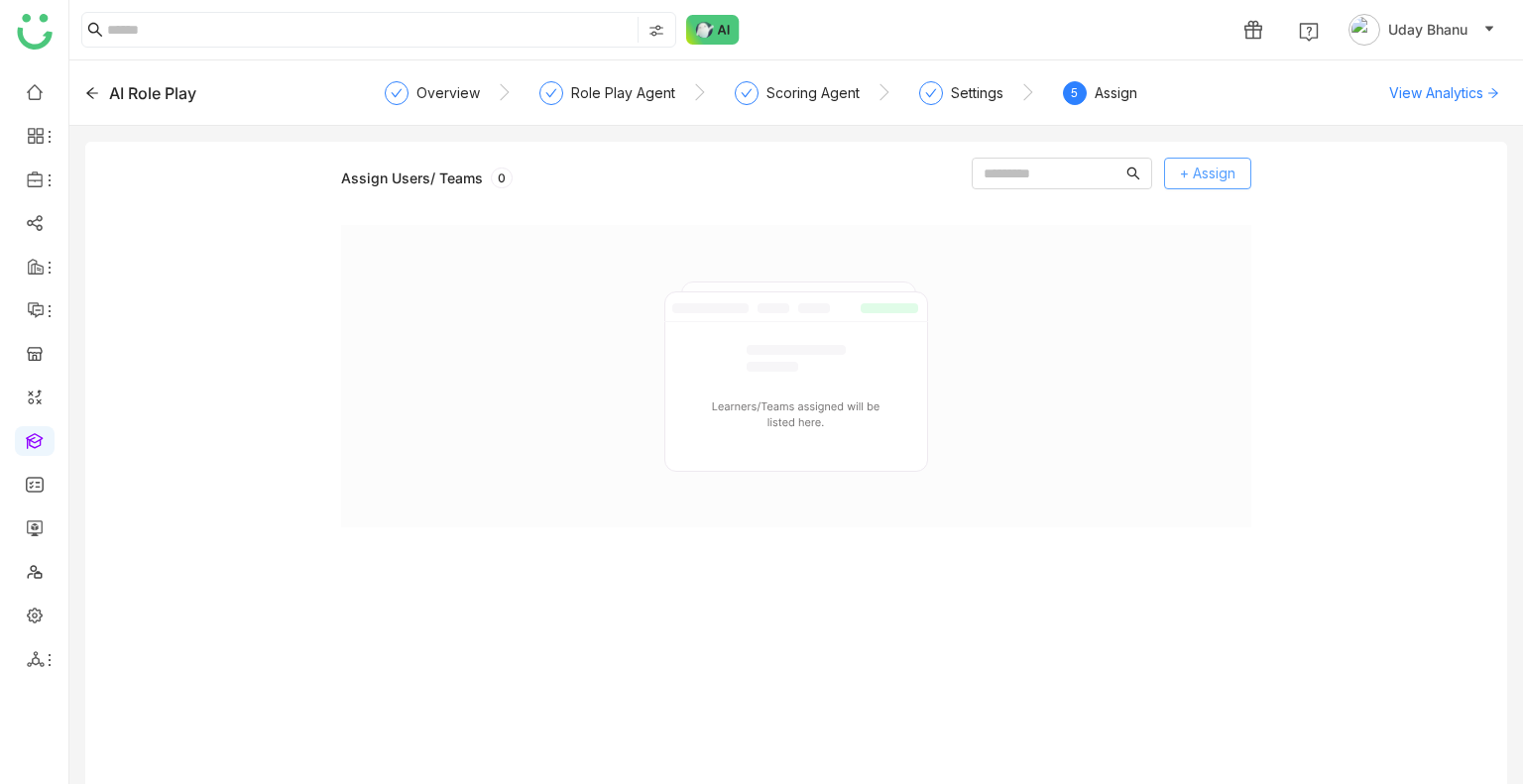 click on "+ Assign" 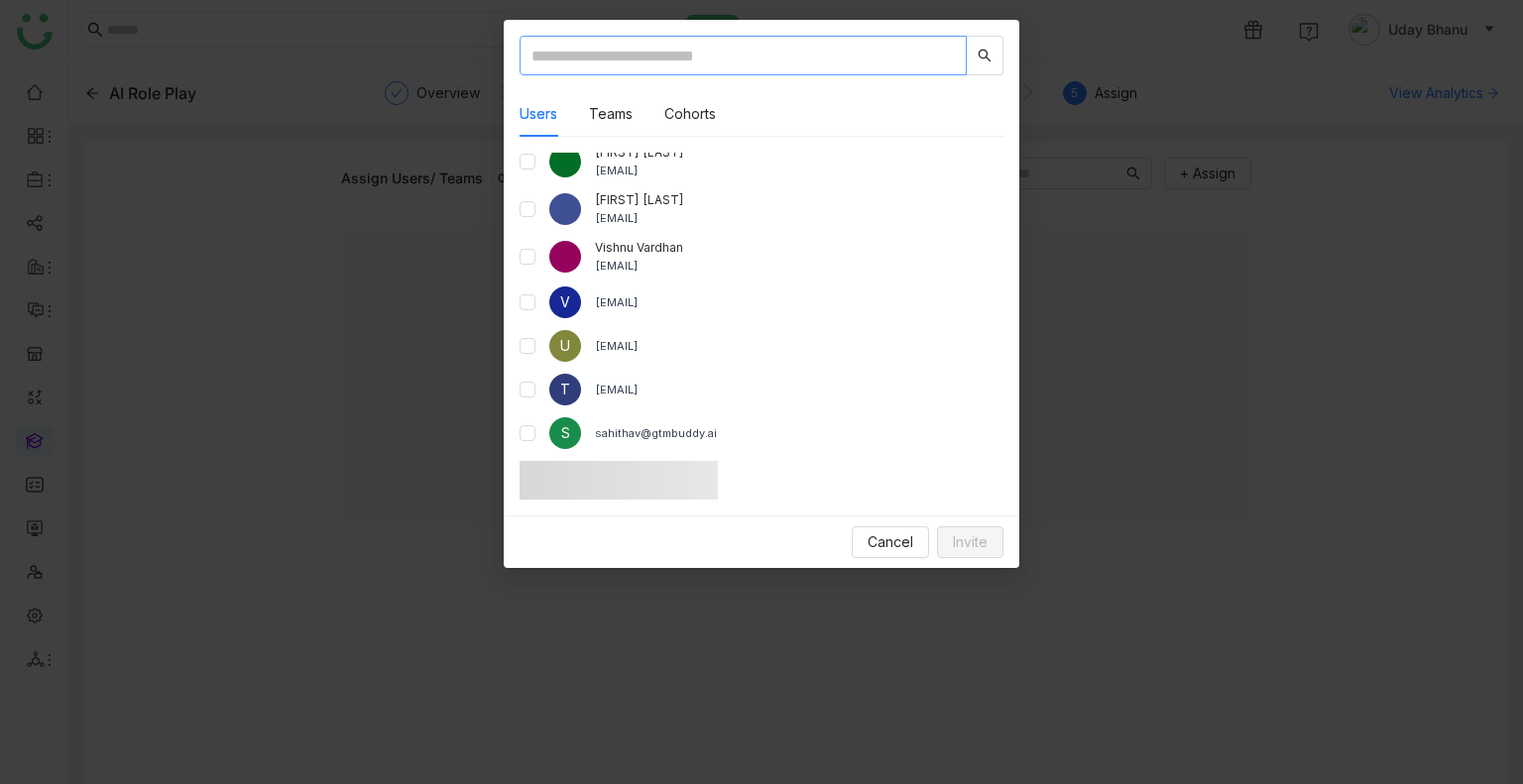 scroll, scrollTop: 1814, scrollLeft: 0, axis: vertical 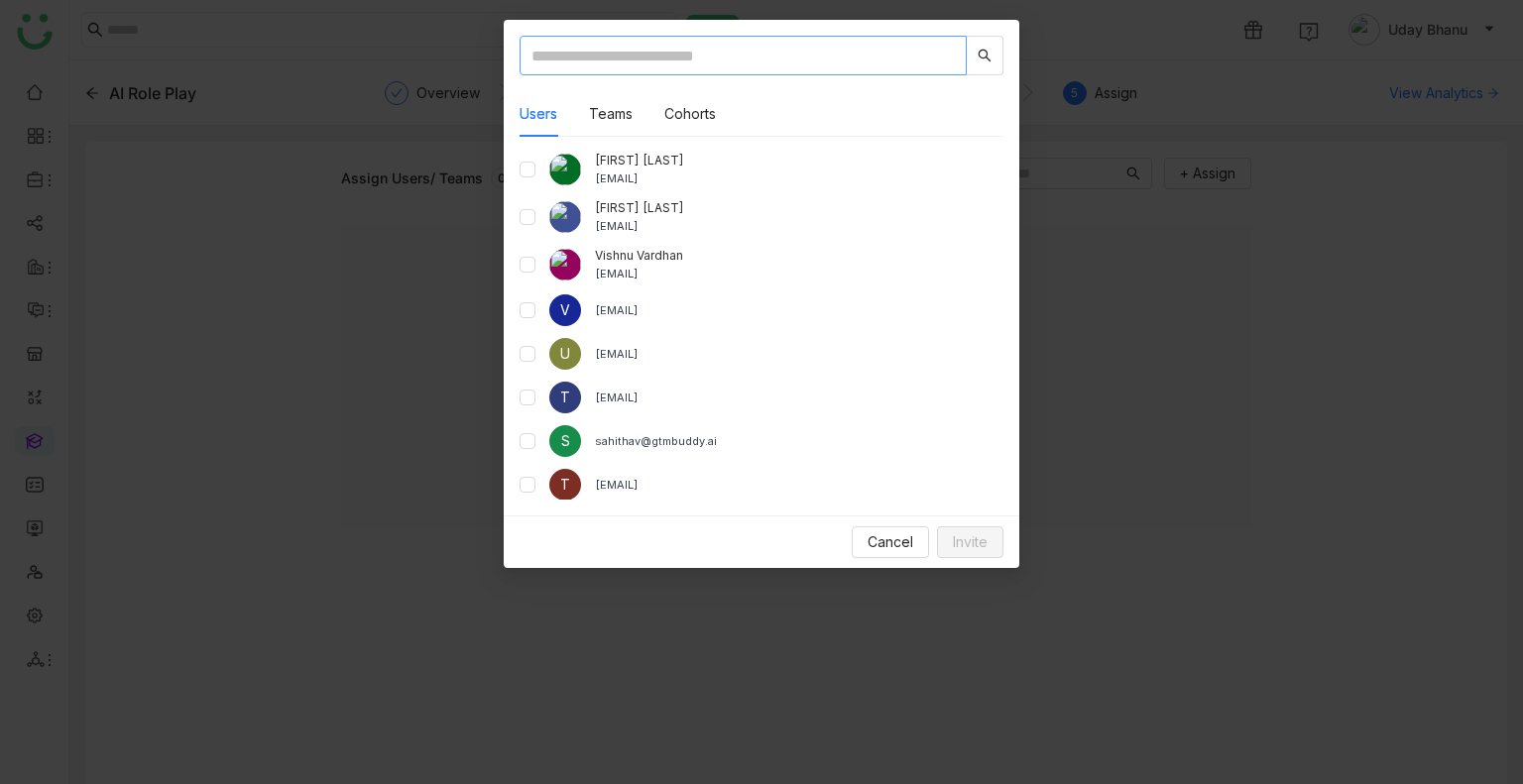 click at bounding box center (743, 56) 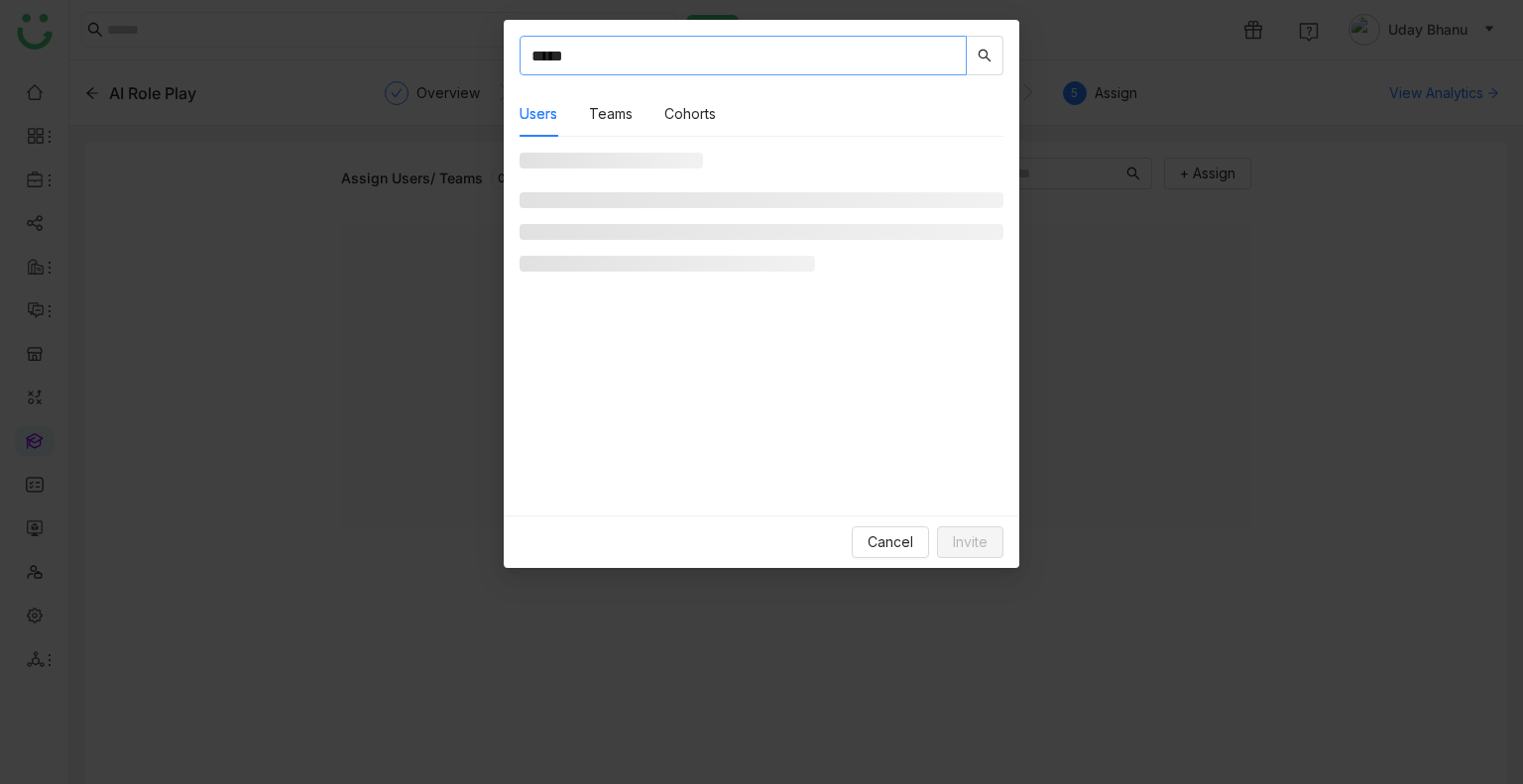 scroll, scrollTop: 0, scrollLeft: 0, axis: both 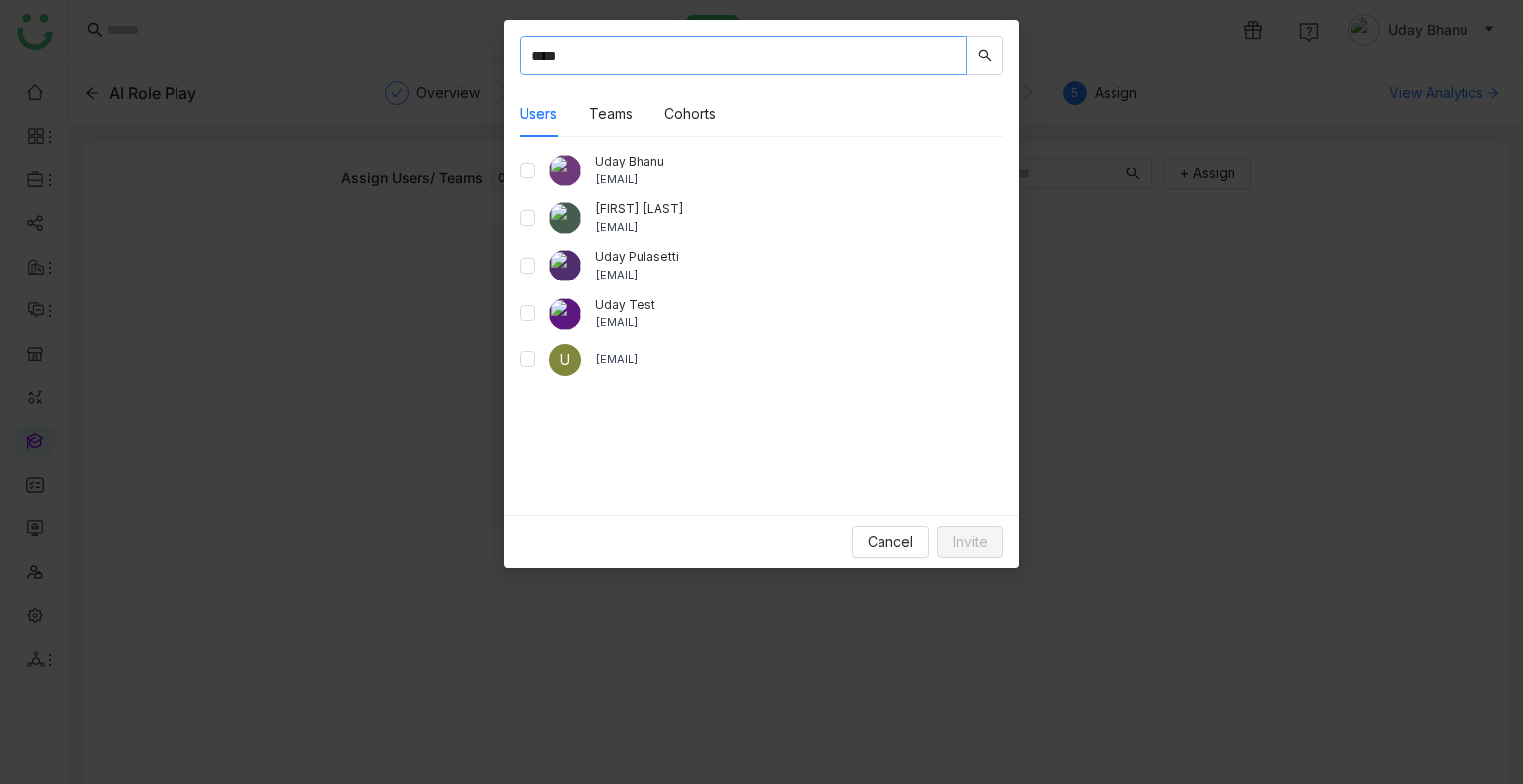 type on "****" 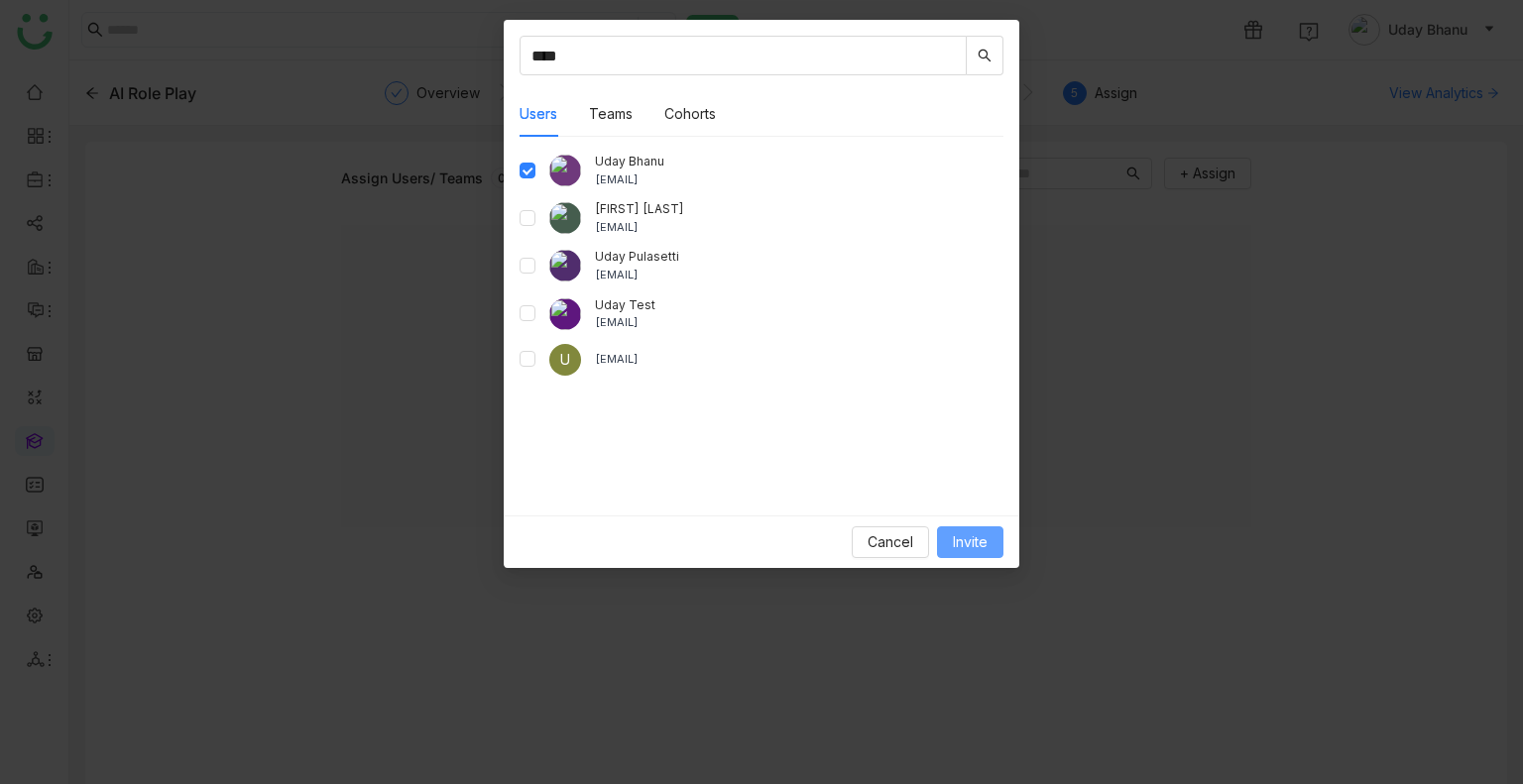 click on "Invite" at bounding box center [970, 542] 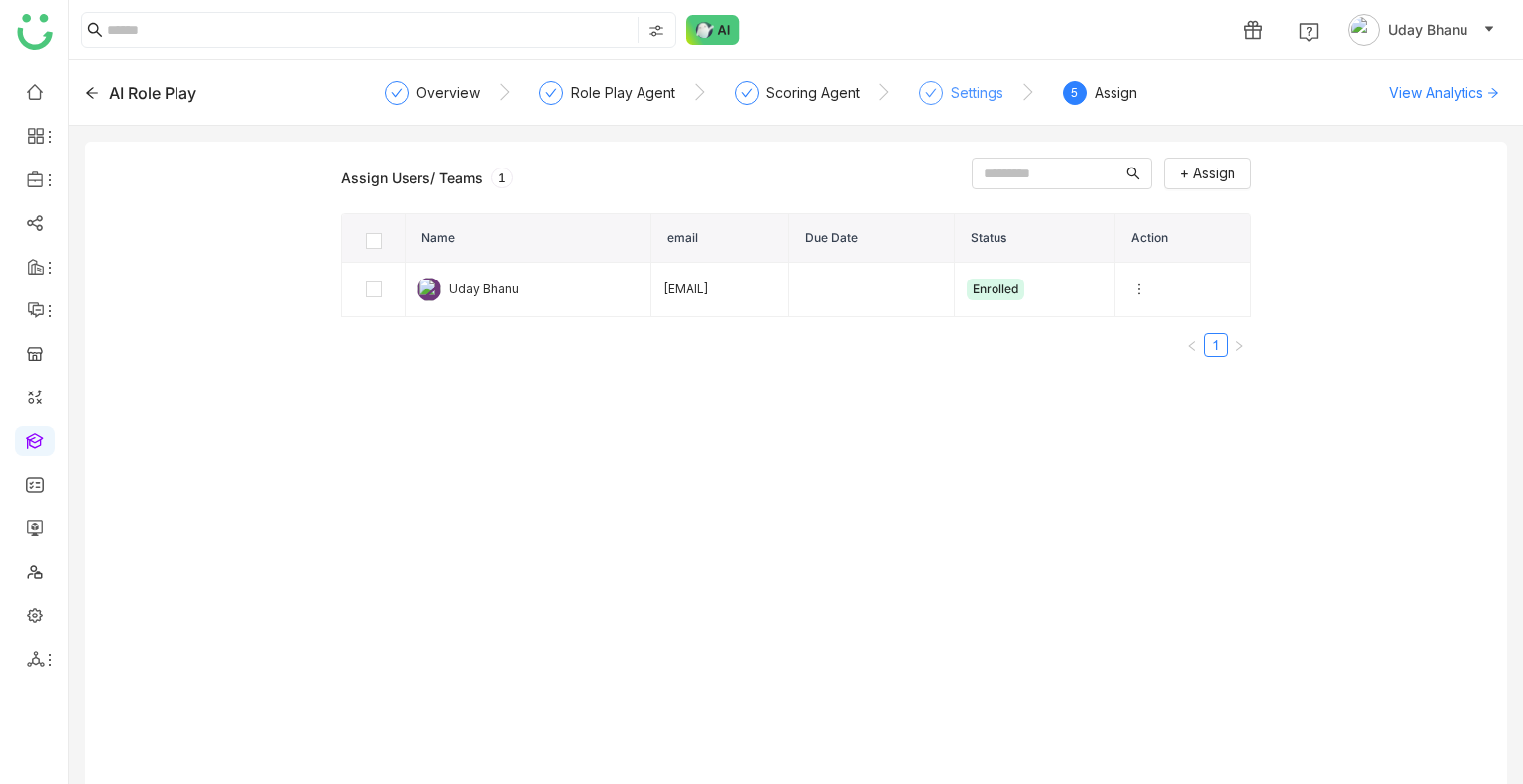 click on "Settings" 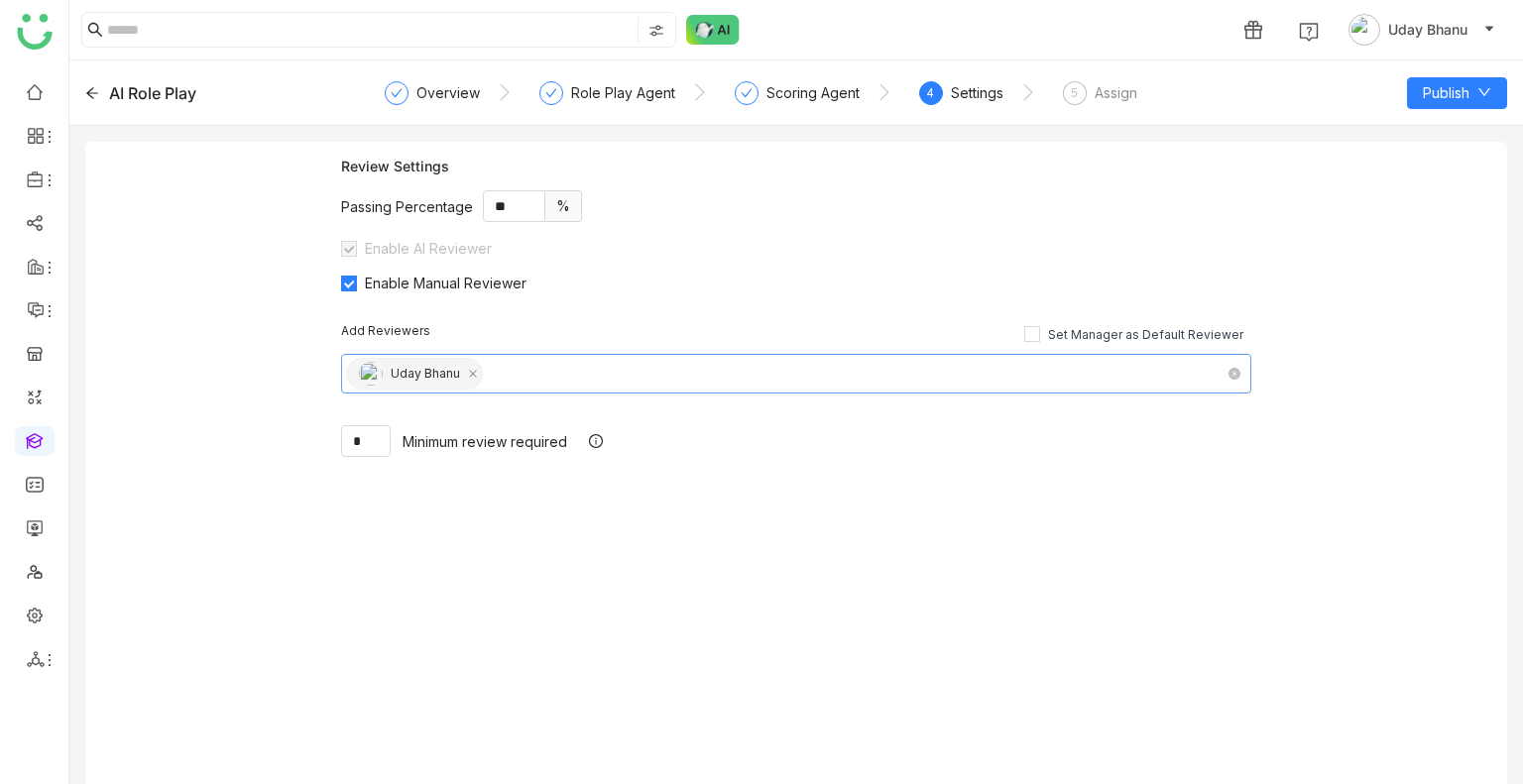 click on "Uday Bhanu" 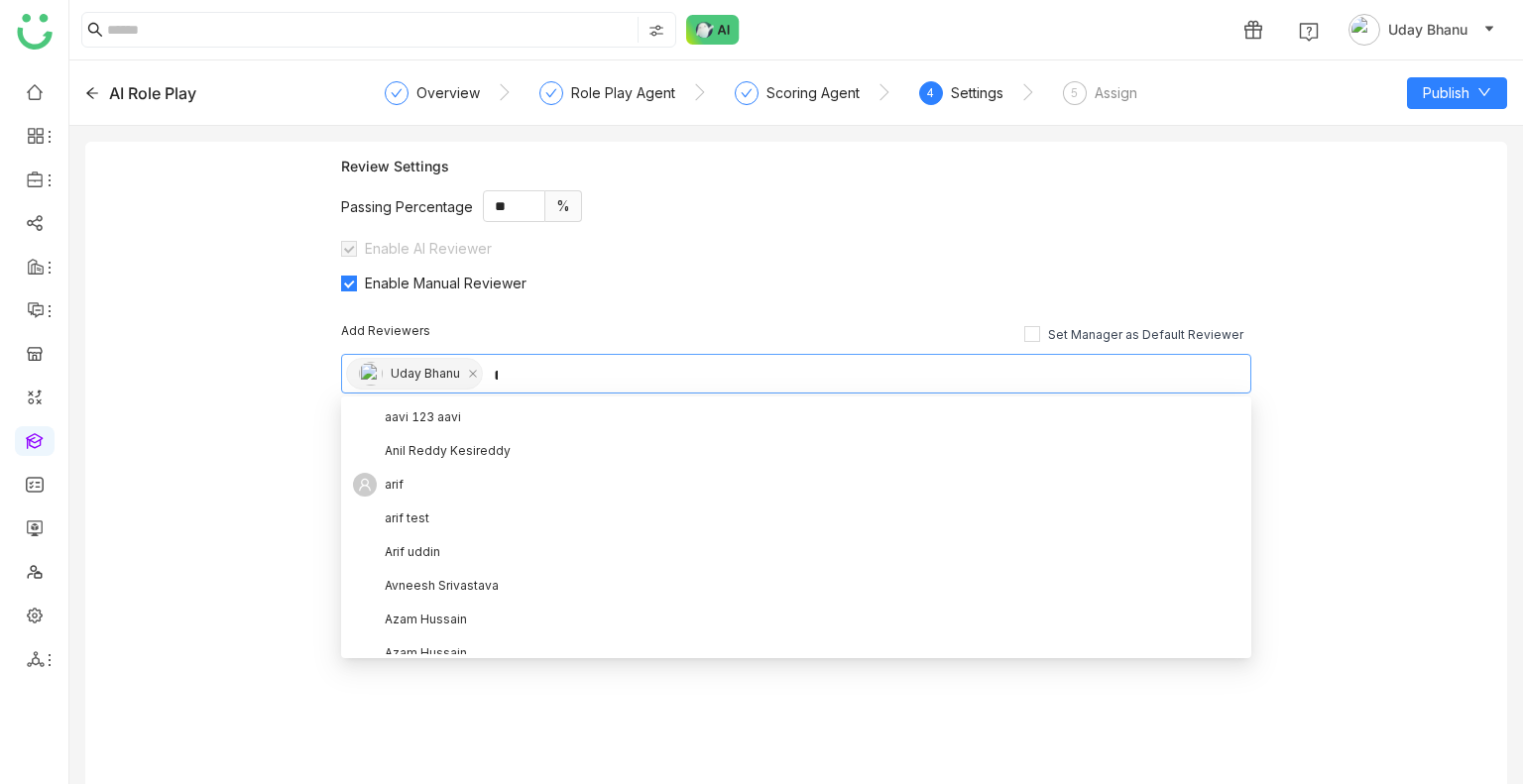scroll, scrollTop: 117, scrollLeft: 0, axis: vertical 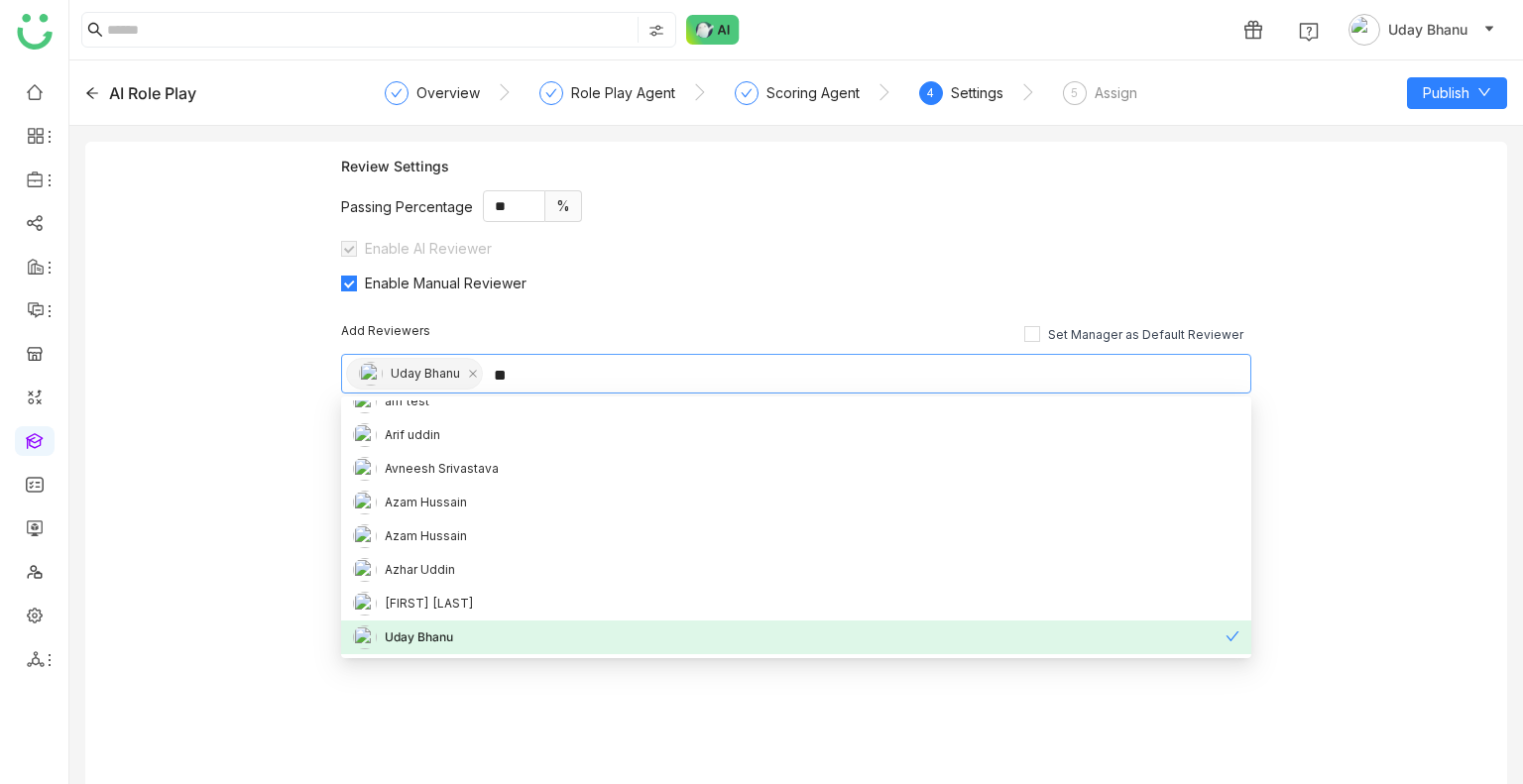 type on "*" 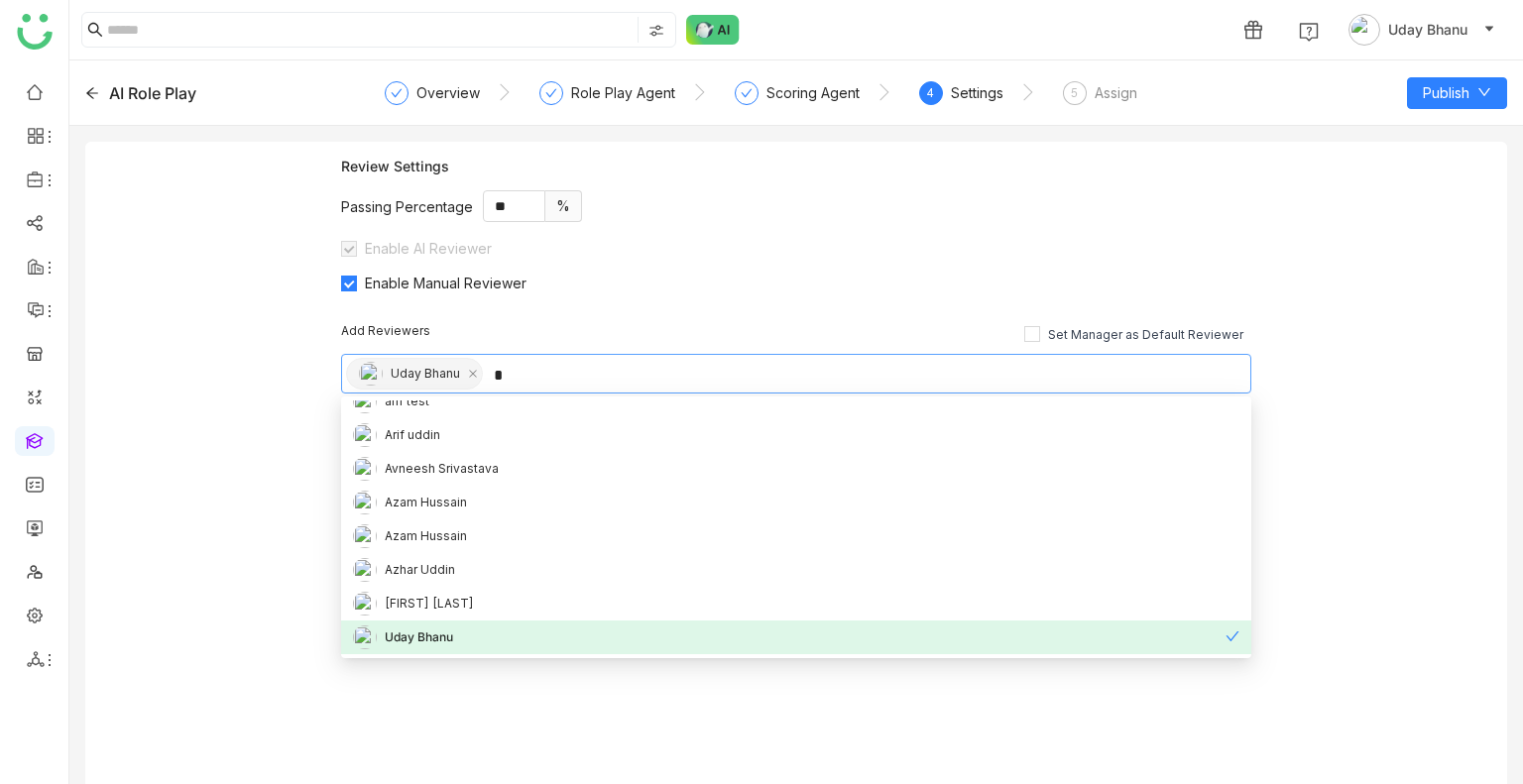 type 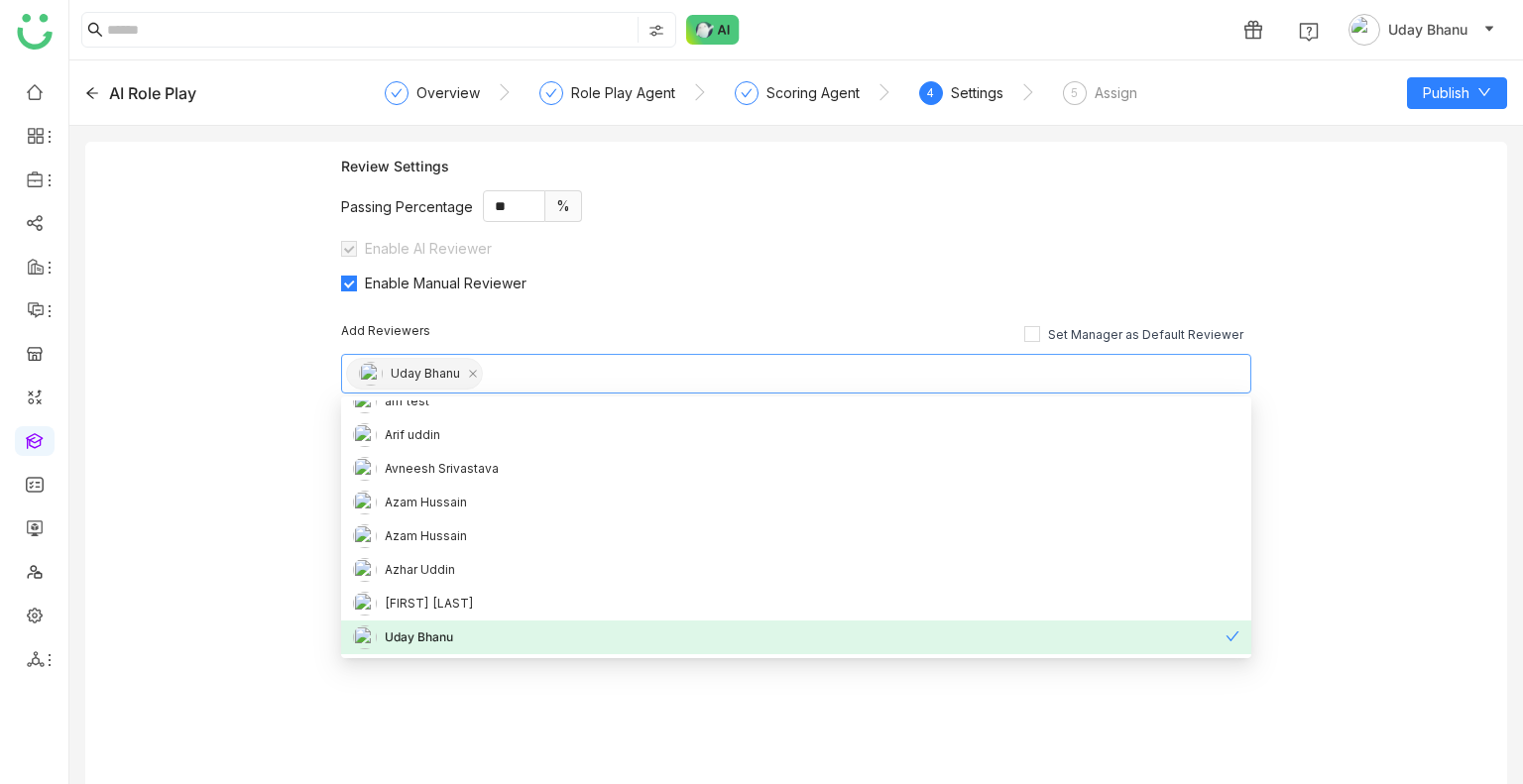 click on "Review Settings Passing Percentage ** % Enable AI Reviewer  Enable Manual Reviewer Add Reviewers Set Manager as Default Reviewer [FIRST]  *  Minimum review required" 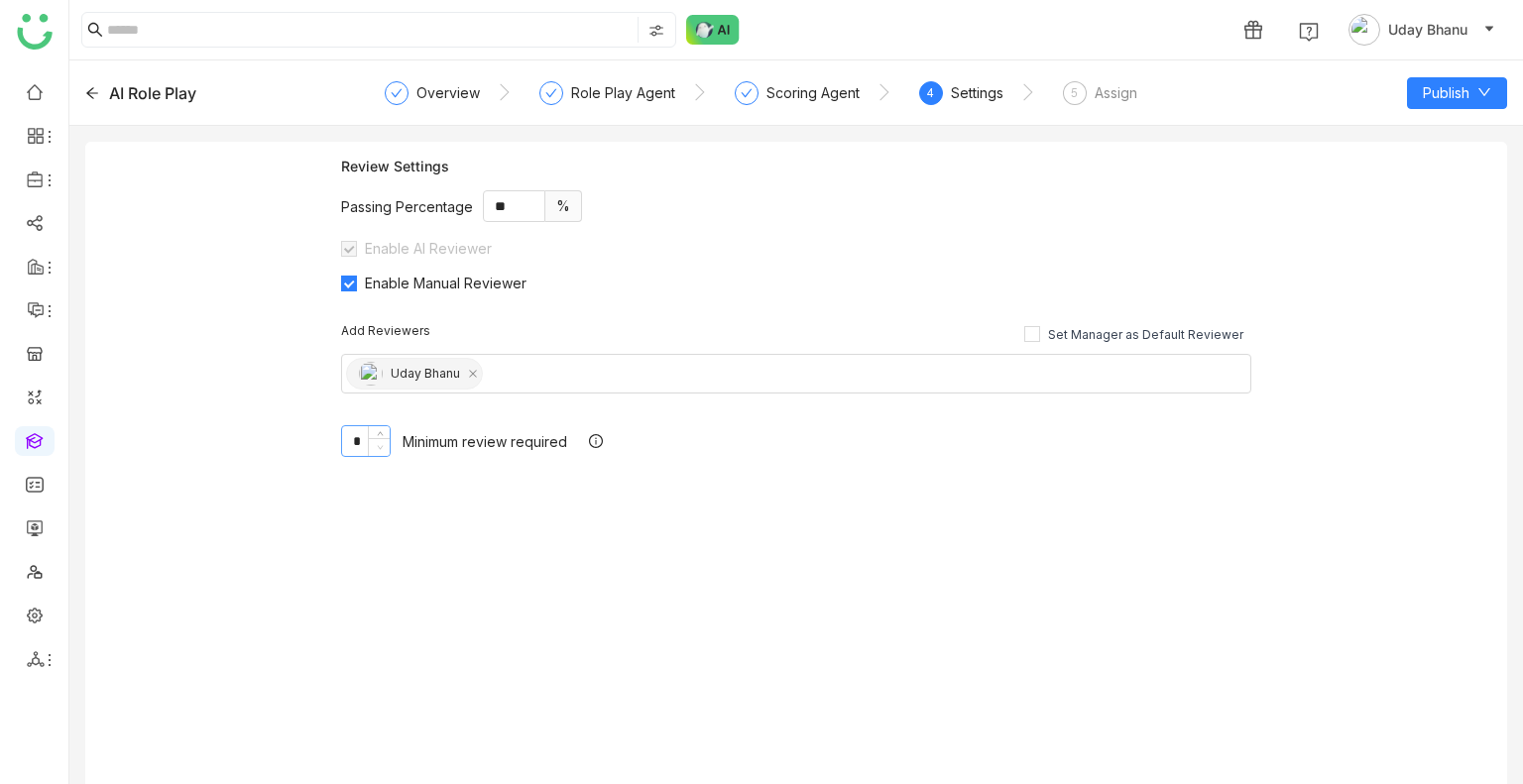 click 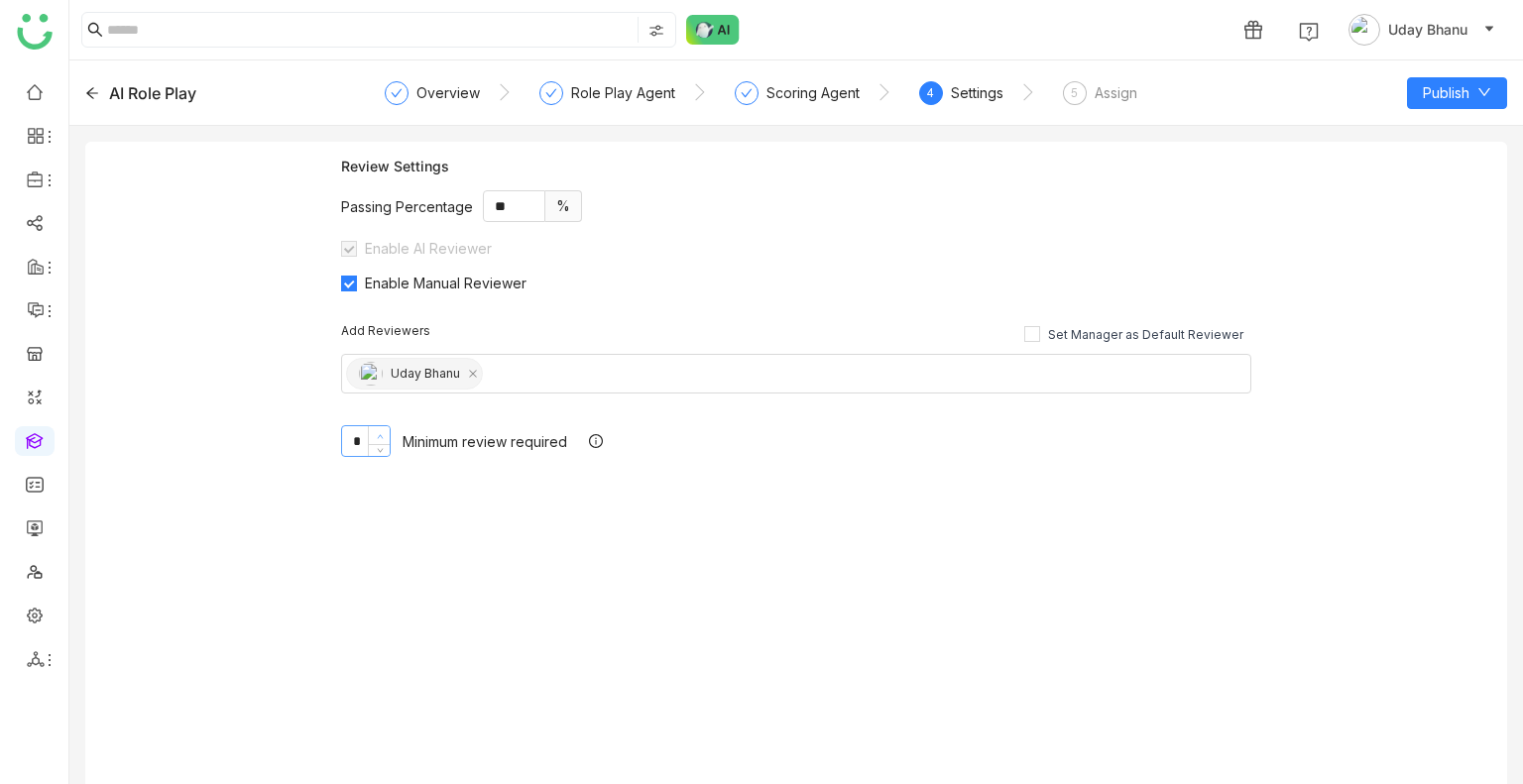type on "*" 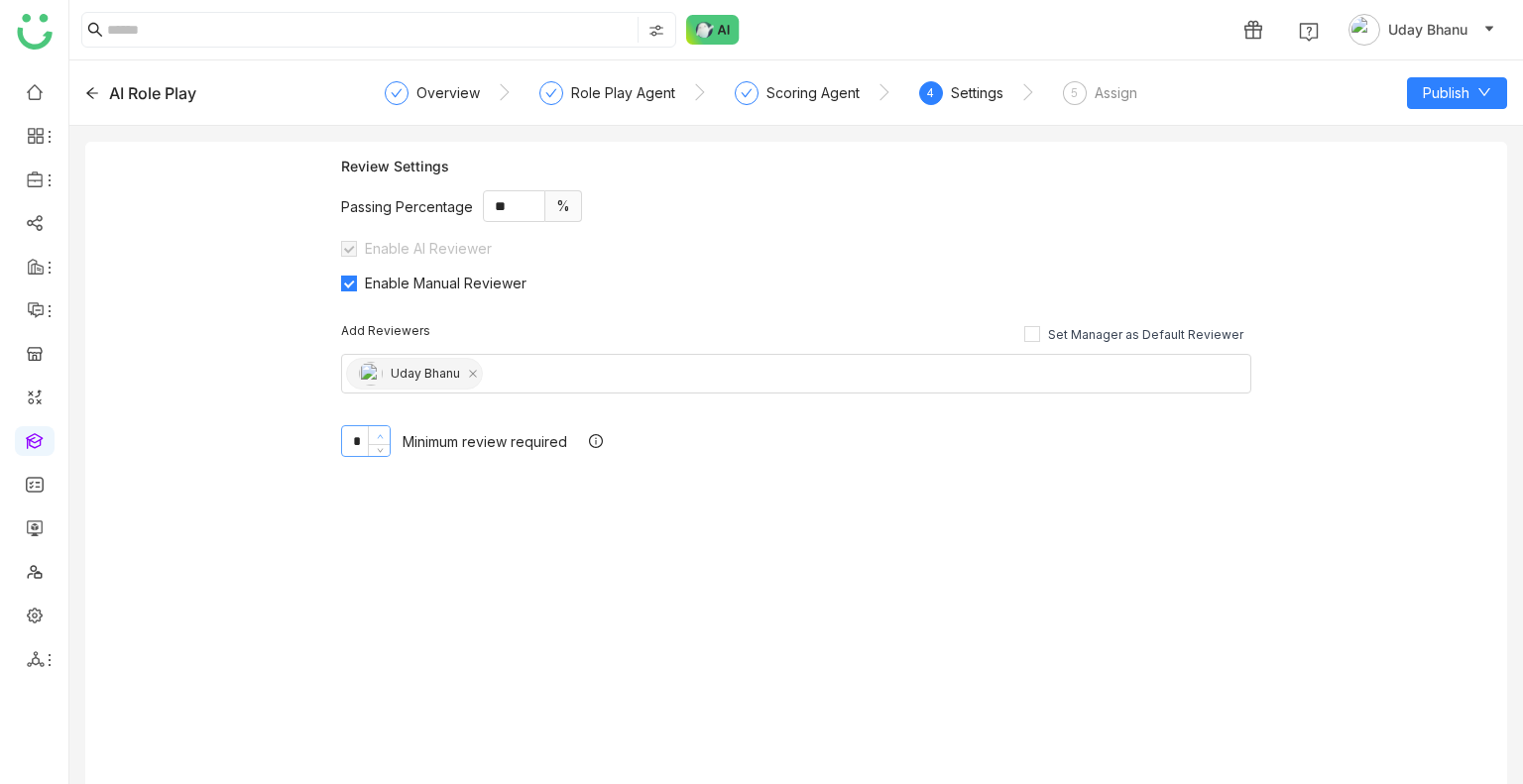 click 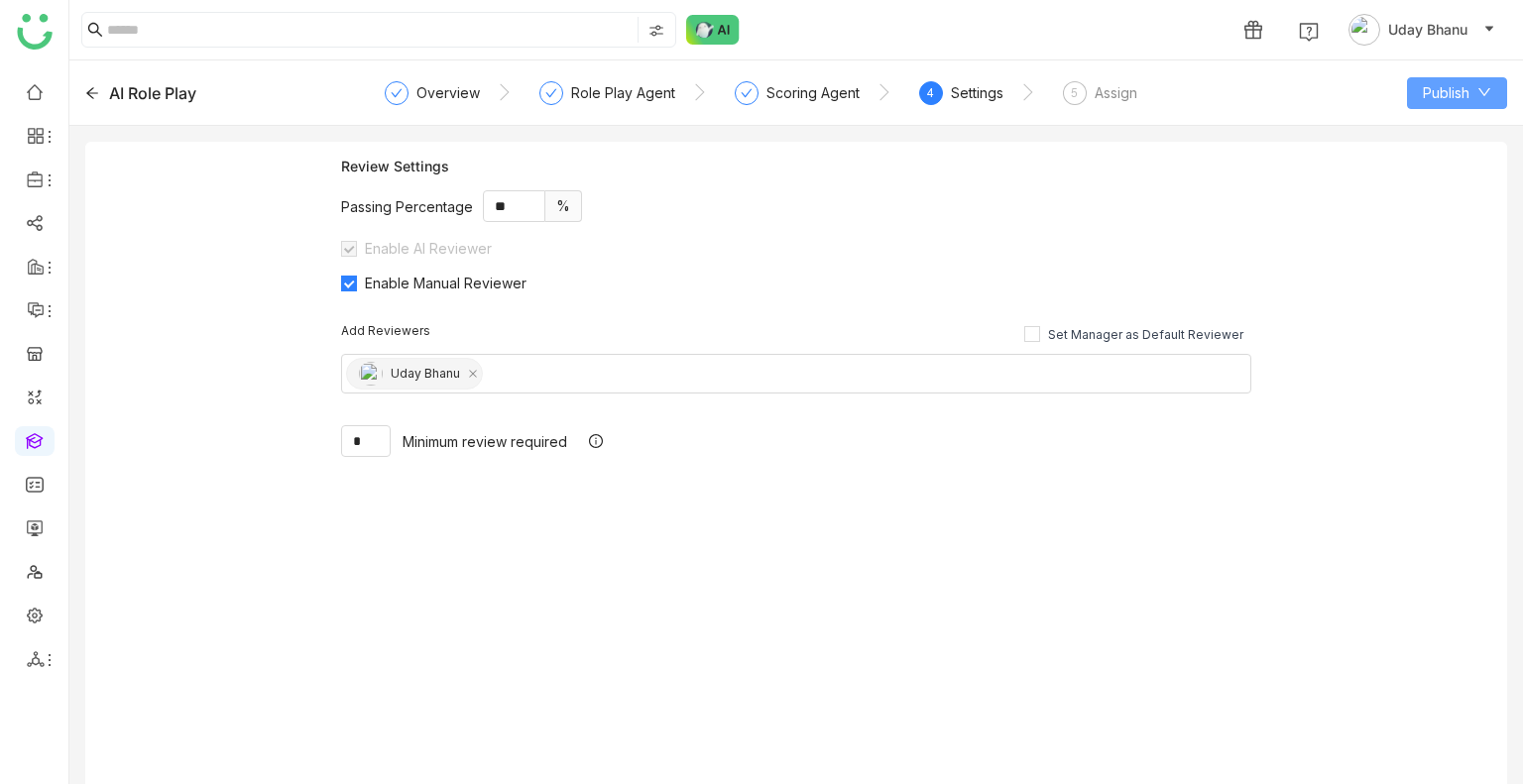click on "Publish" 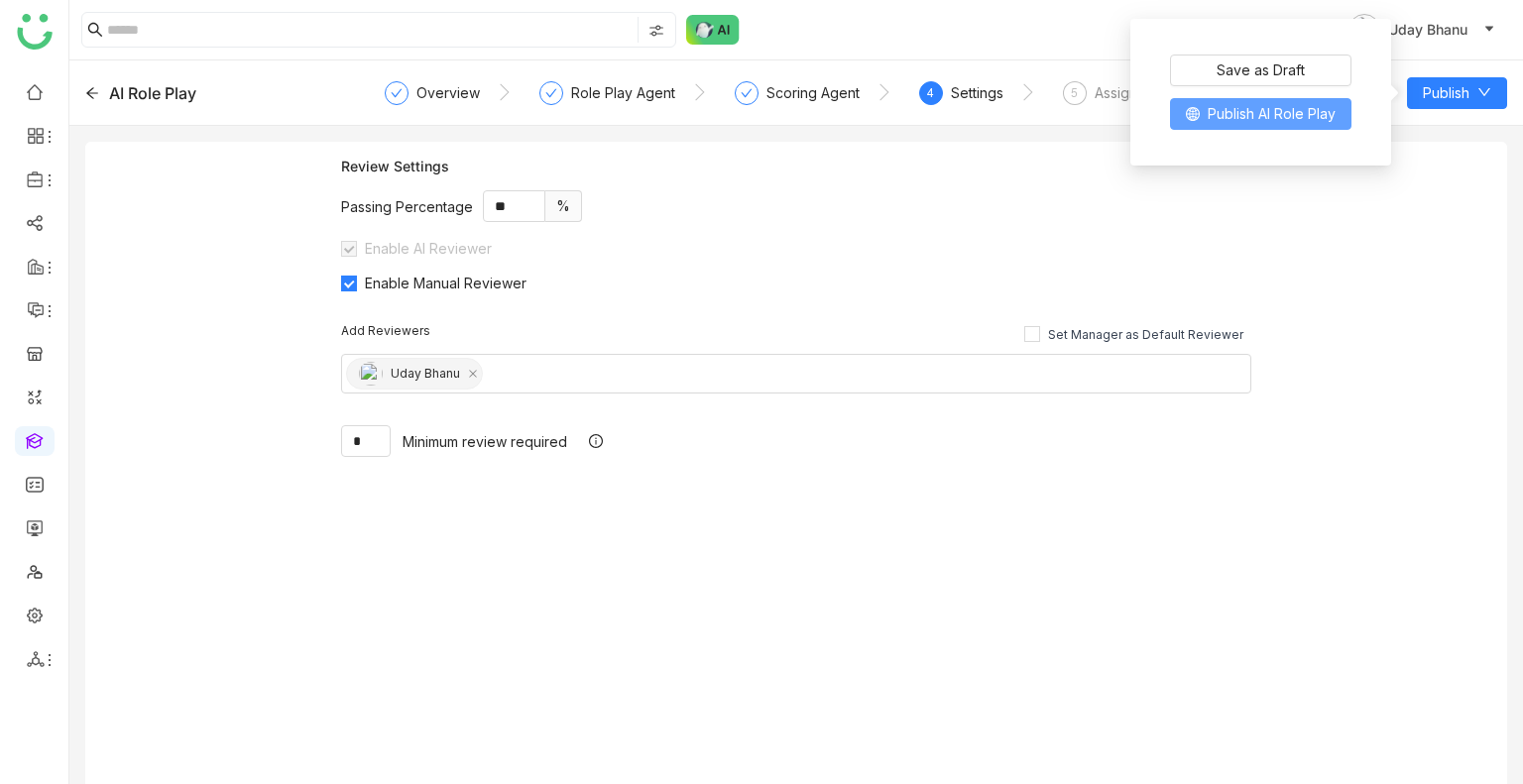 click on "Publish AI Role Play" at bounding box center [1271, 114] 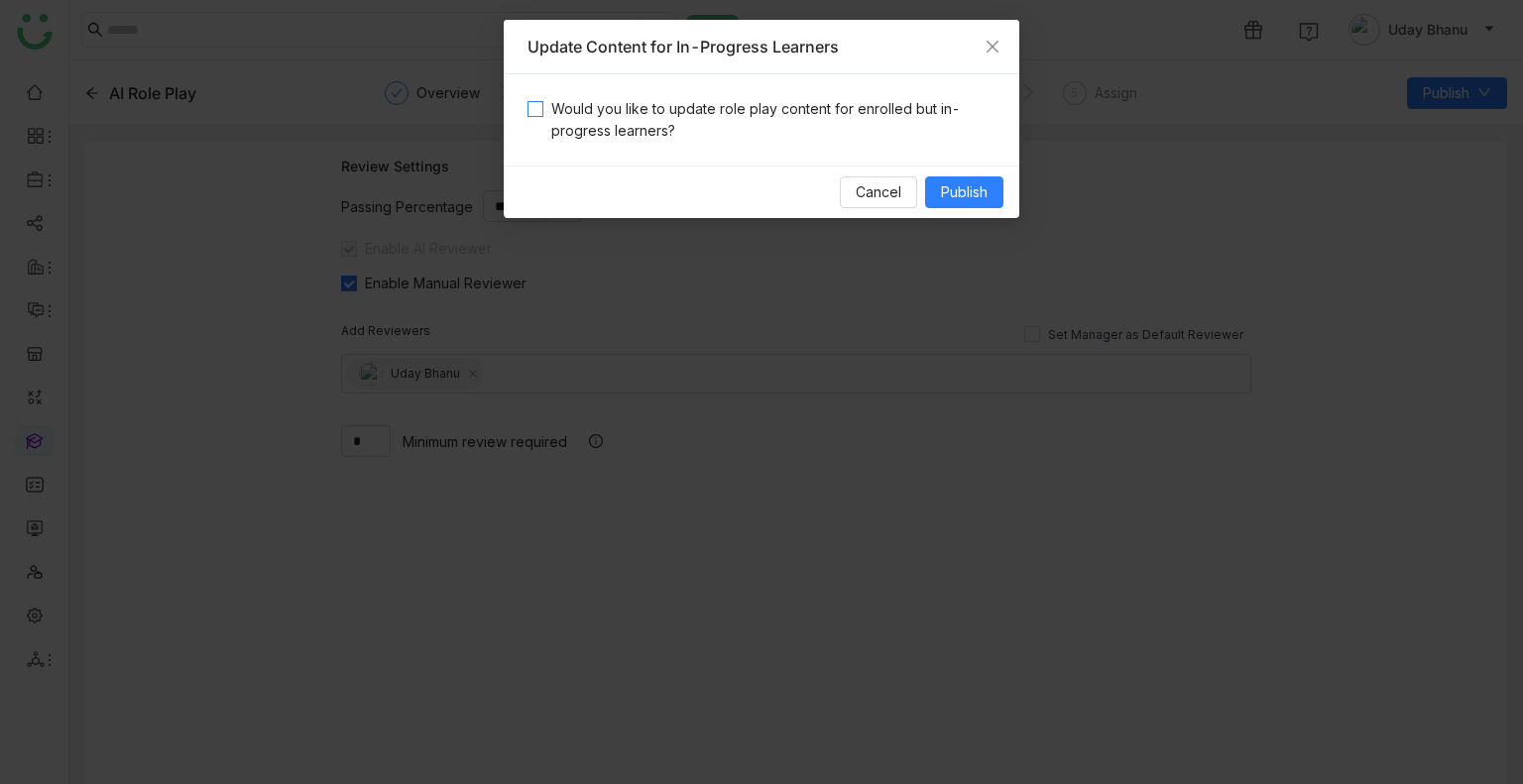 click on "Would you like to update role play content for enrolled but in-progress learners?" at bounding box center [769, 120] 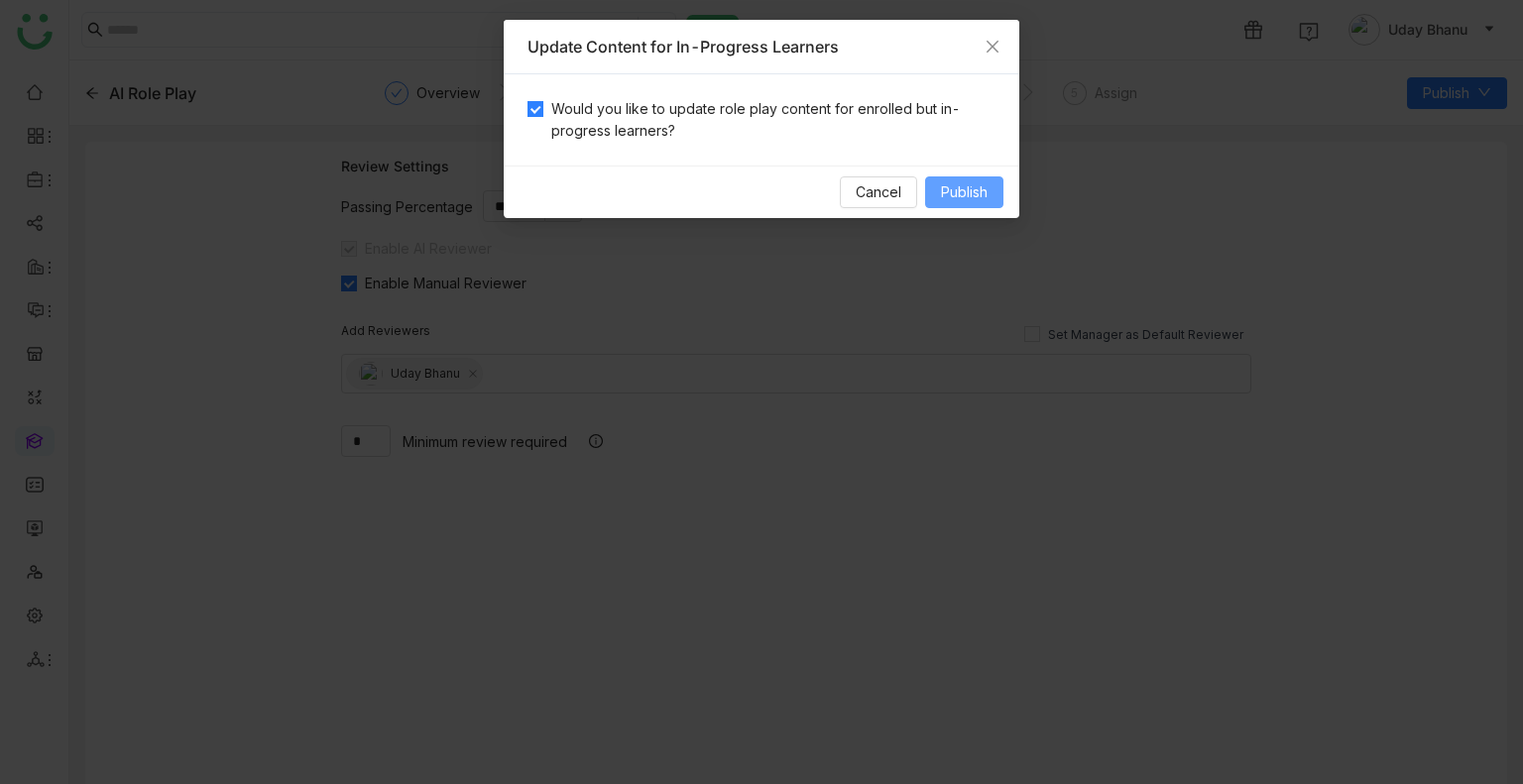 click on "Publish" at bounding box center [964, 192] 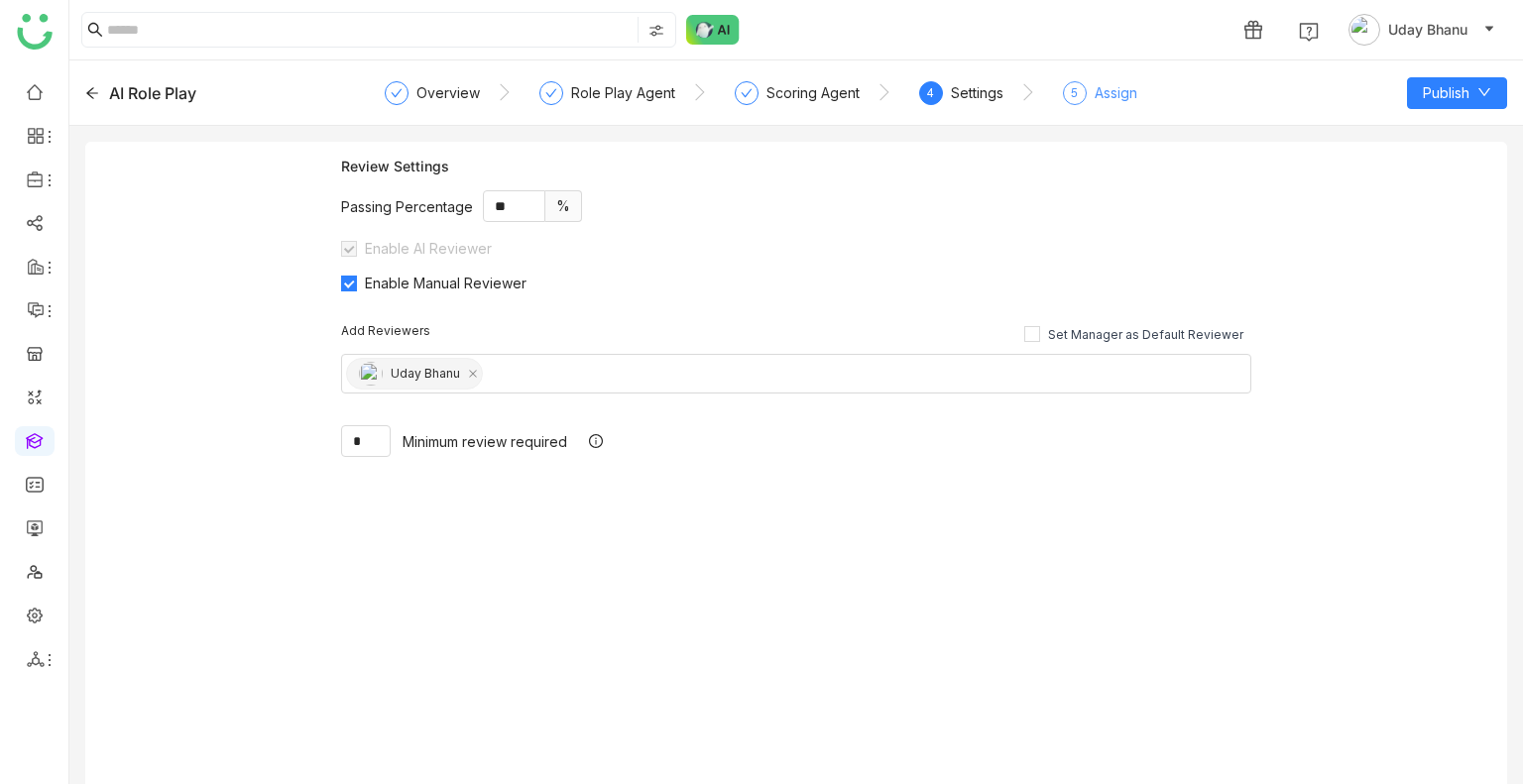 click on "Assign" 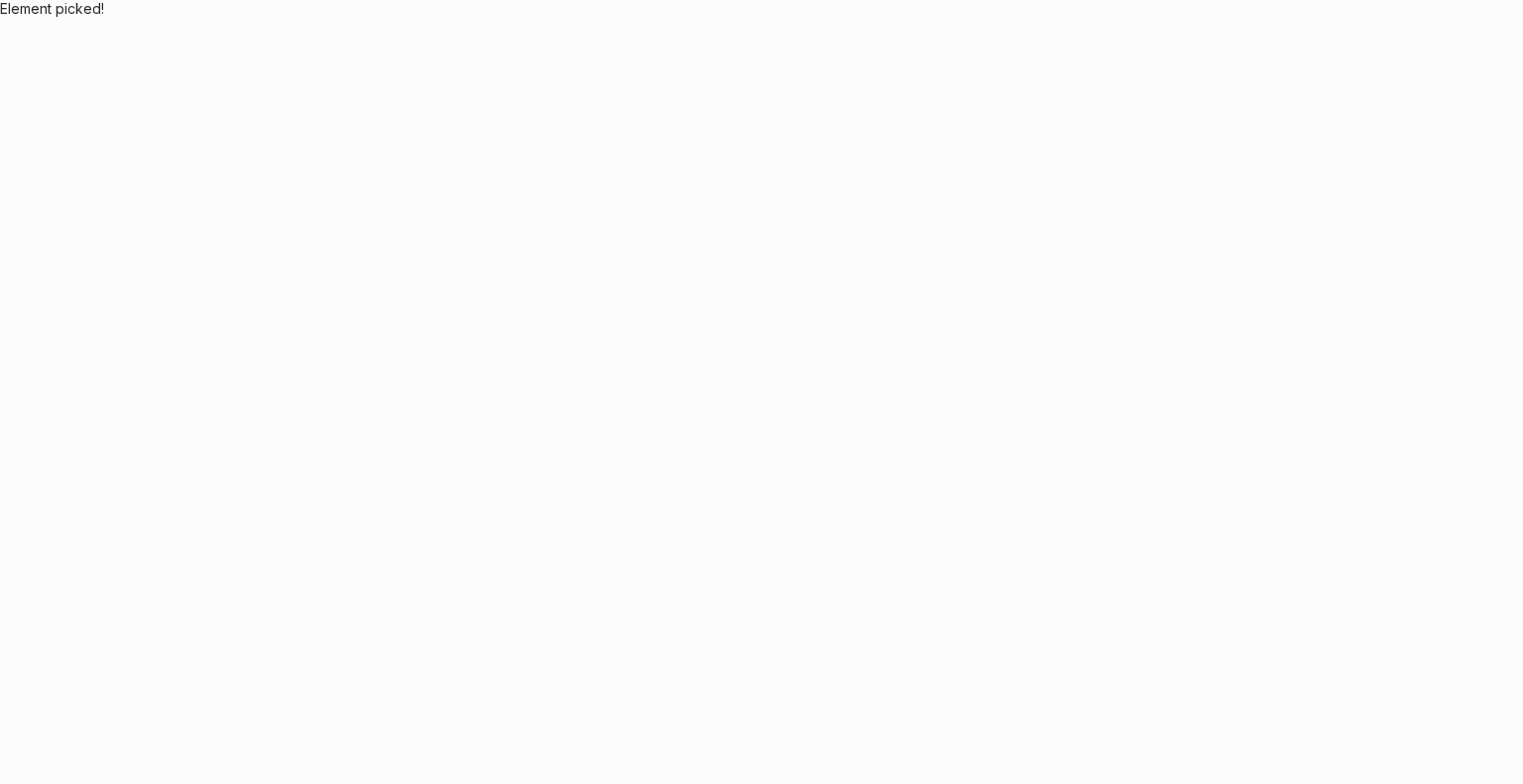 scroll, scrollTop: 0, scrollLeft: 0, axis: both 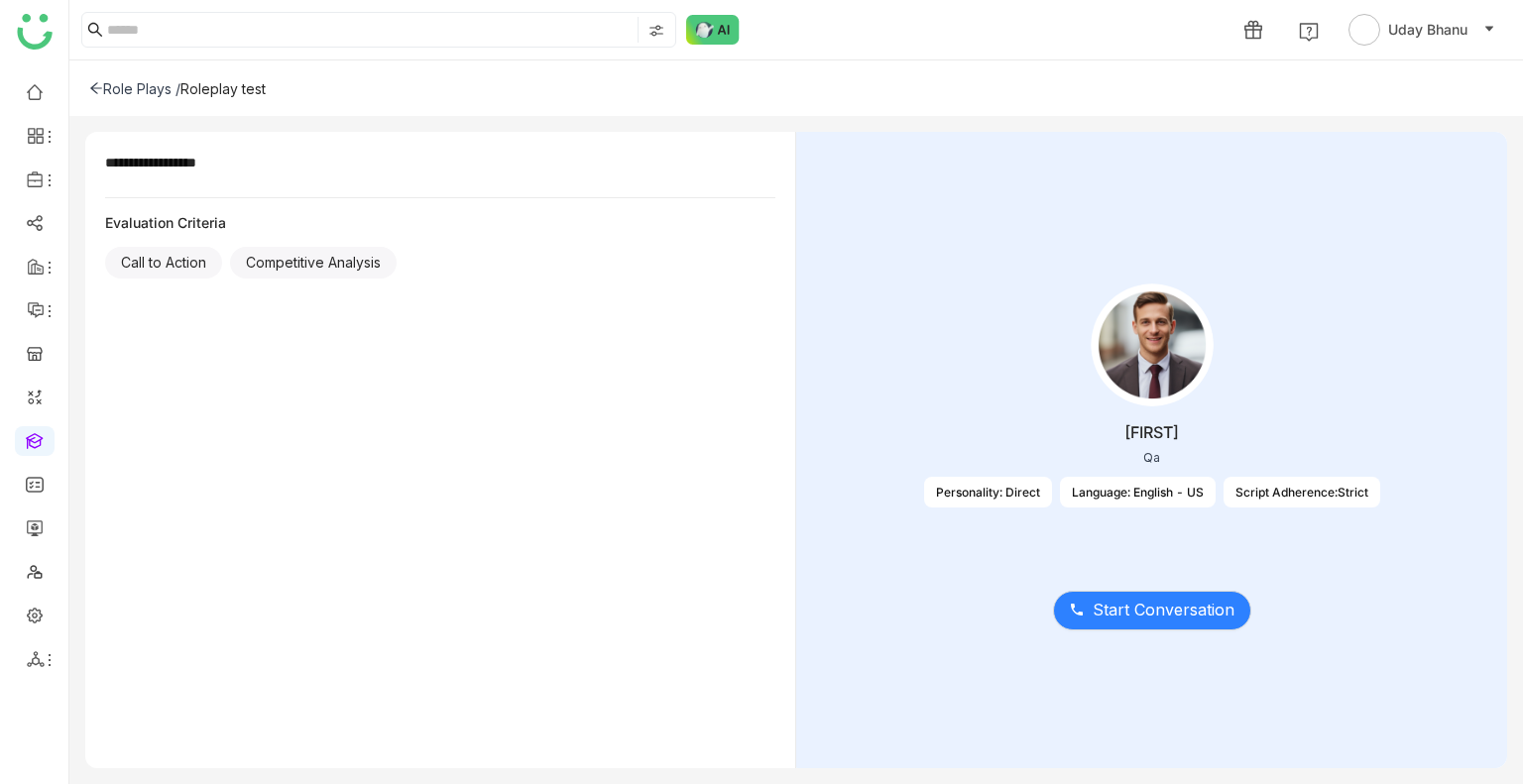 drag, startPoint x: 850, startPoint y: 638, endPoint x: 1416, endPoint y: 312, distance: 653.17073 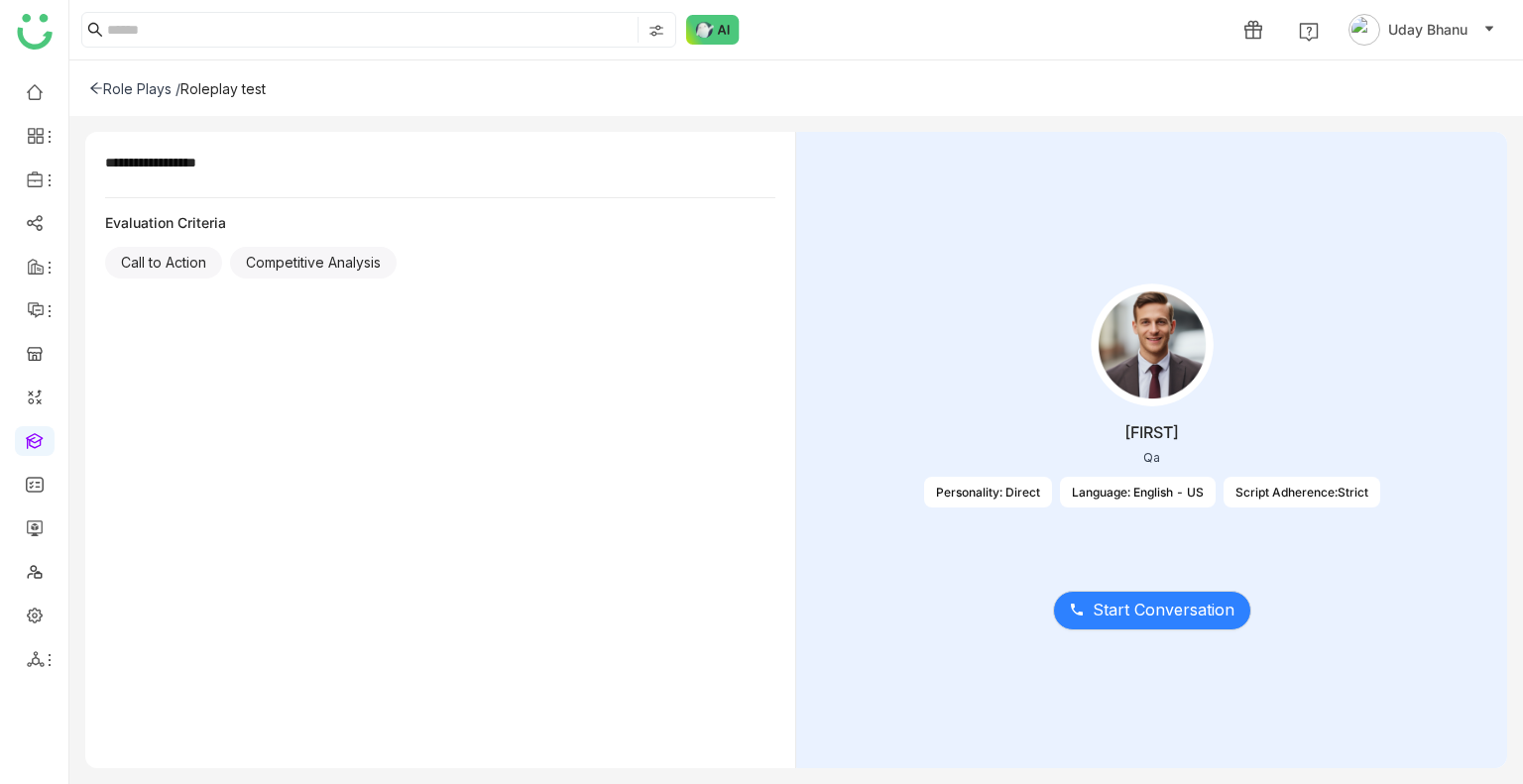 click on "[FIRST] Qa Personality: Direct Language: English - US Script Adherence:Strict" 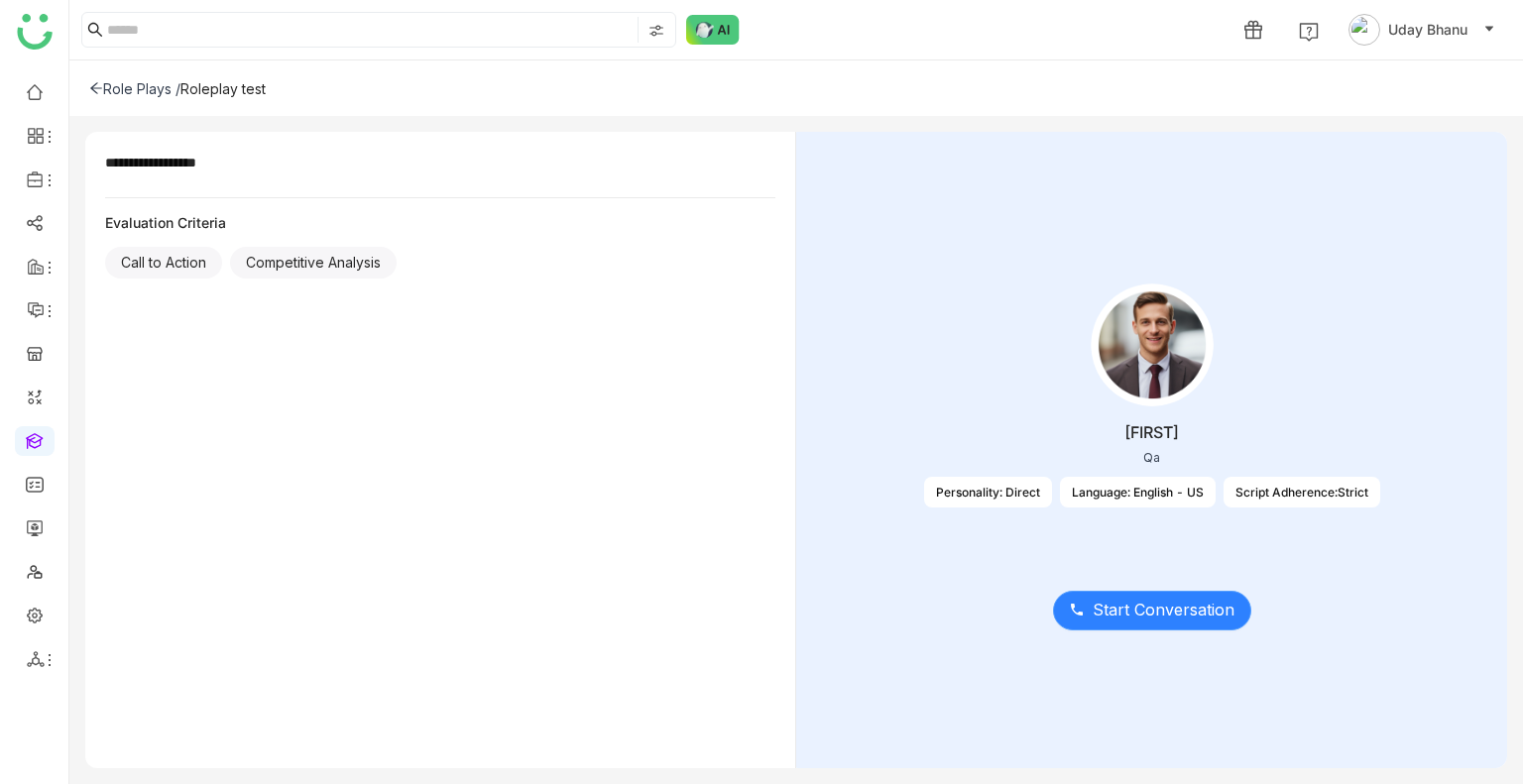 click on "Start Conversation" 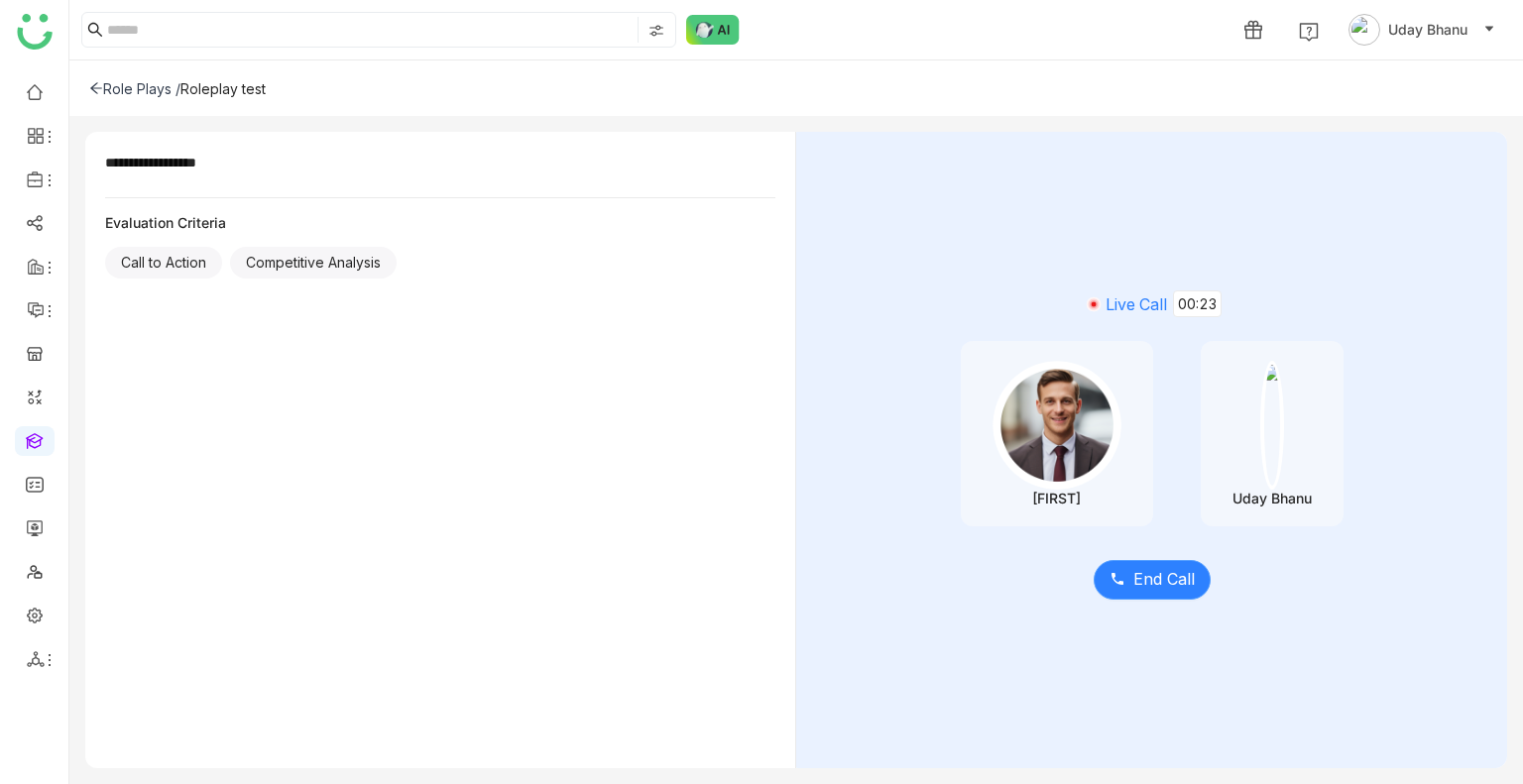 click on "End Call" 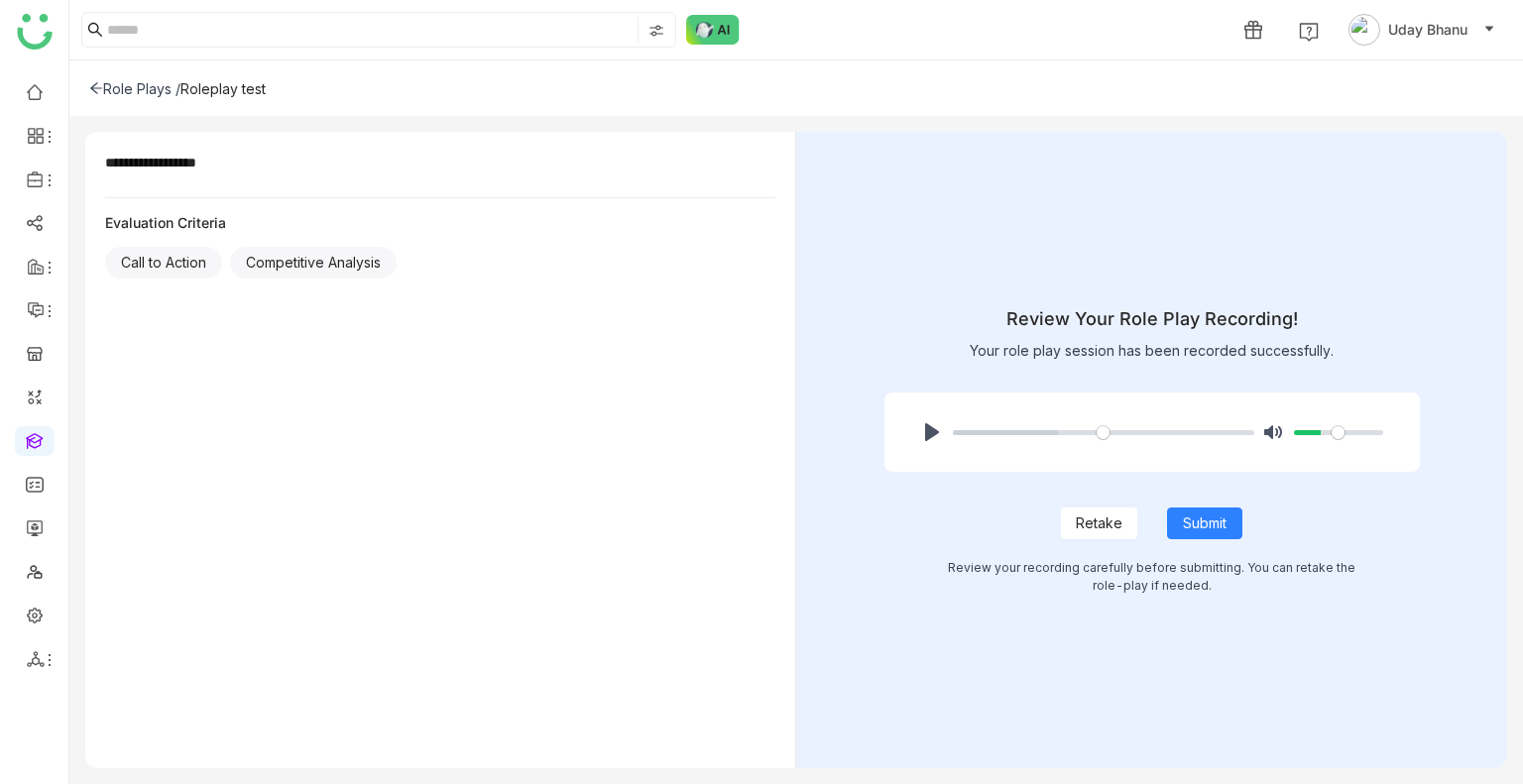 click on "Retake" 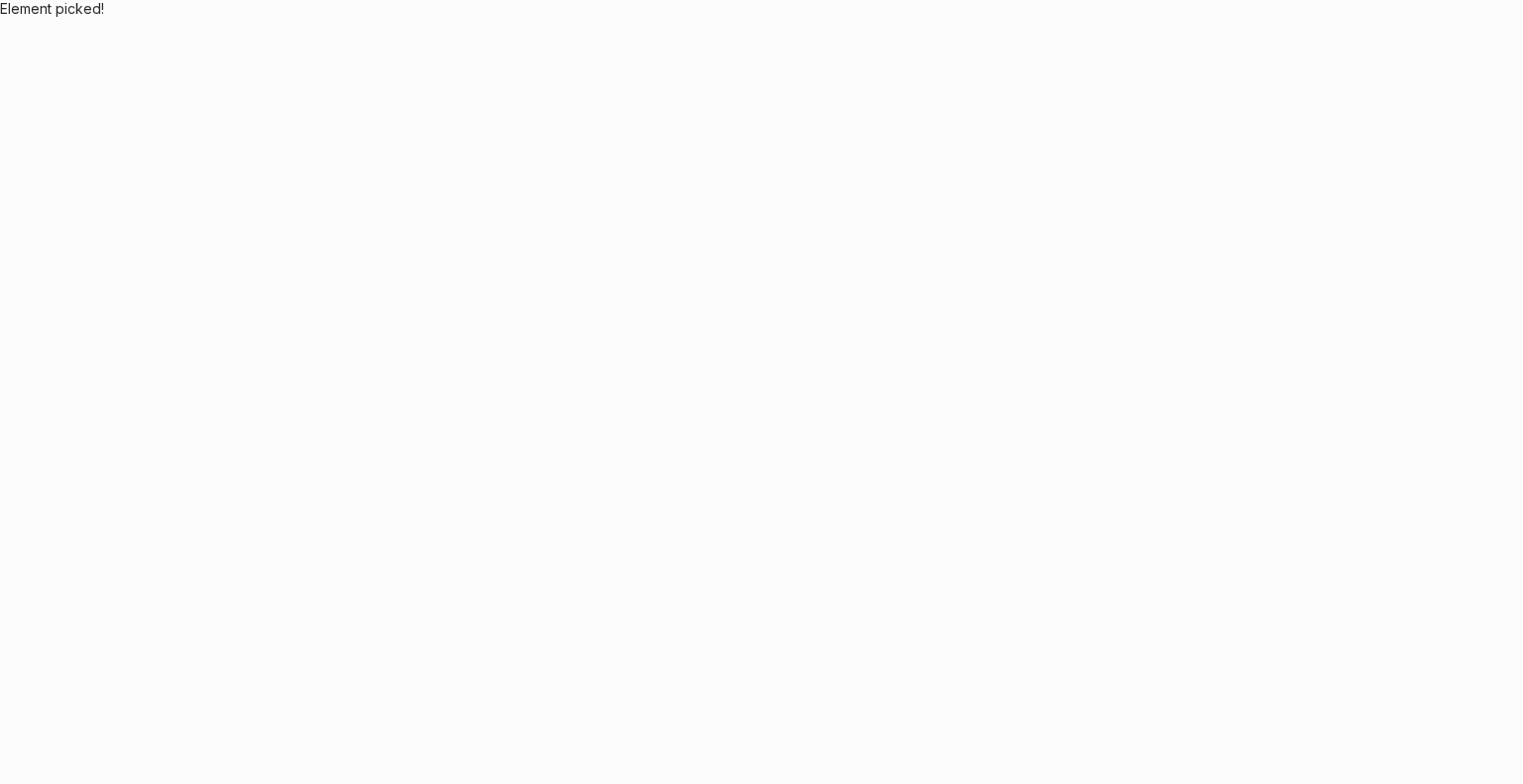 scroll, scrollTop: 0, scrollLeft: 0, axis: both 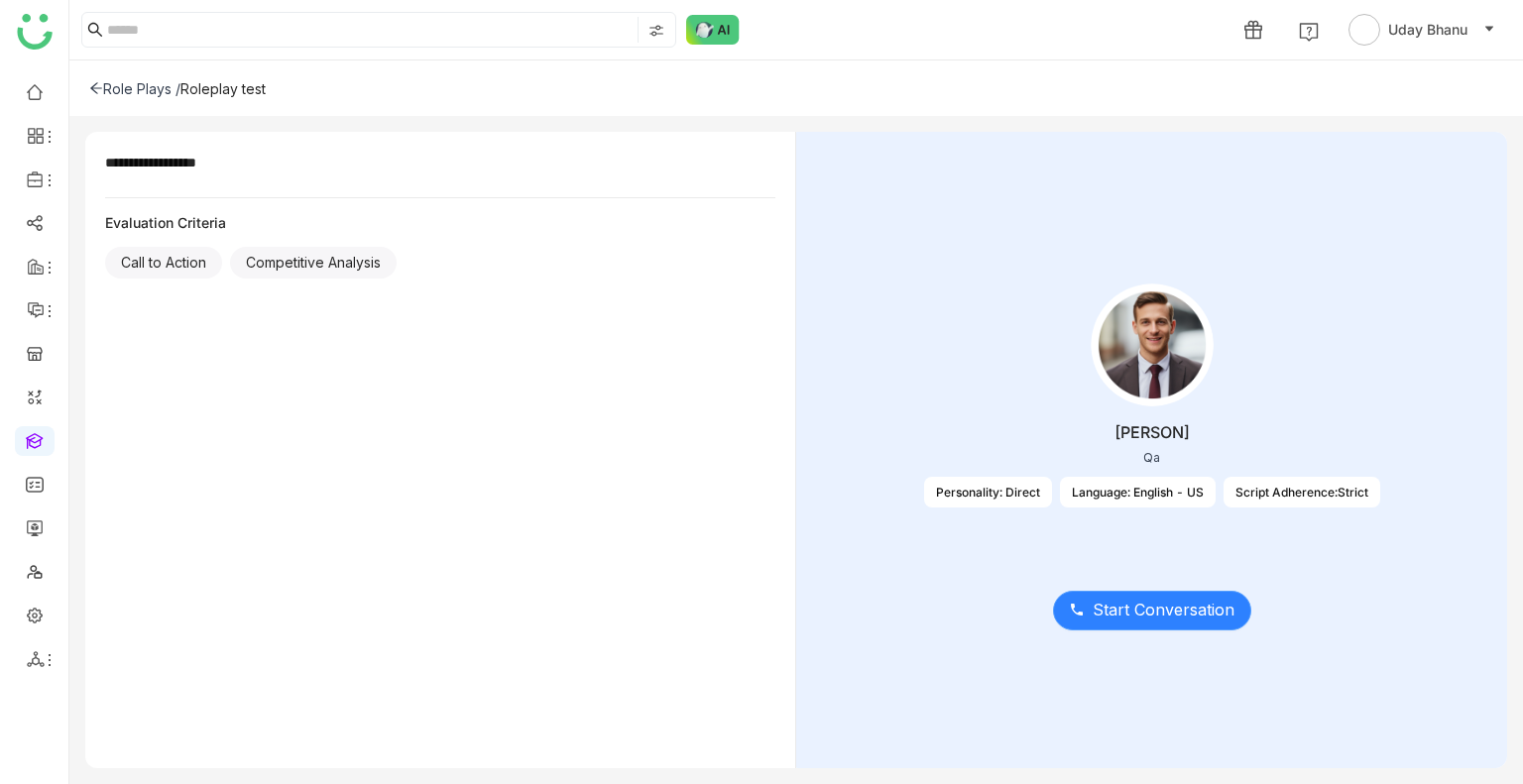 click on "Start Conversation" 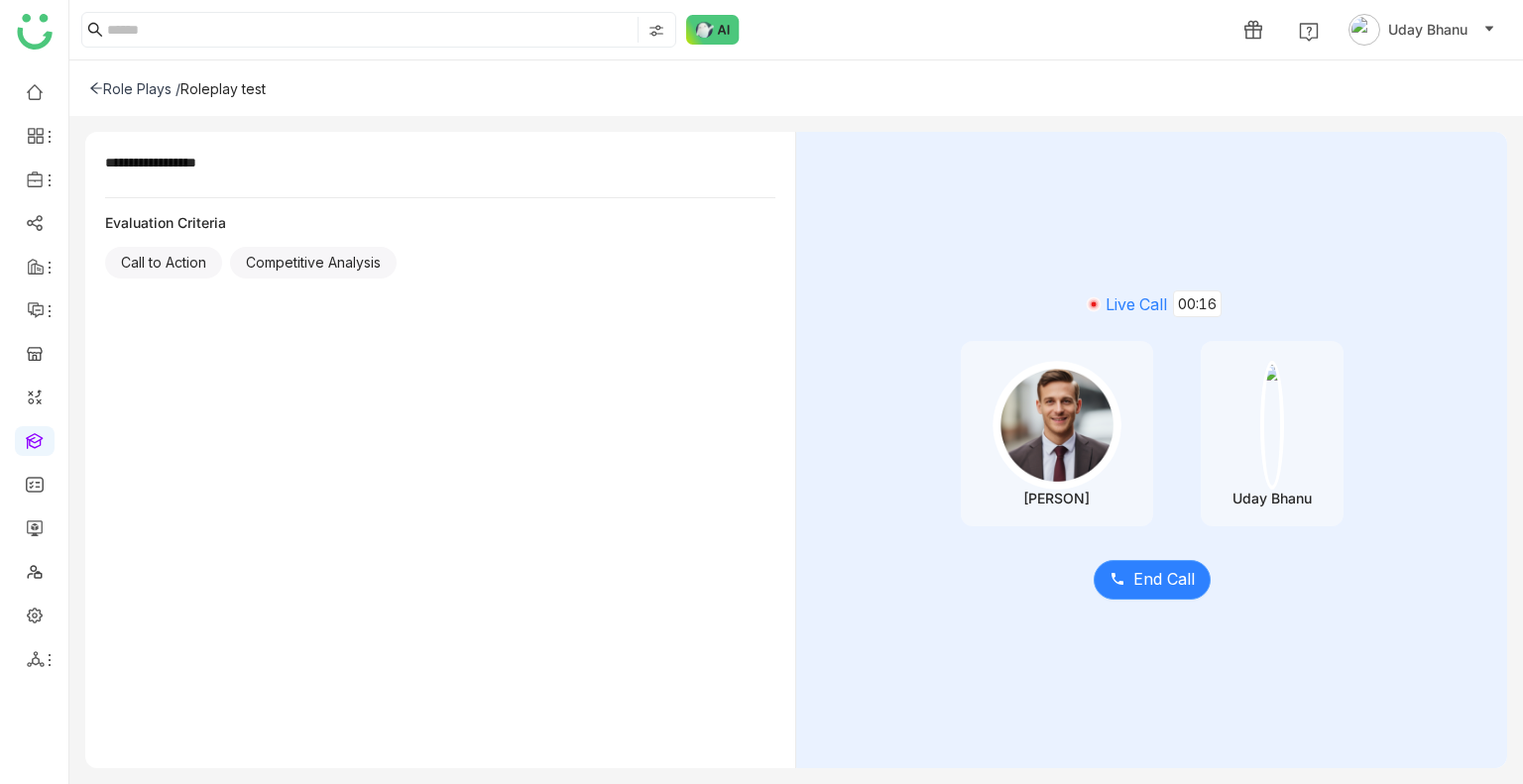 click on "End Call" 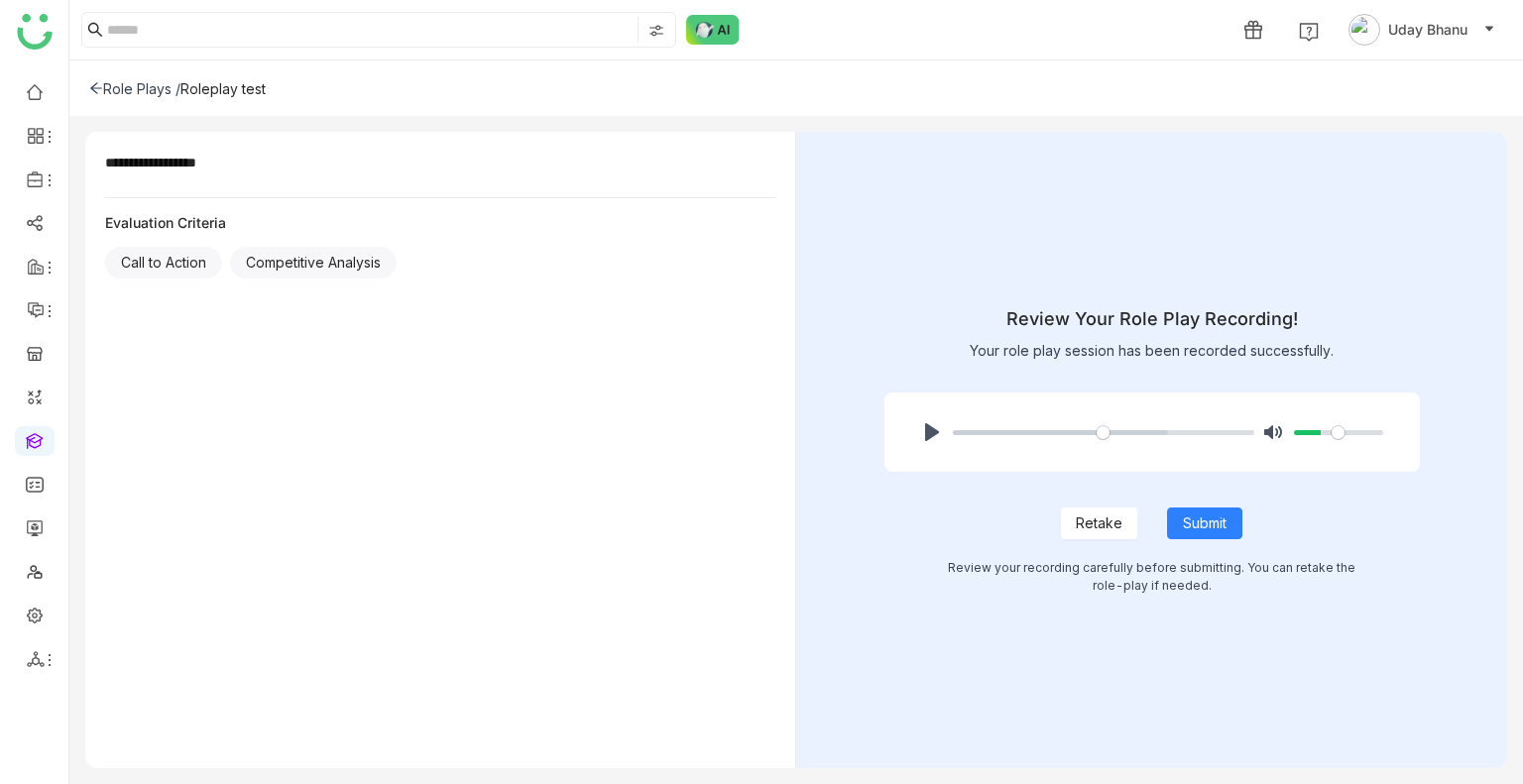 click on "Retake" 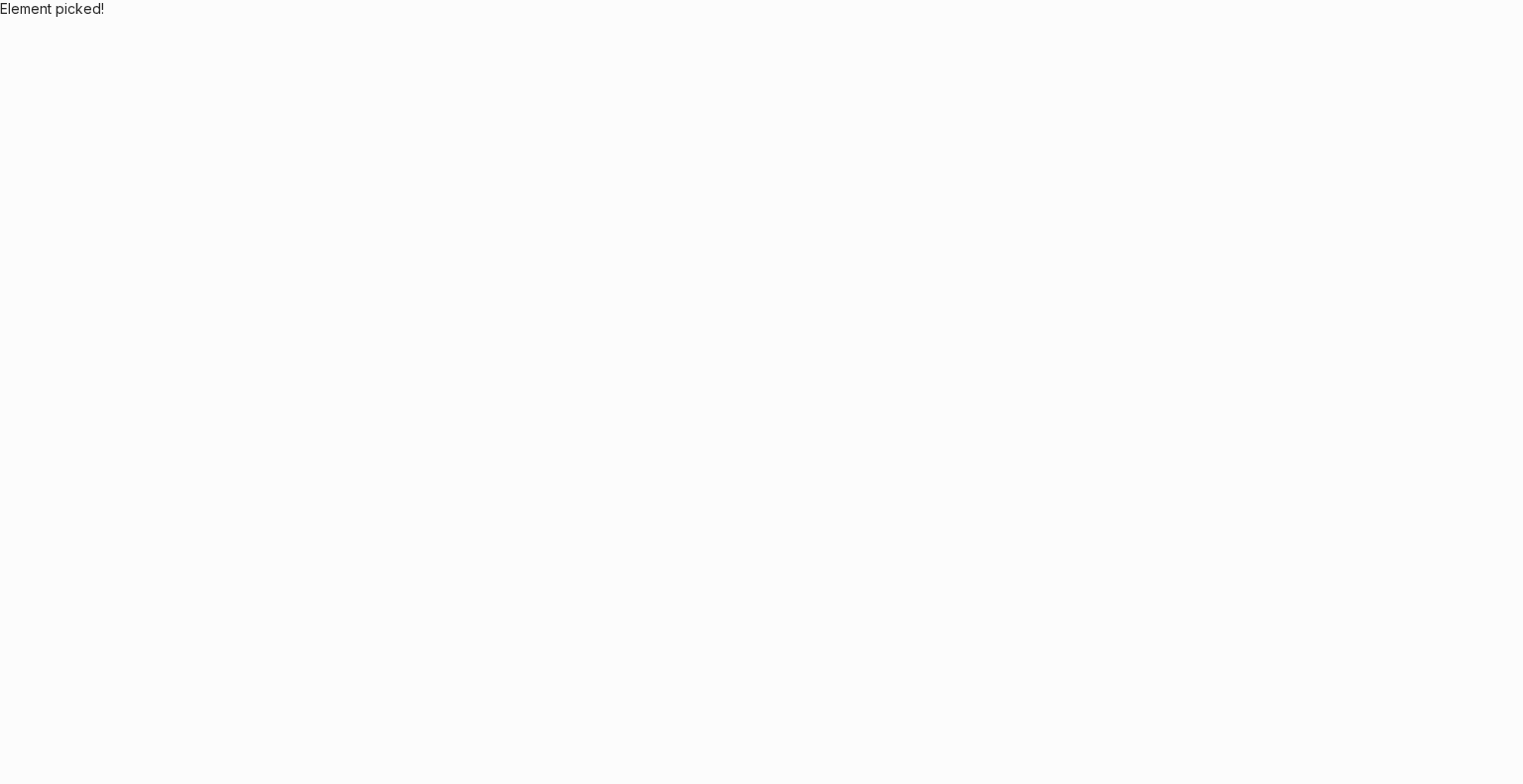 scroll, scrollTop: 0, scrollLeft: 0, axis: both 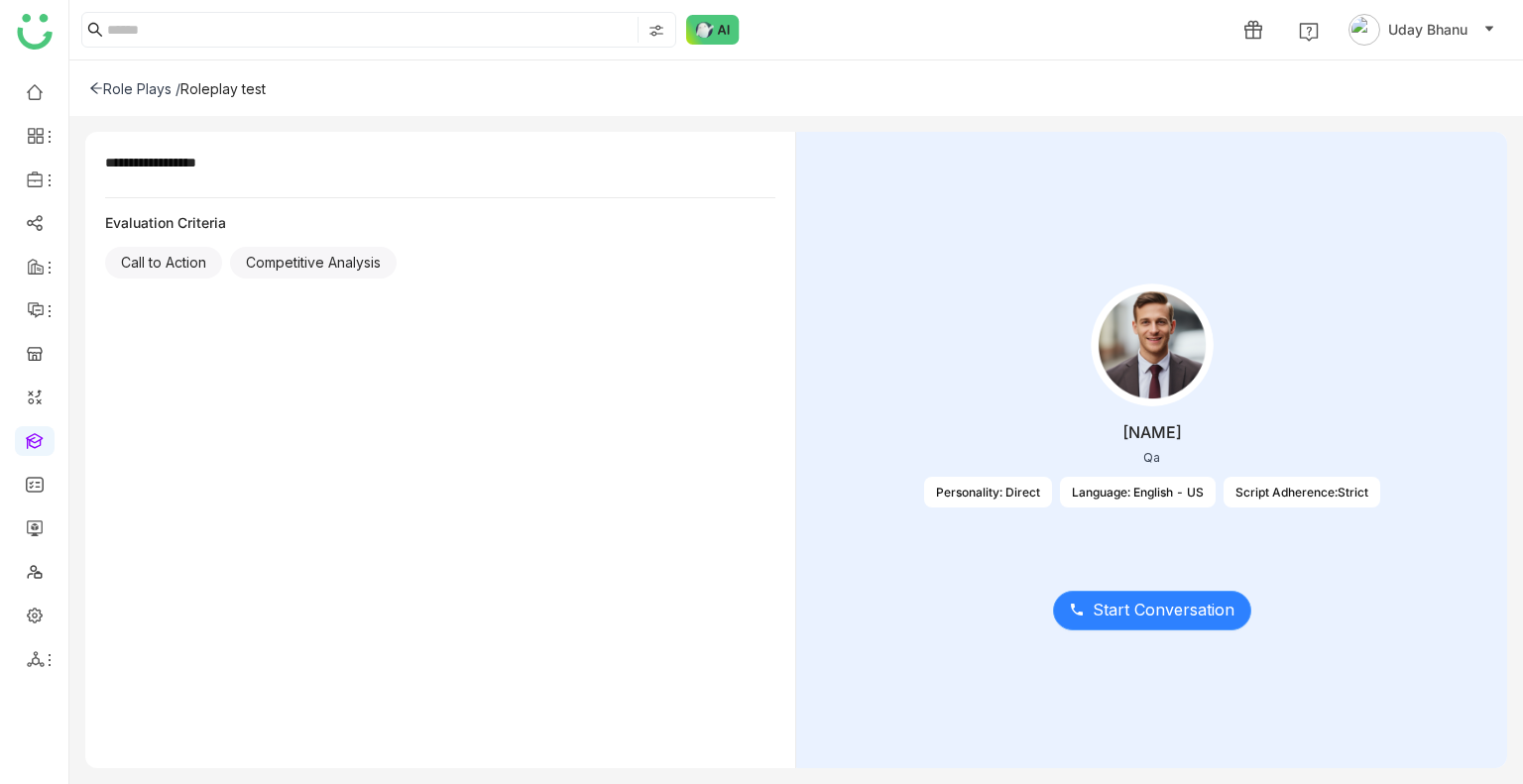 click on "Start Conversation" 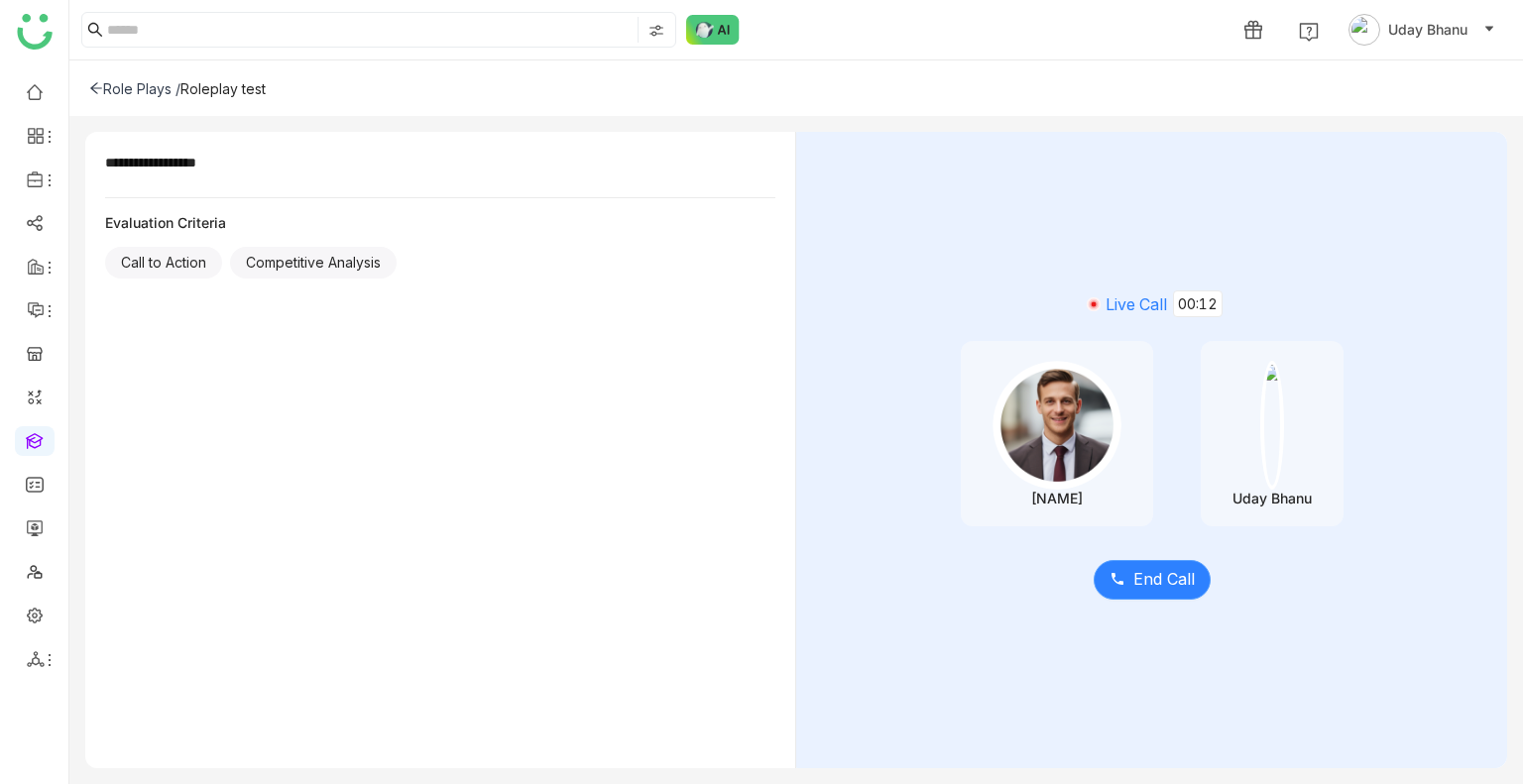 click on "End Call" 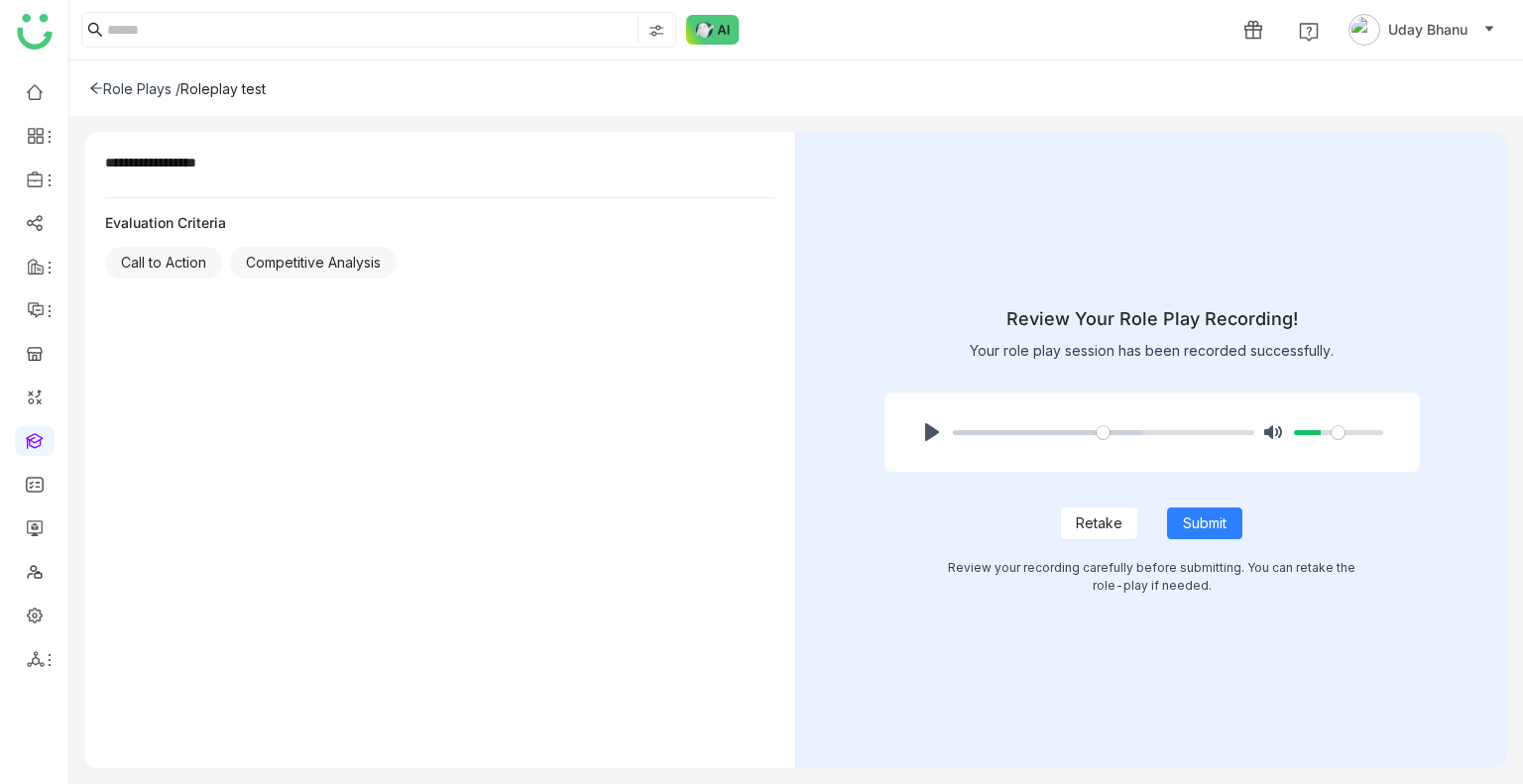 click on "Retake" 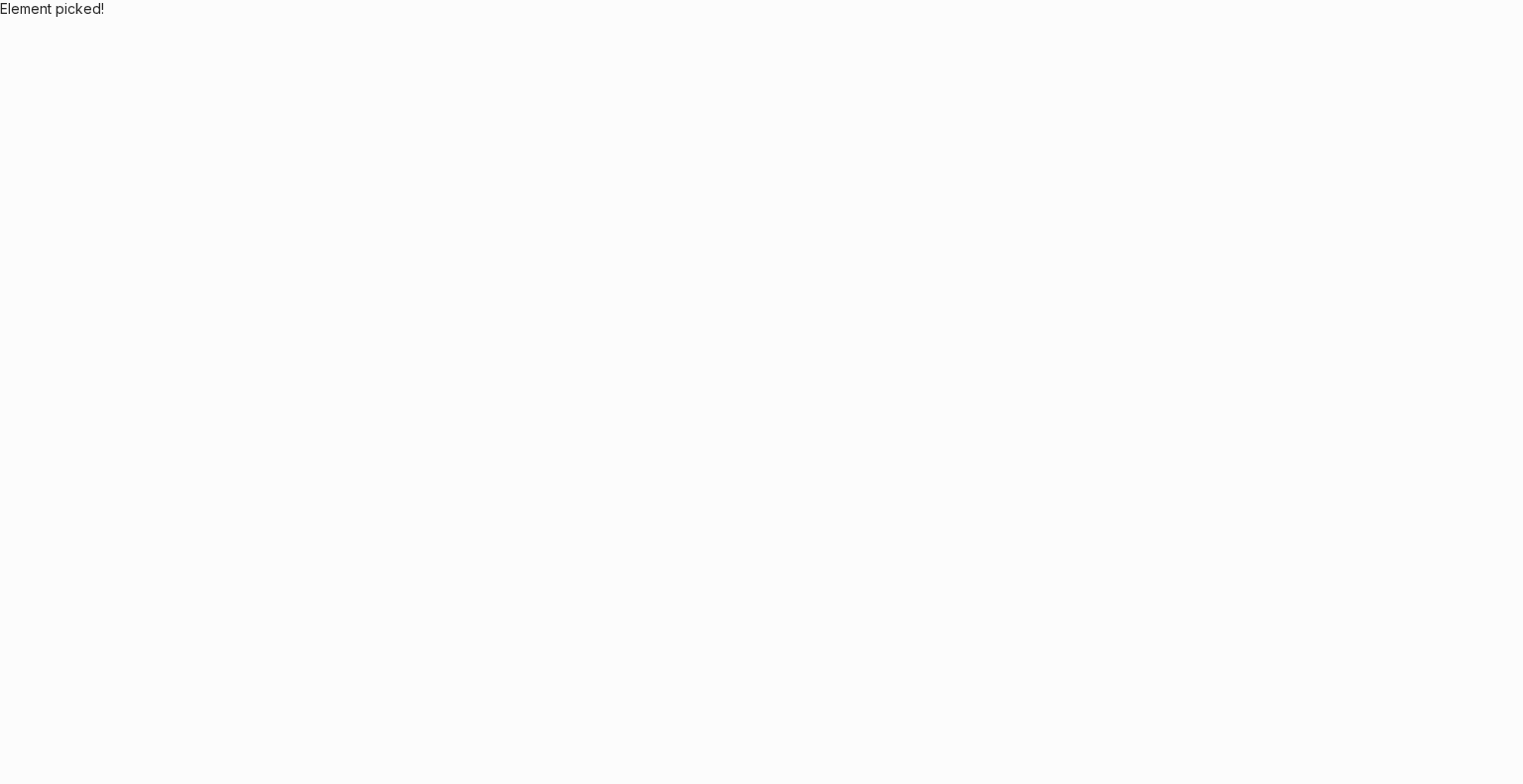 scroll, scrollTop: 0, scrollLeft: 0, axis: both 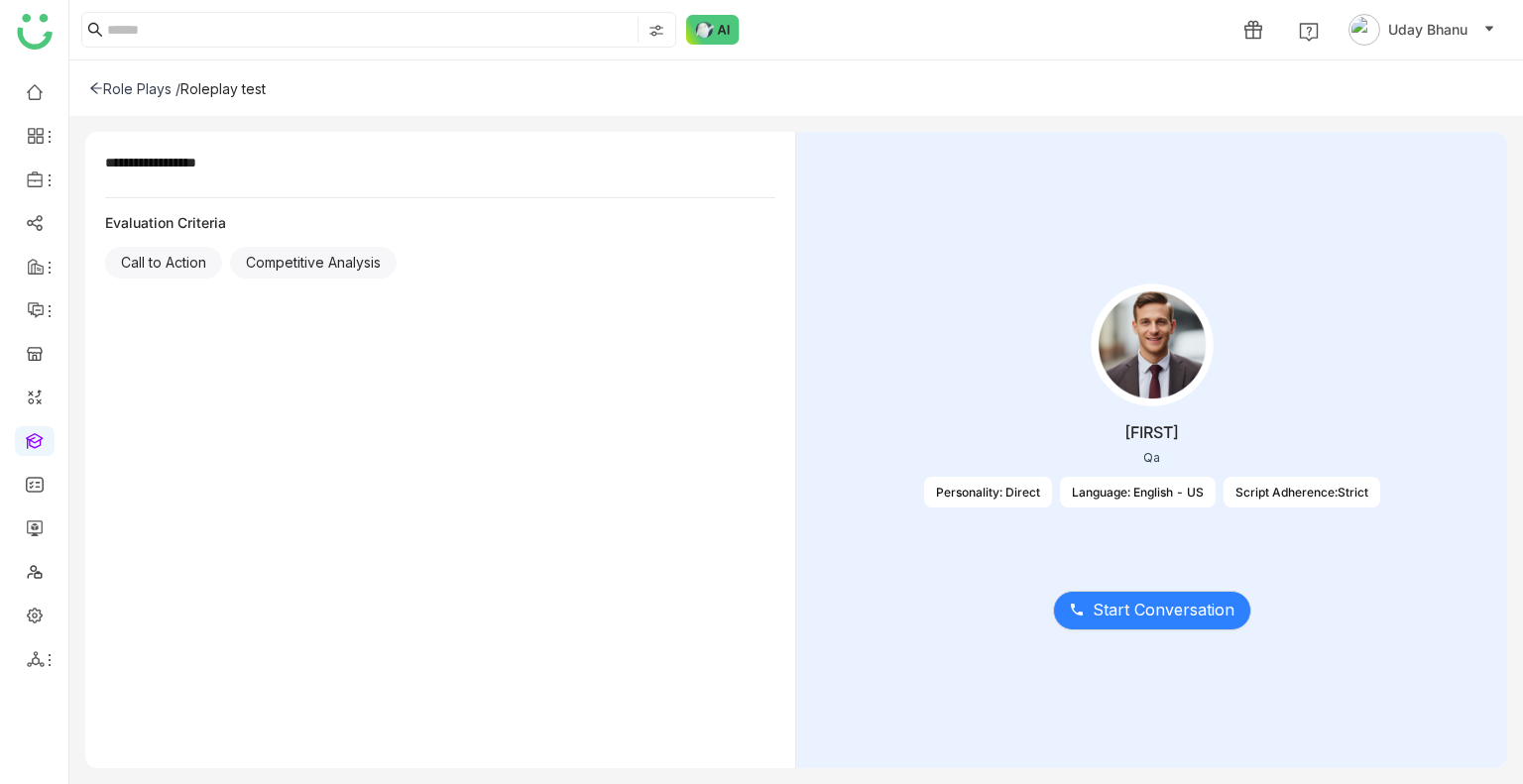 click on "Start Conversation" 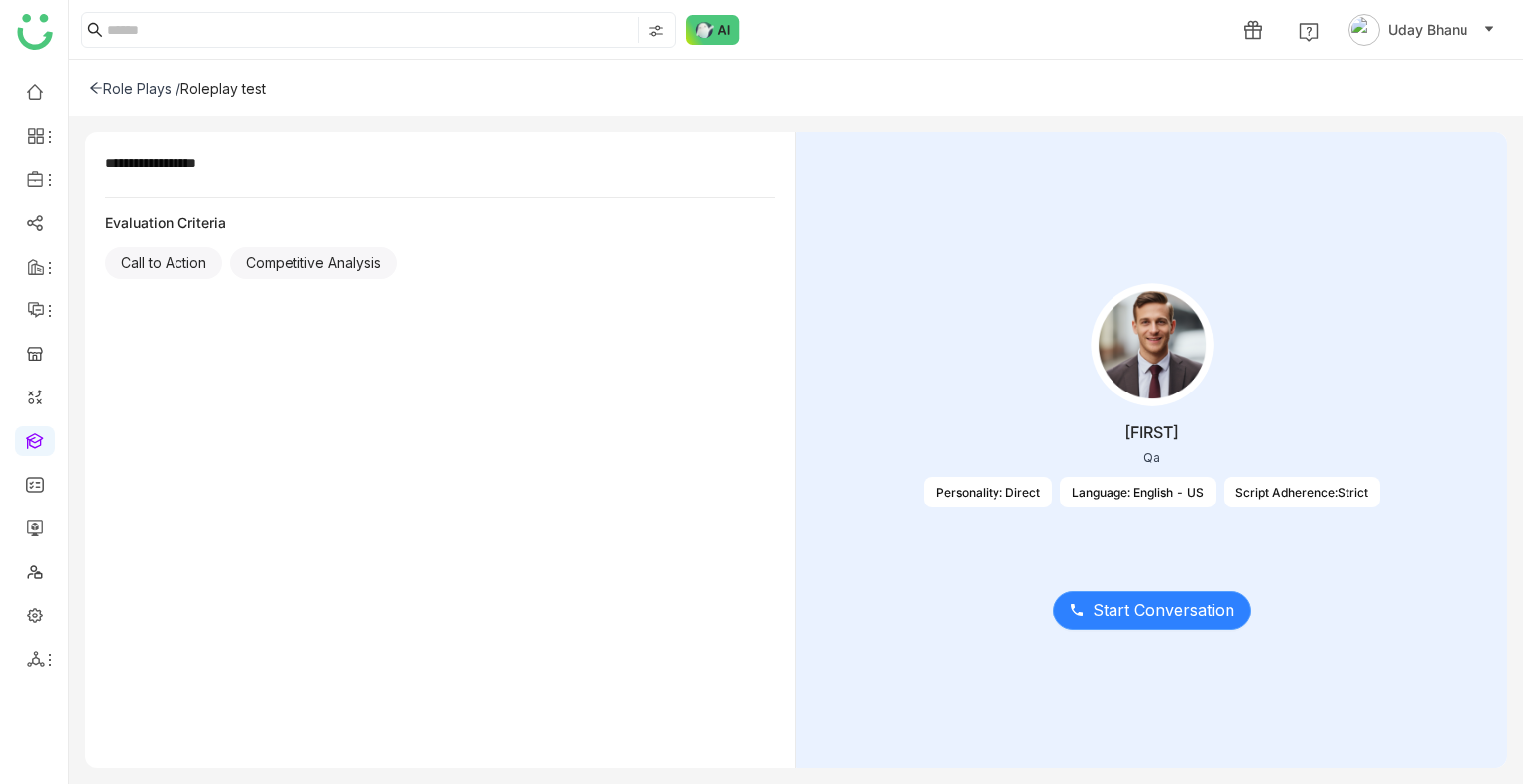 click on "Start Conversation" 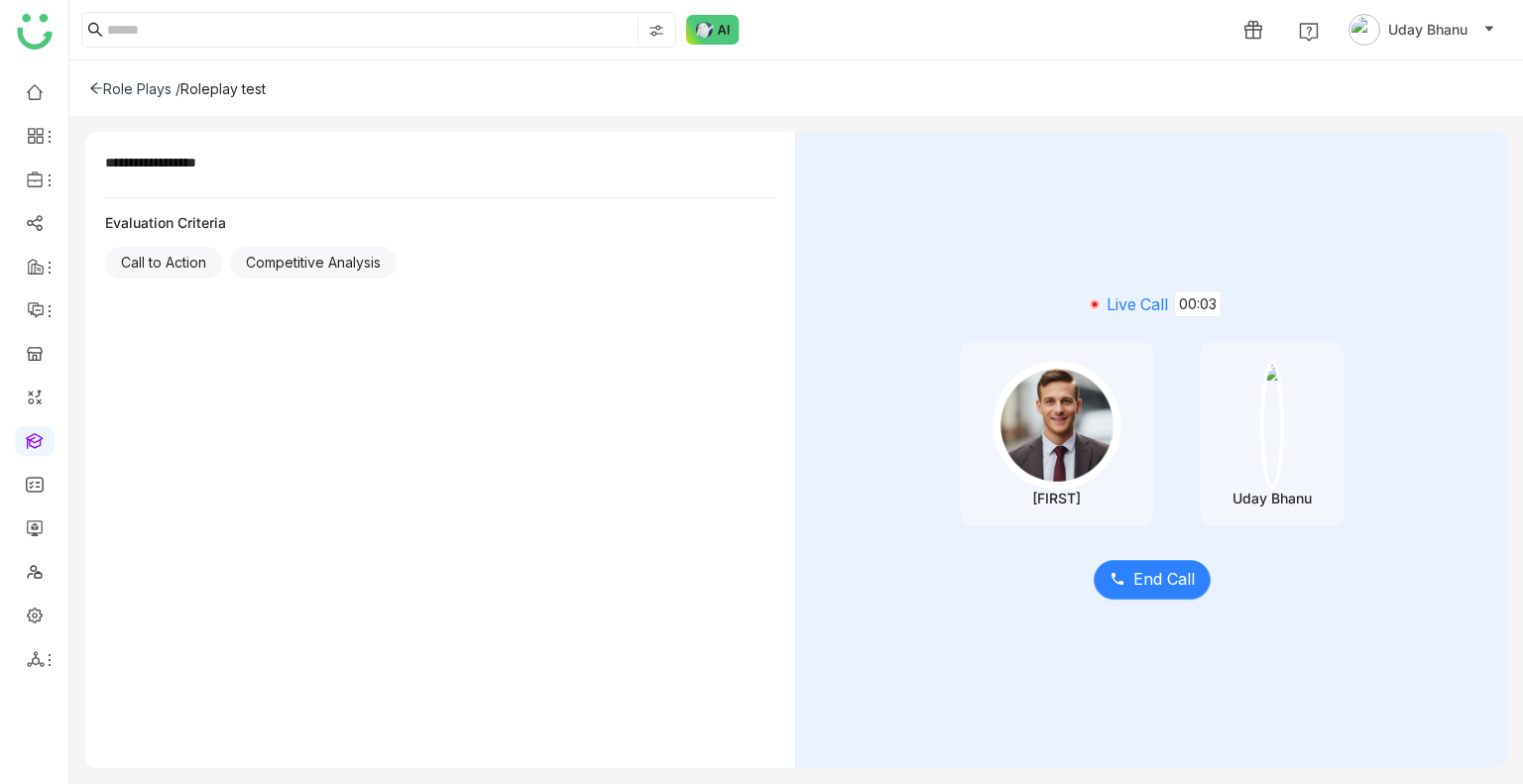 click on "End Call" 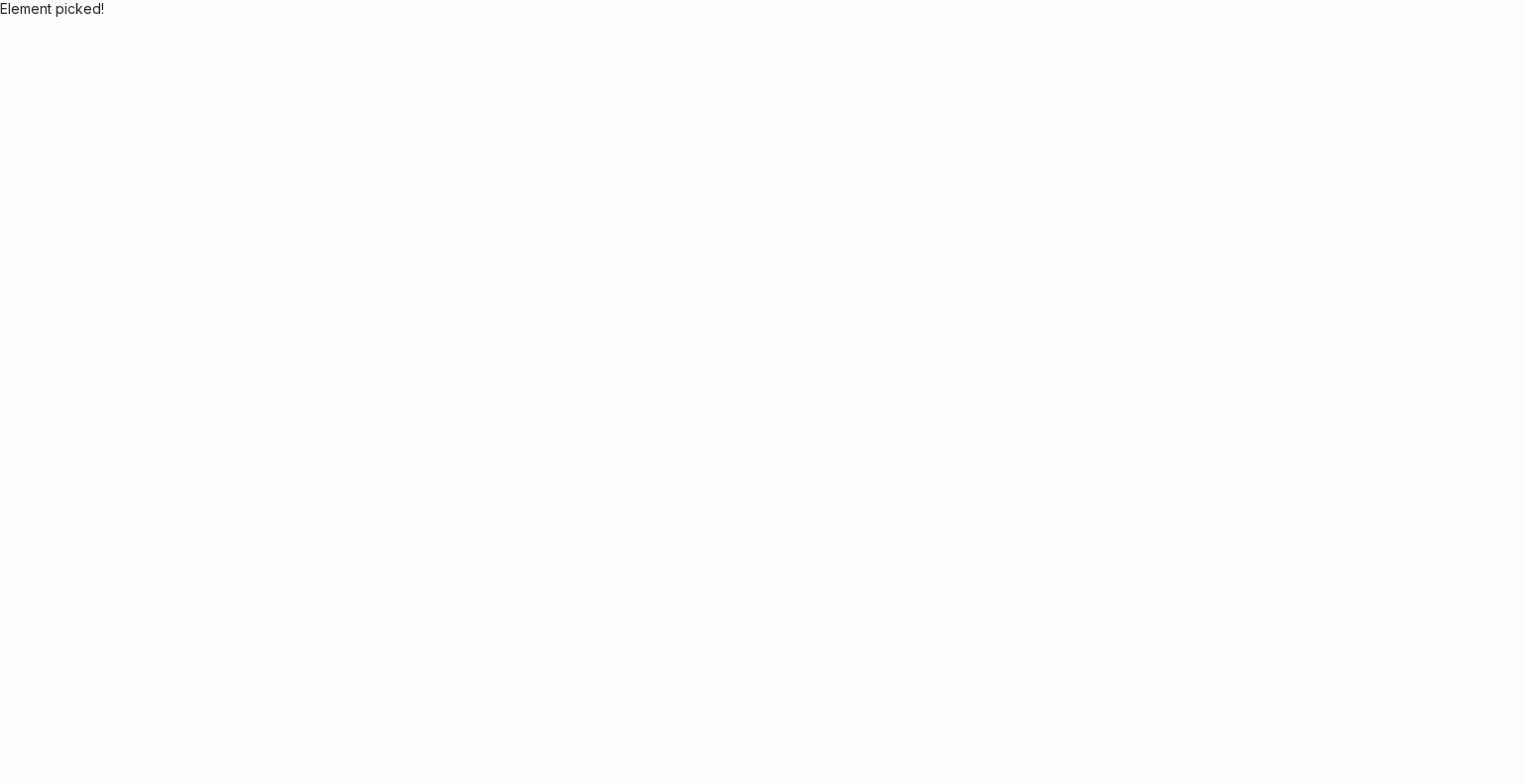 scroll, scrollTop: 0, scrollLeft: 0, axis: both 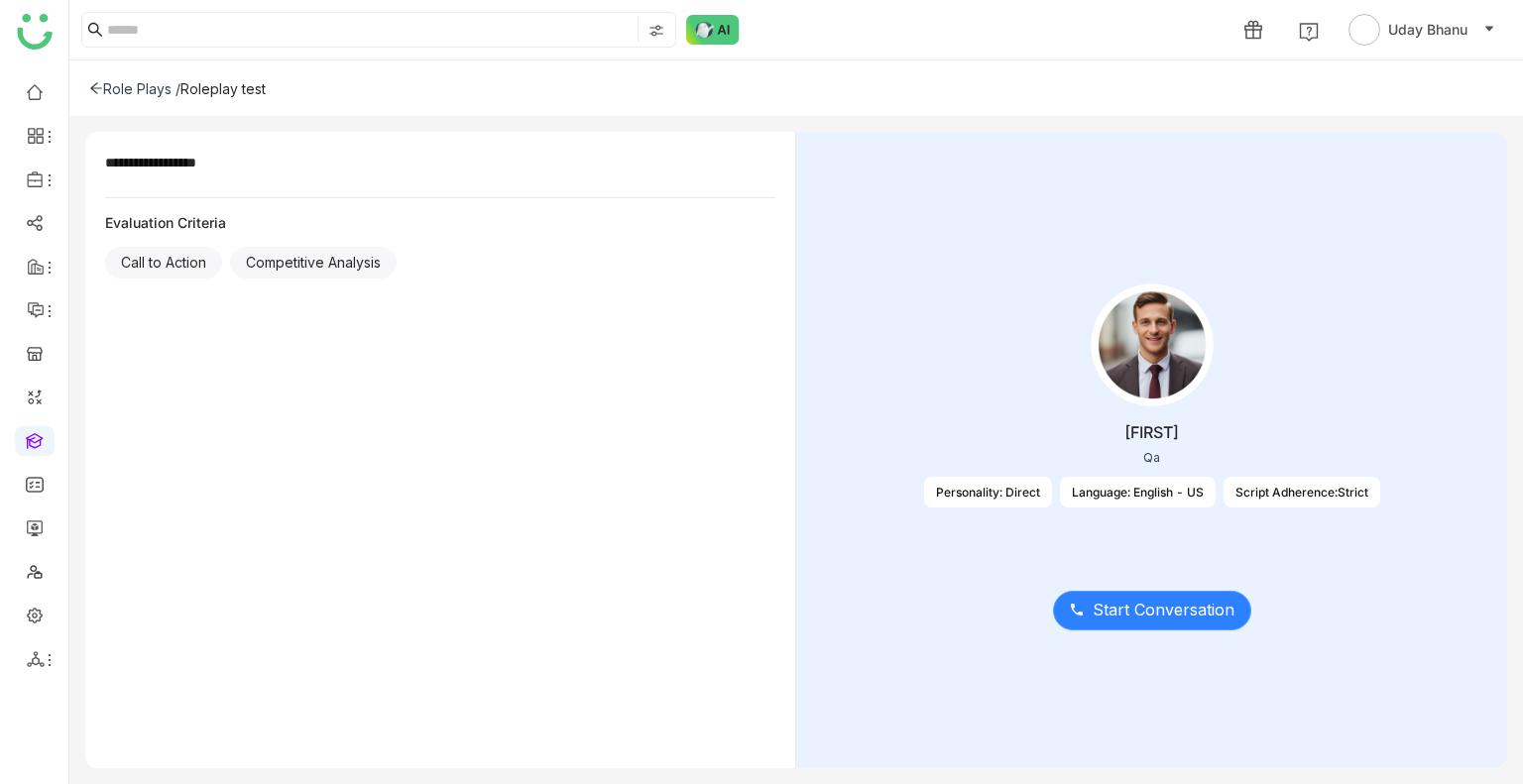 drag, startPoint x: 1169, startPoint y: 586, endPoint x: 1170, endPoint y: 610, distance: 24.020824 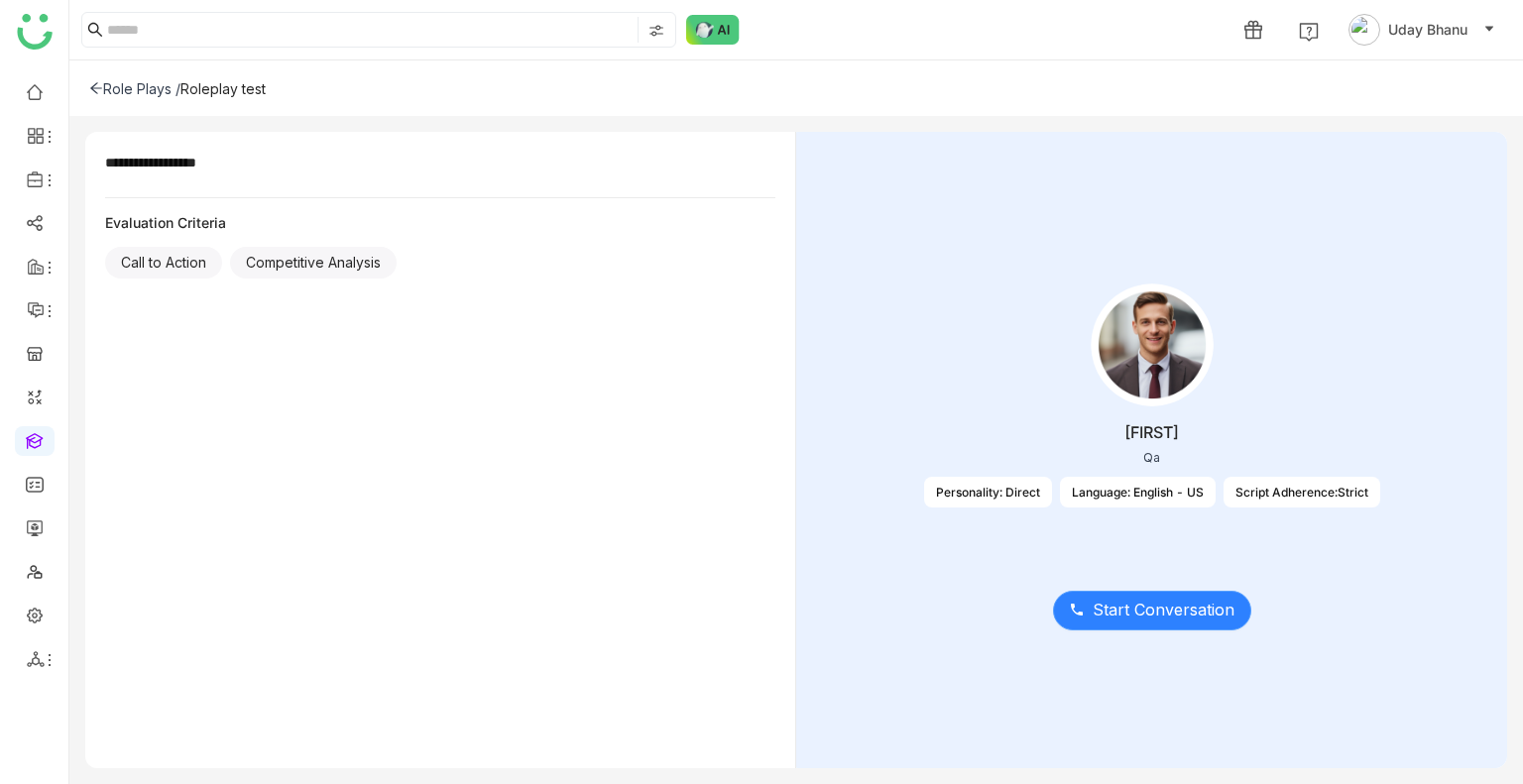click on "Start Conversation" 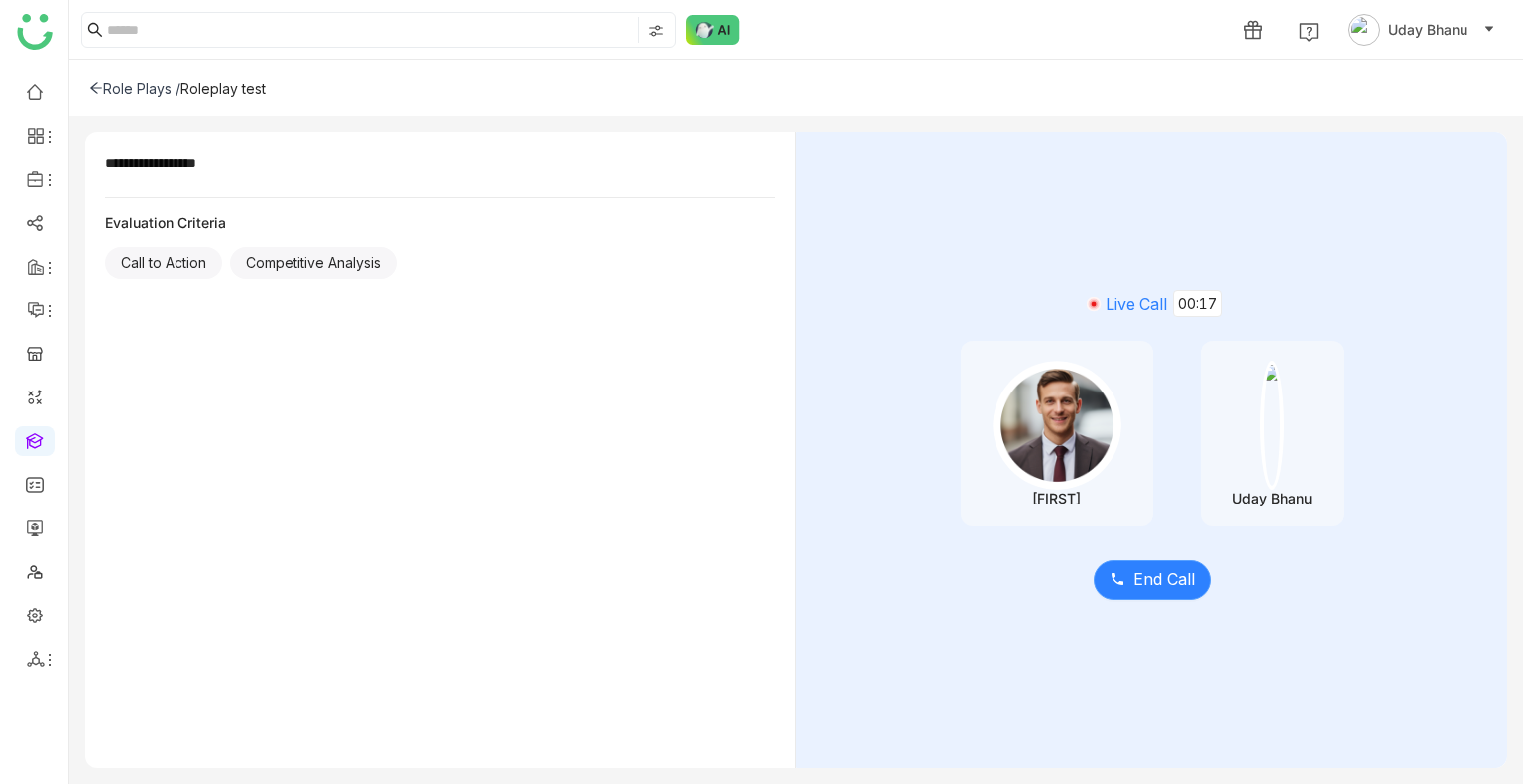 click on "End Call" 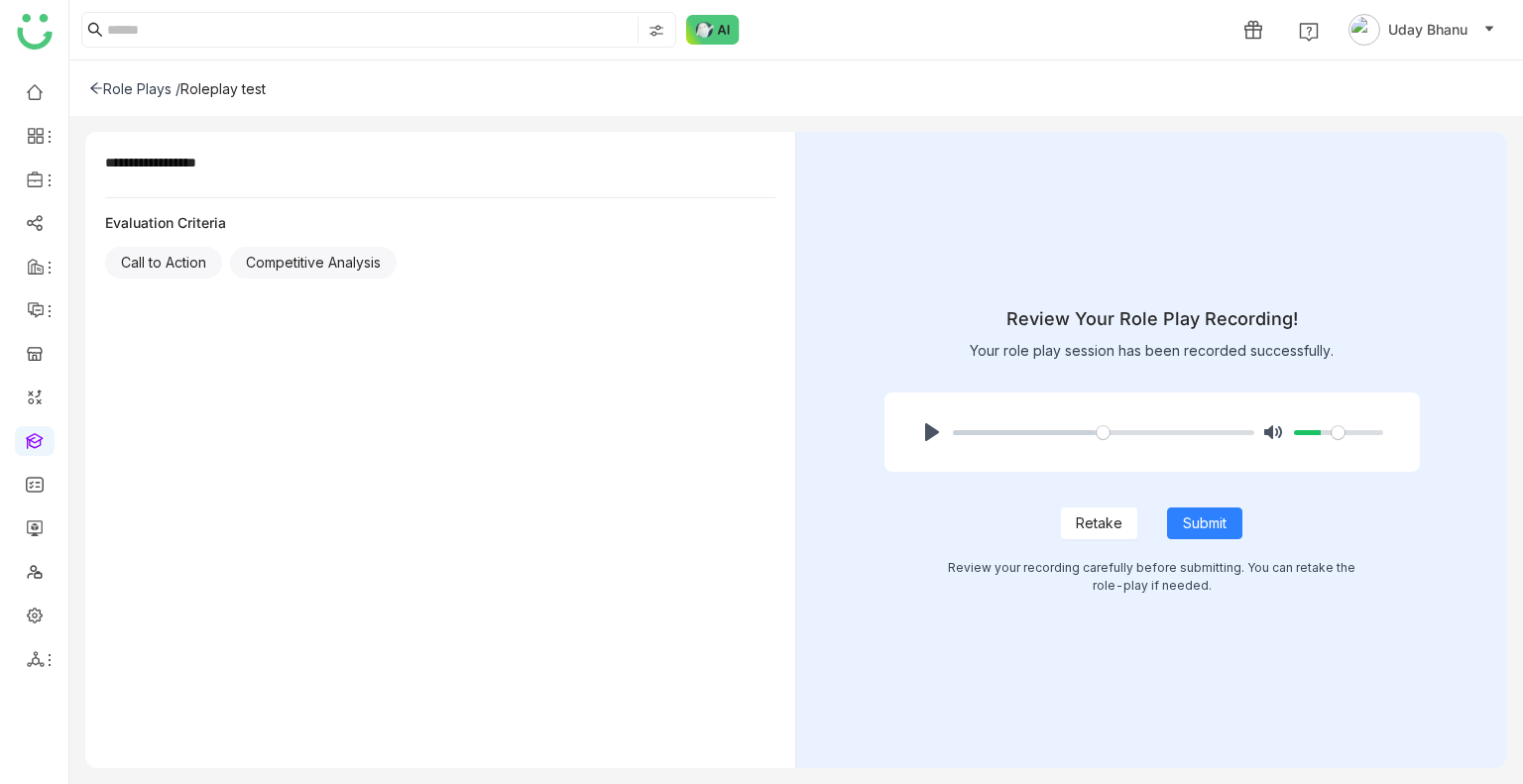 click on "Retake" 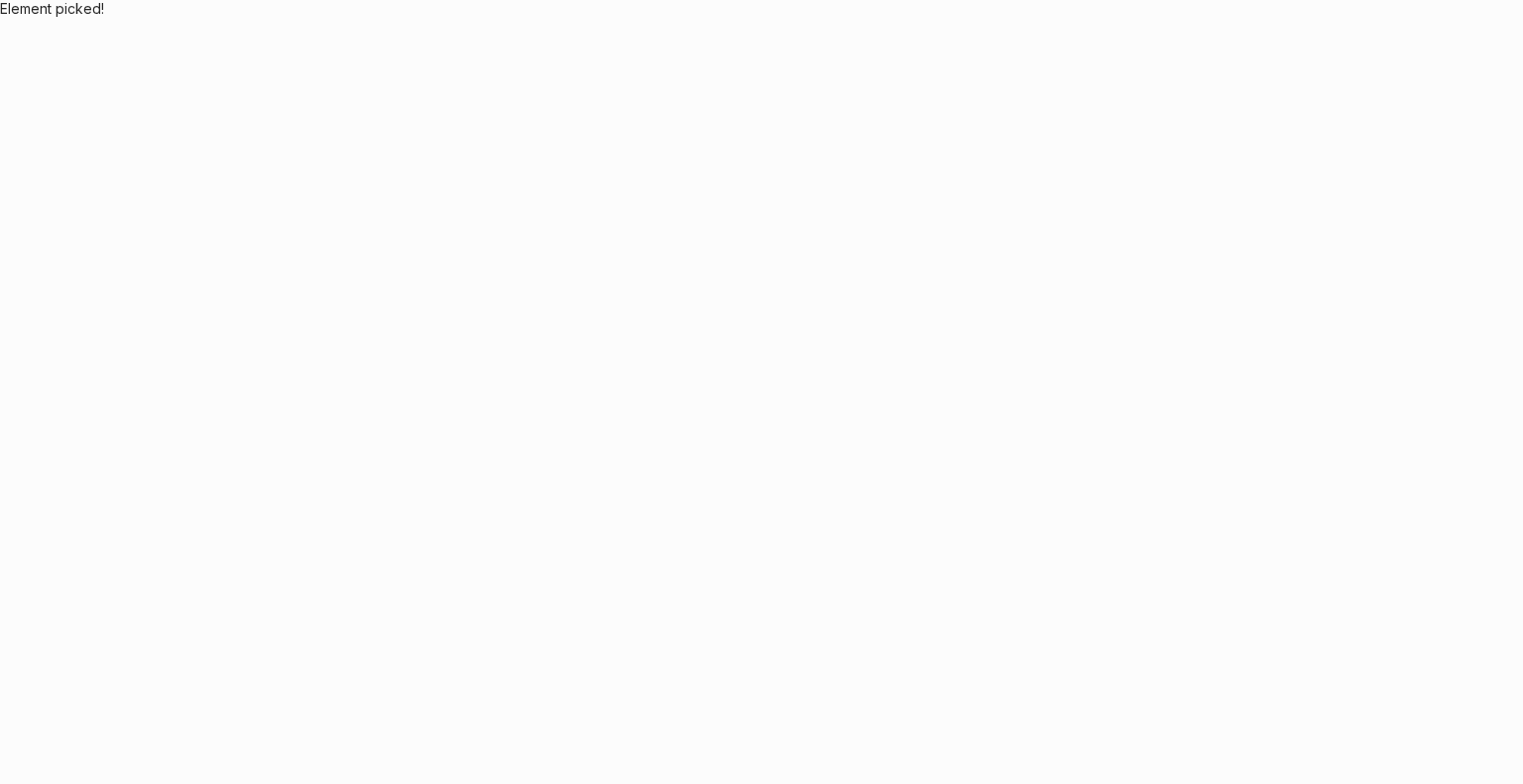 scroll, scrollTop: 0, scrollLeft: 0, axis: both 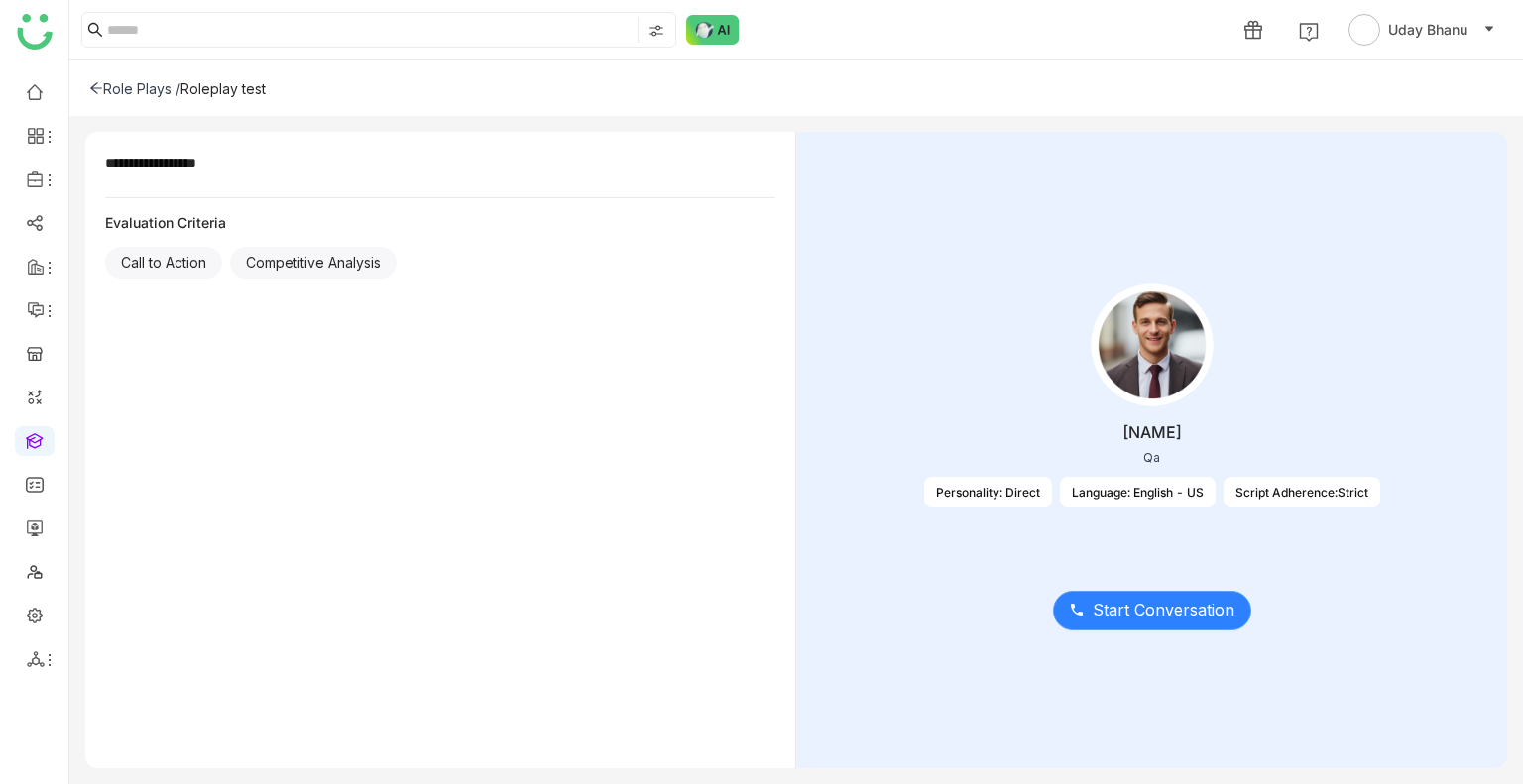 click on "Start Conversation" 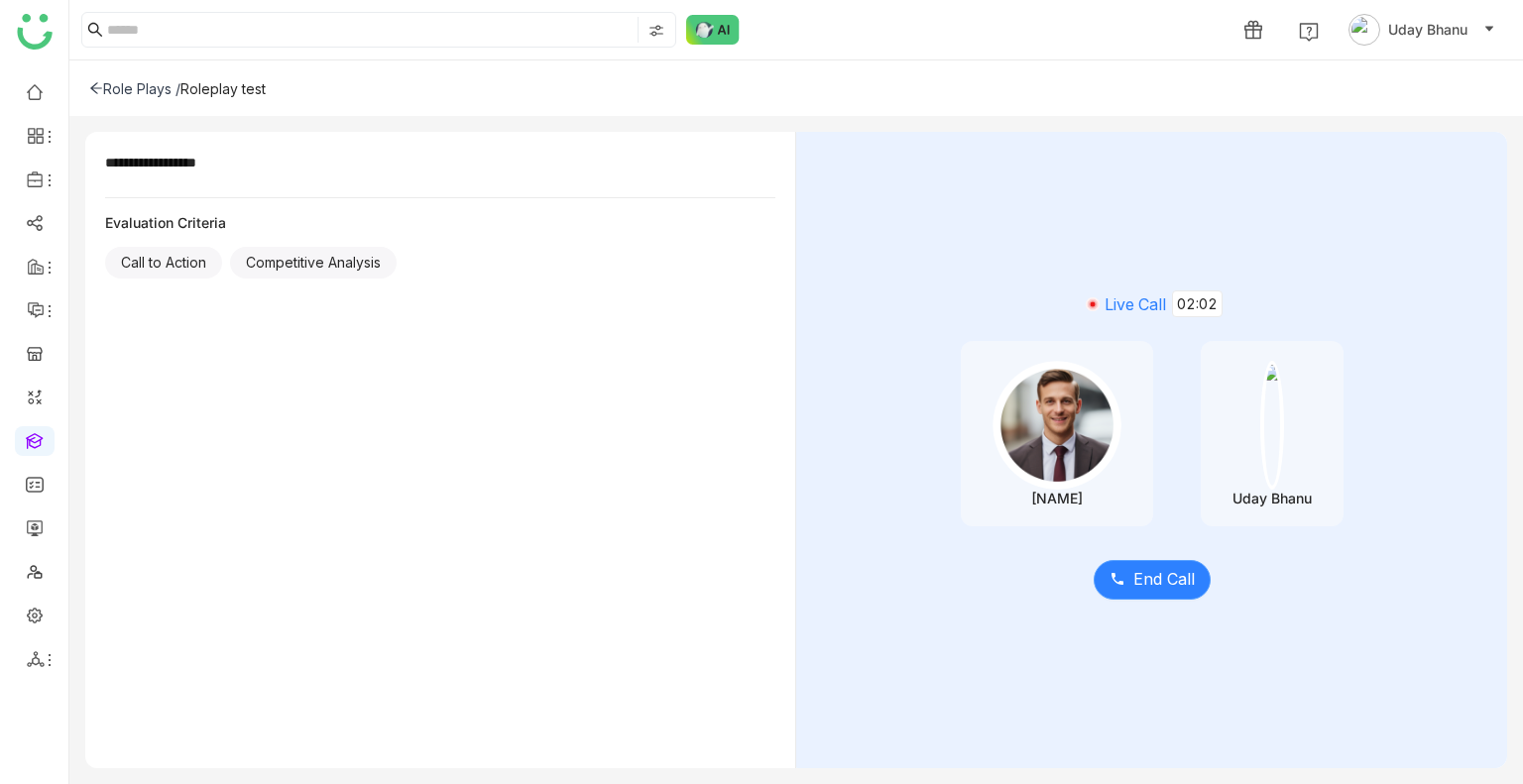click on "End Call" 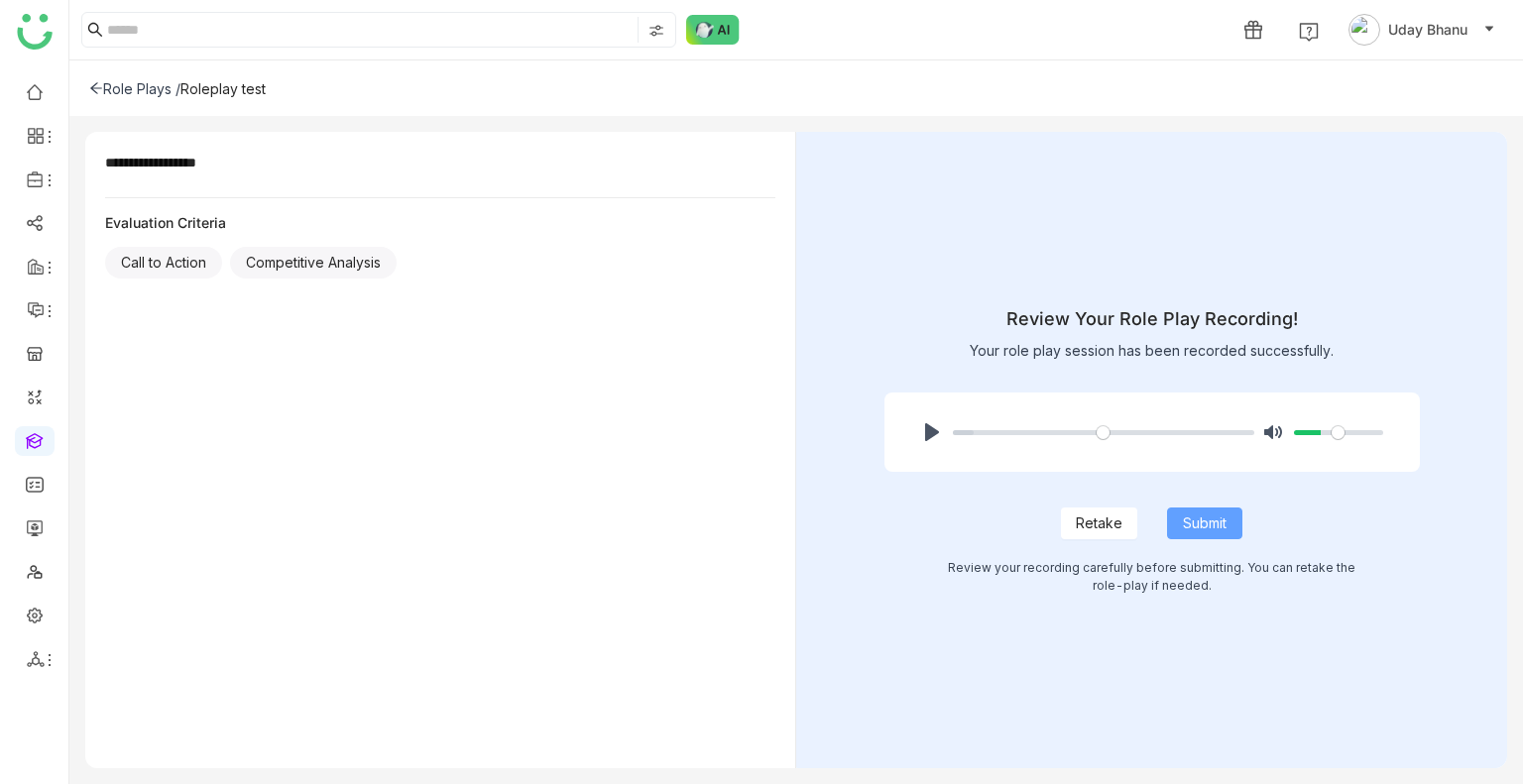 click on "Submit" 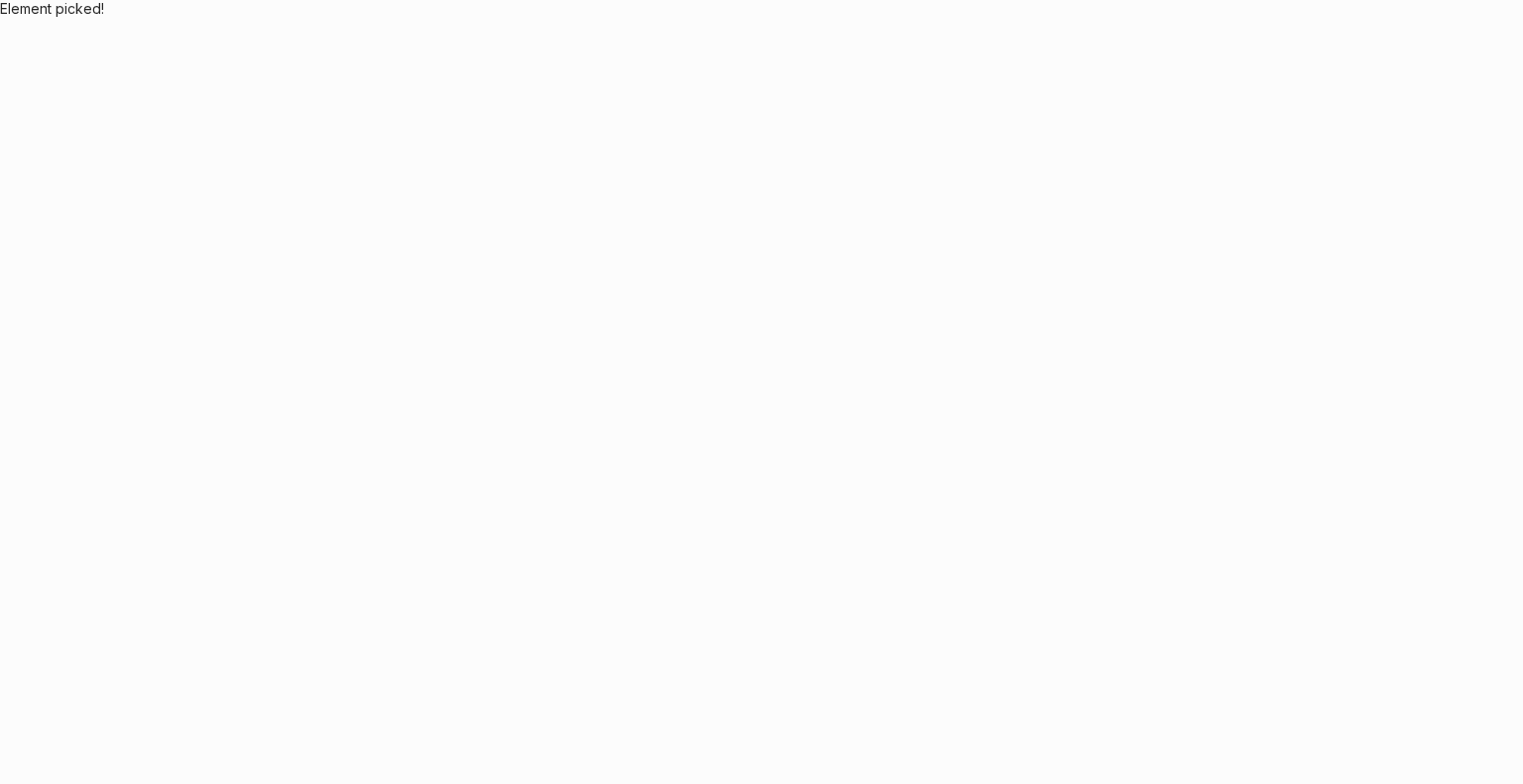 scroll, scrollTop: 0, scrollLeft: 0, axis: both 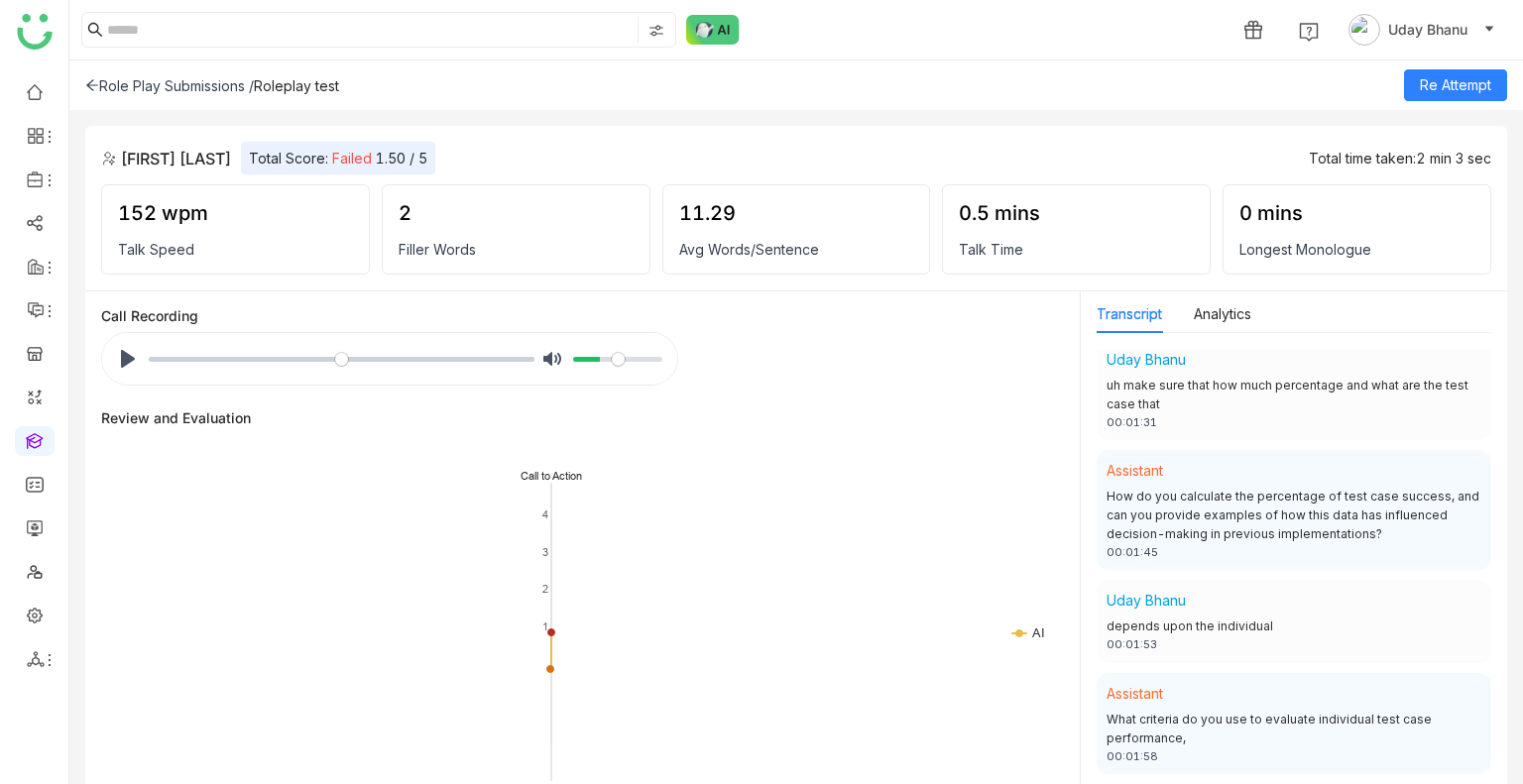 click on "Roleplay test" 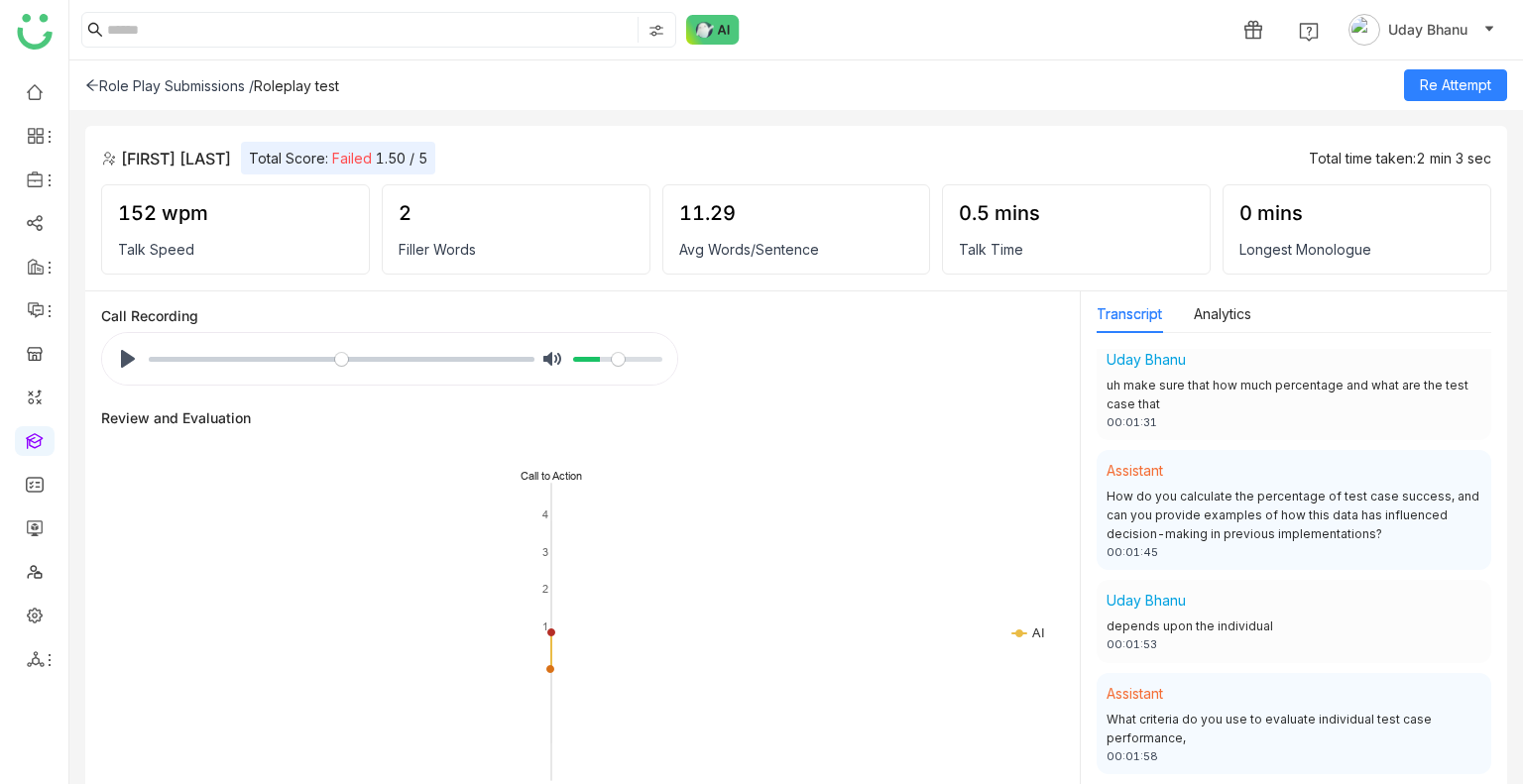 click on "Role Play Submissions /" 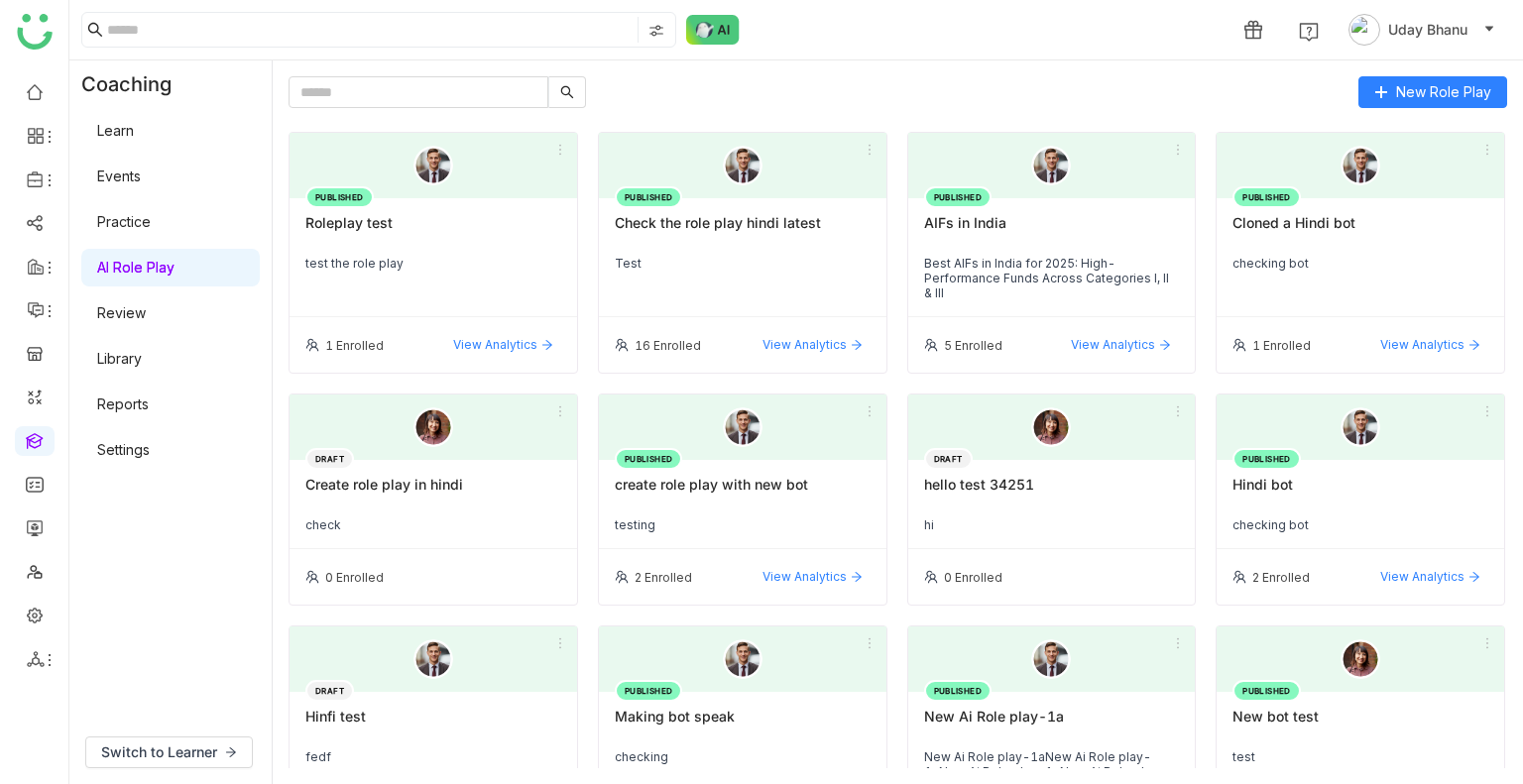 click on "Review" at bounding box center (121, 312) 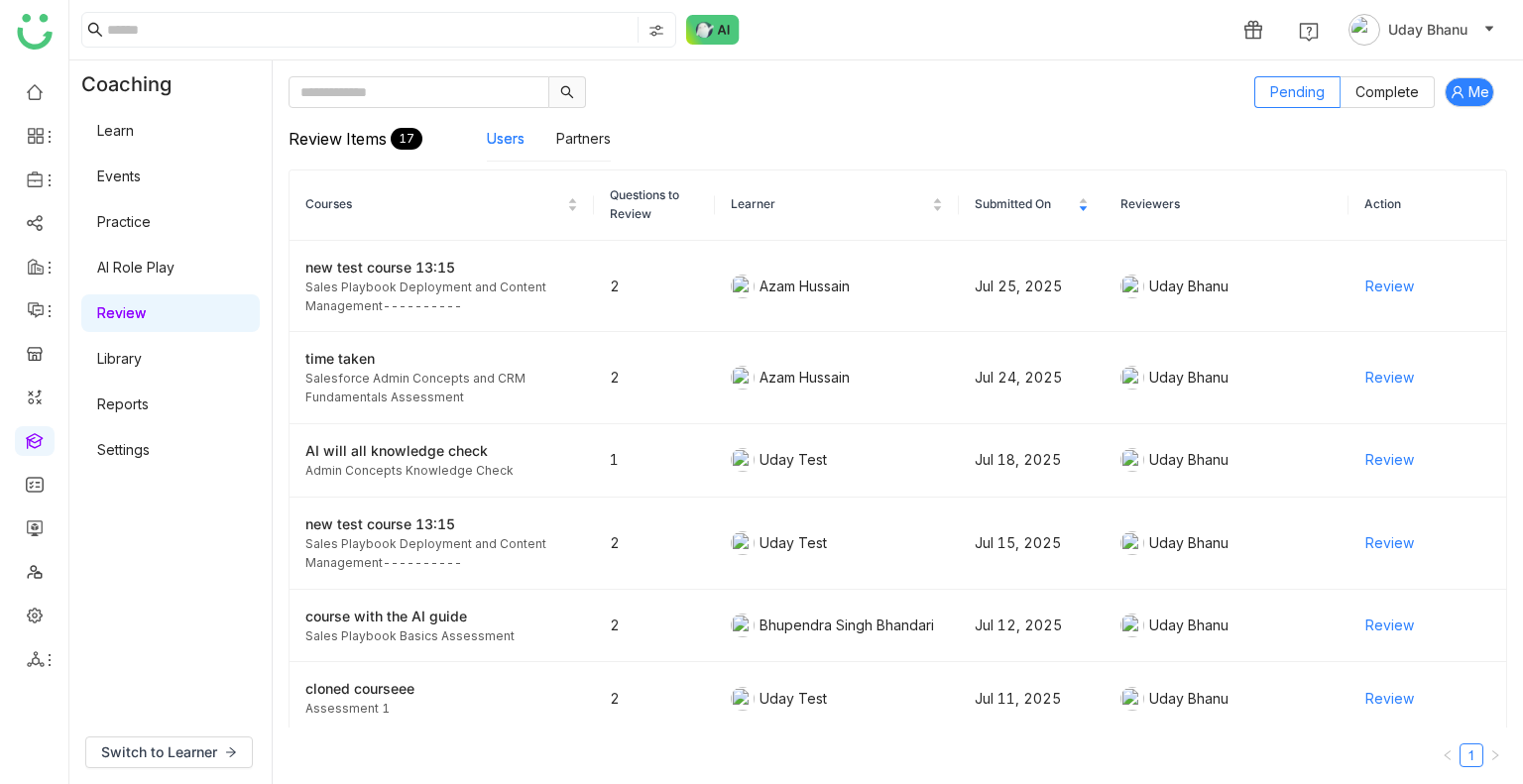 click on "AI Role Play" at bounding box center [136, 267] 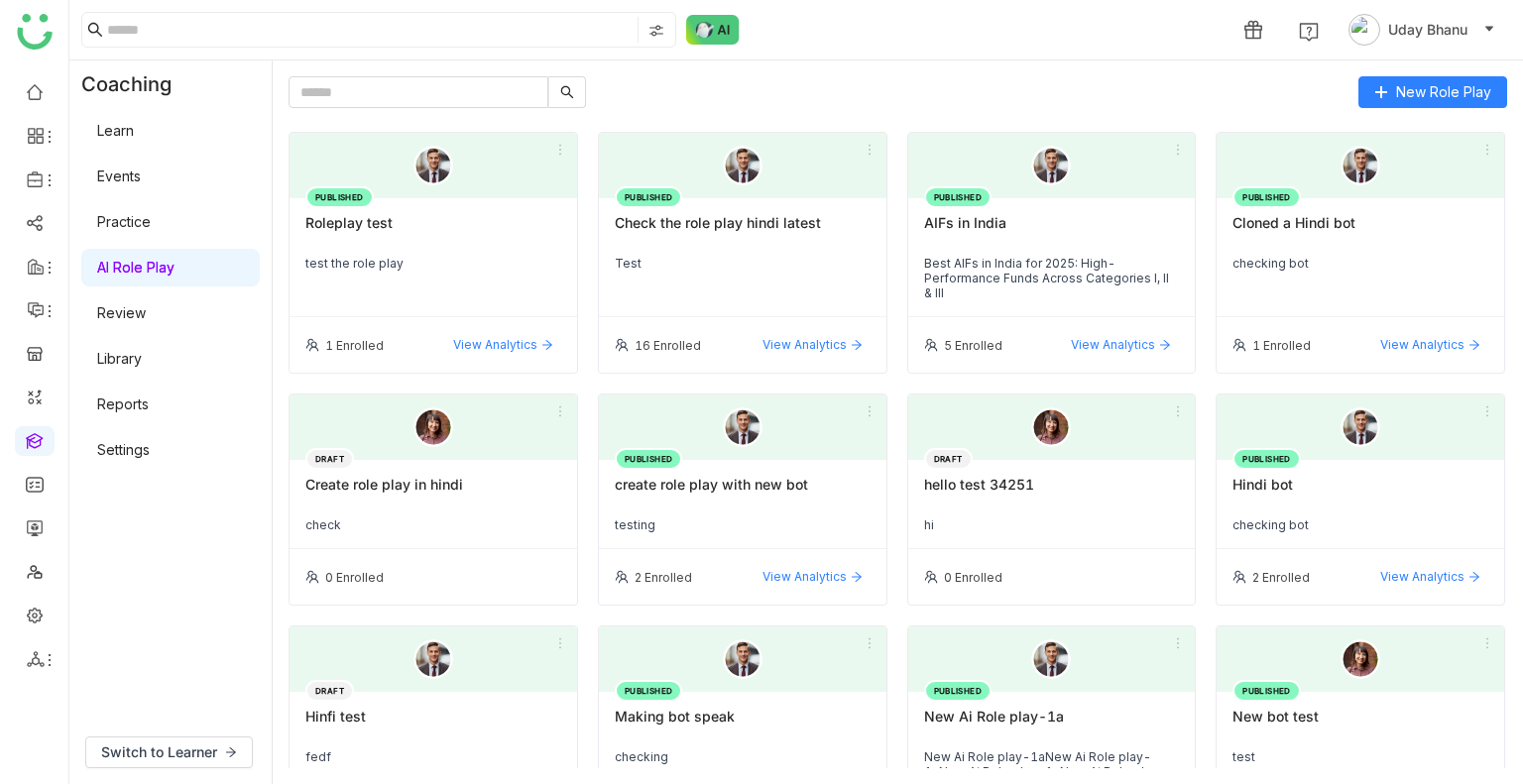 click on "Review" at bounding box center [121, 312] 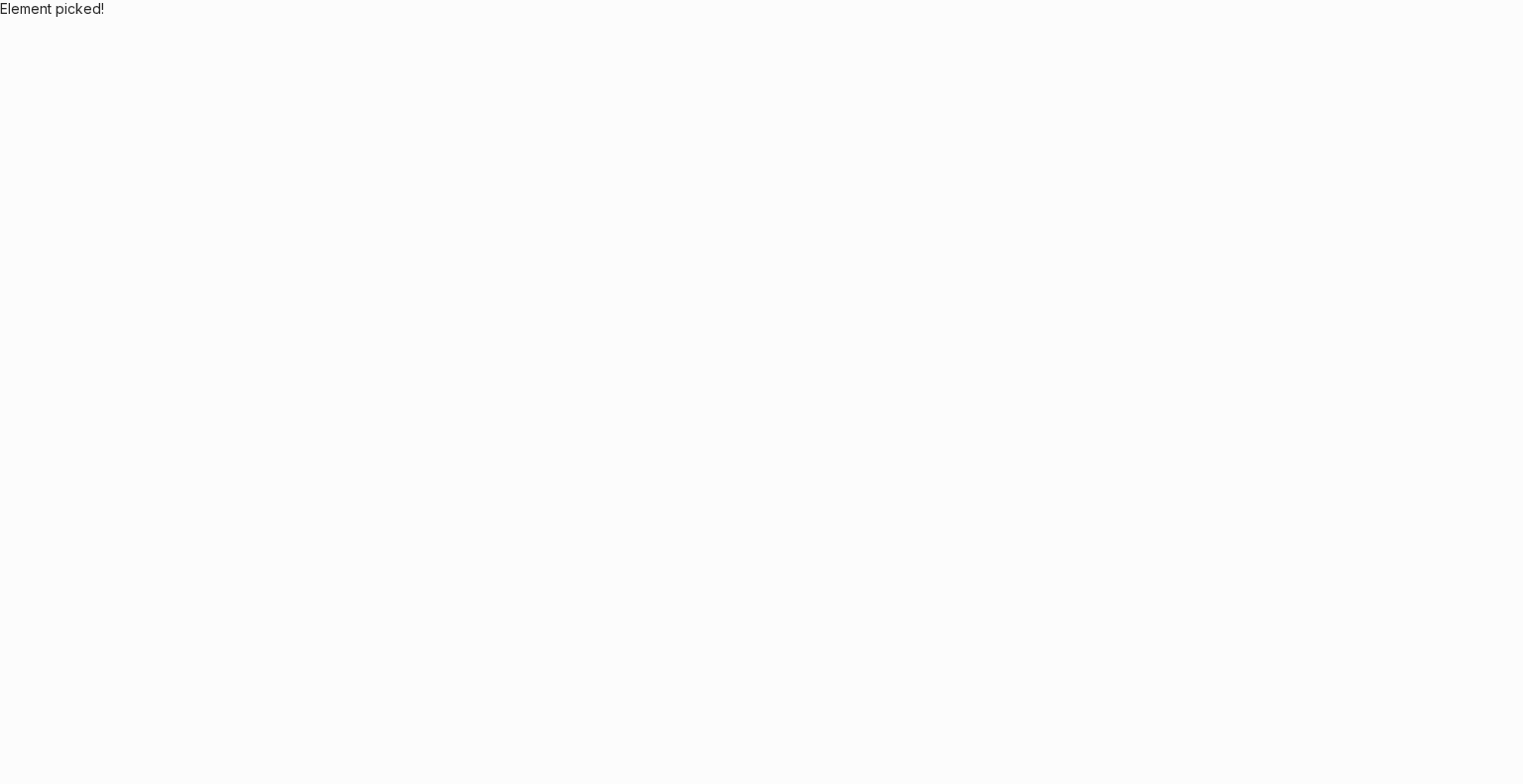 scroll, scrollTop: 0, scrollLeft: 0, axis: both 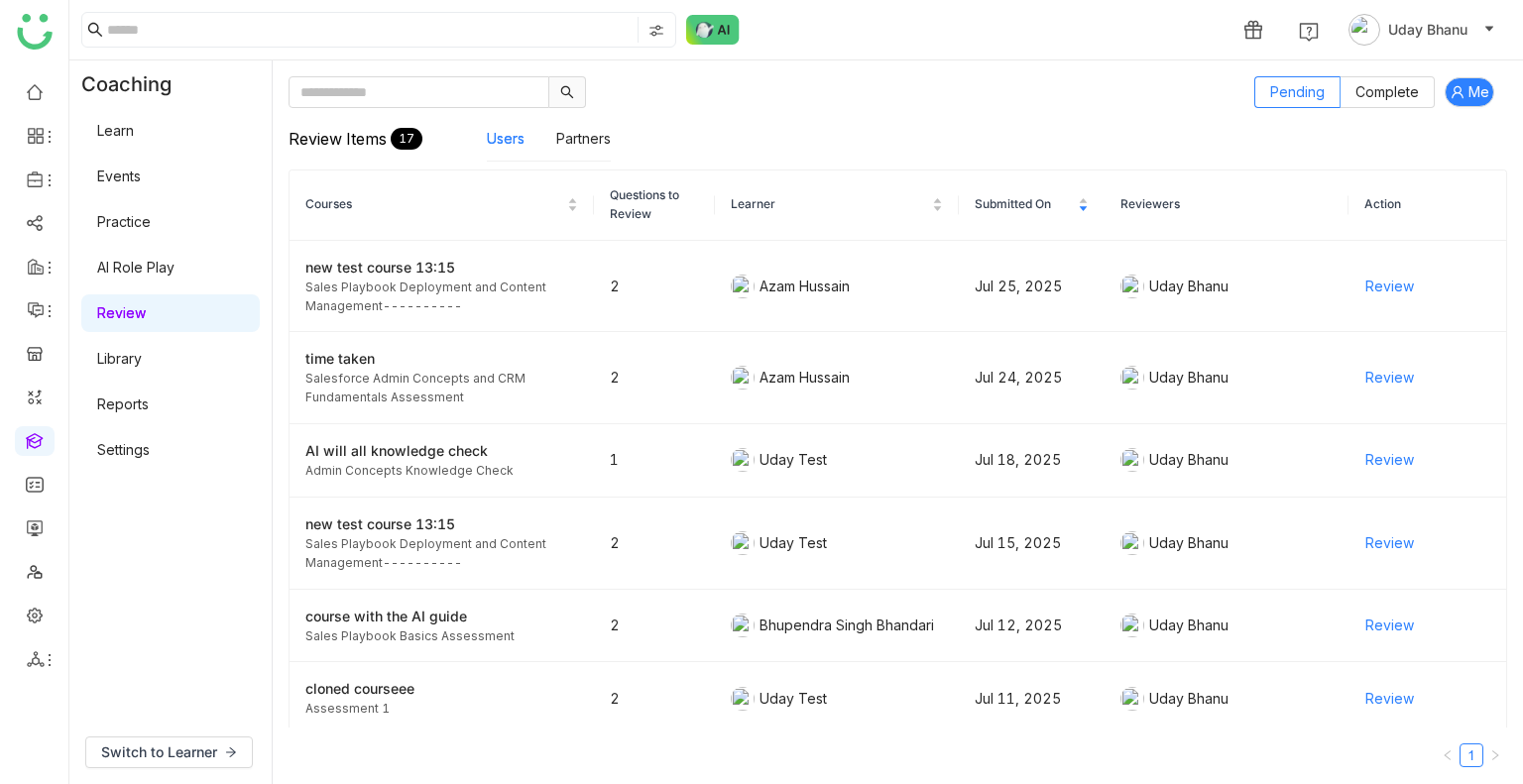 click on "Practice" at bounding box center (124, 221) 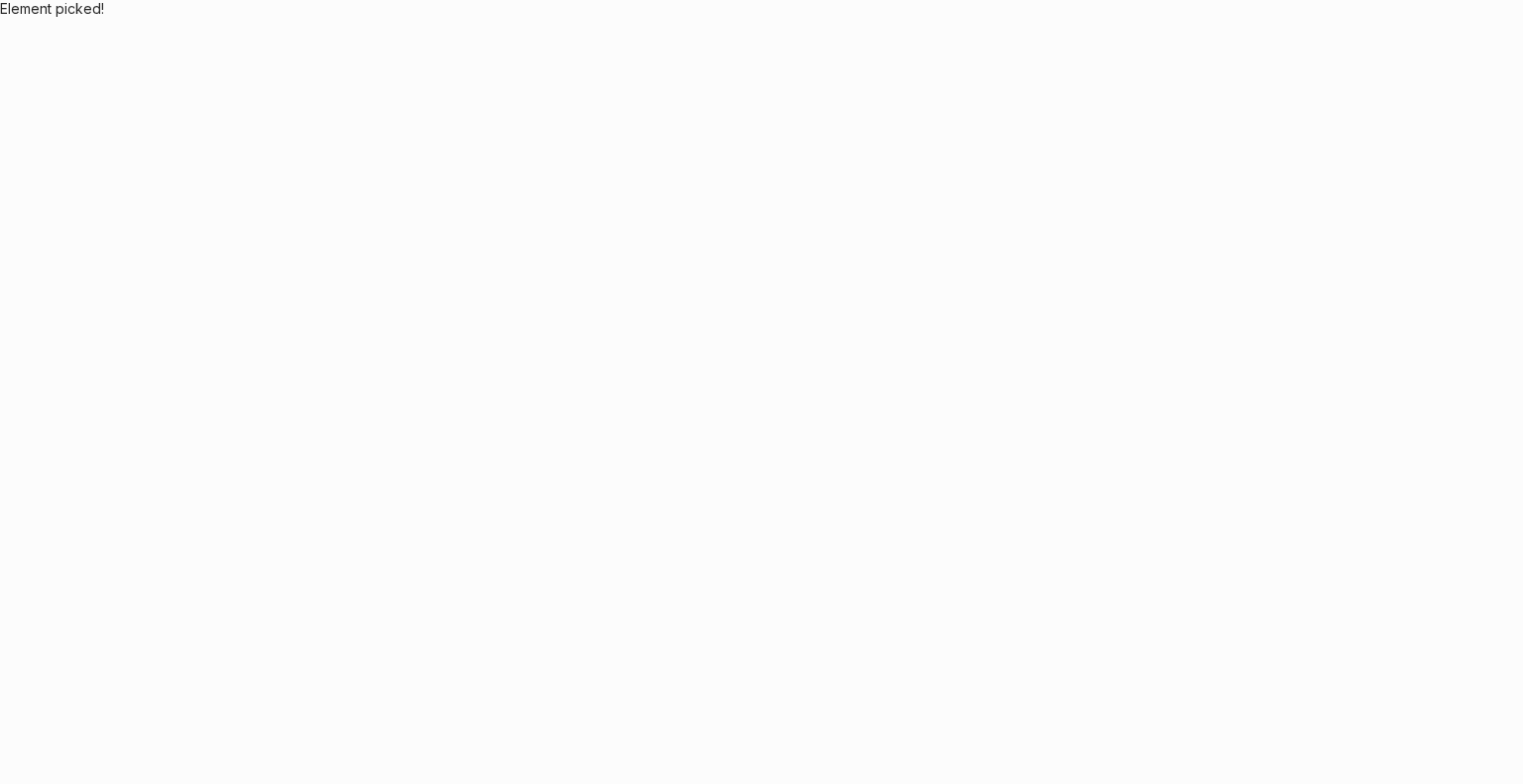 scroll, scrollTop: 0, scrollLeft: 0, axis: both 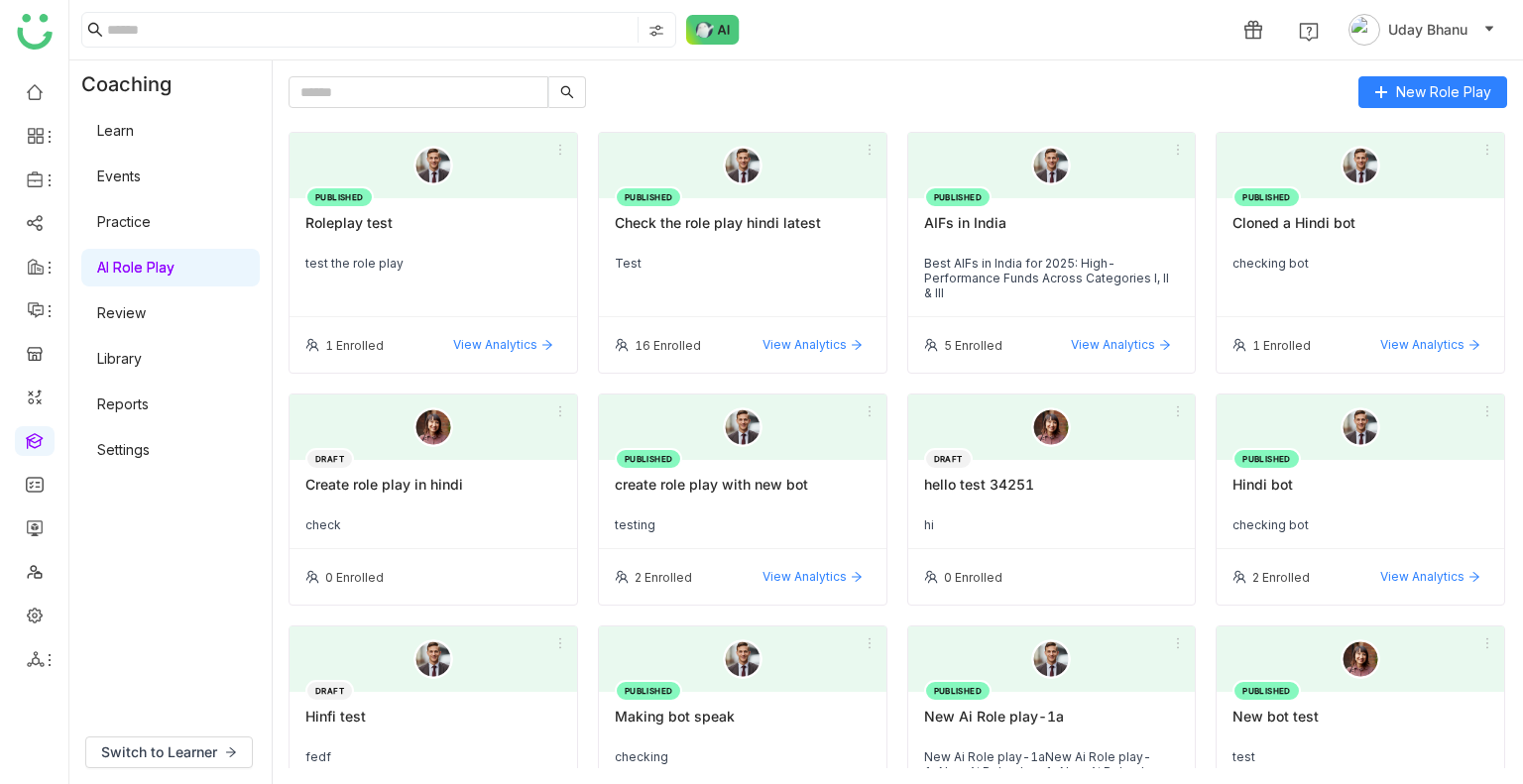 click on "Review" at bounding box center [121, 312] 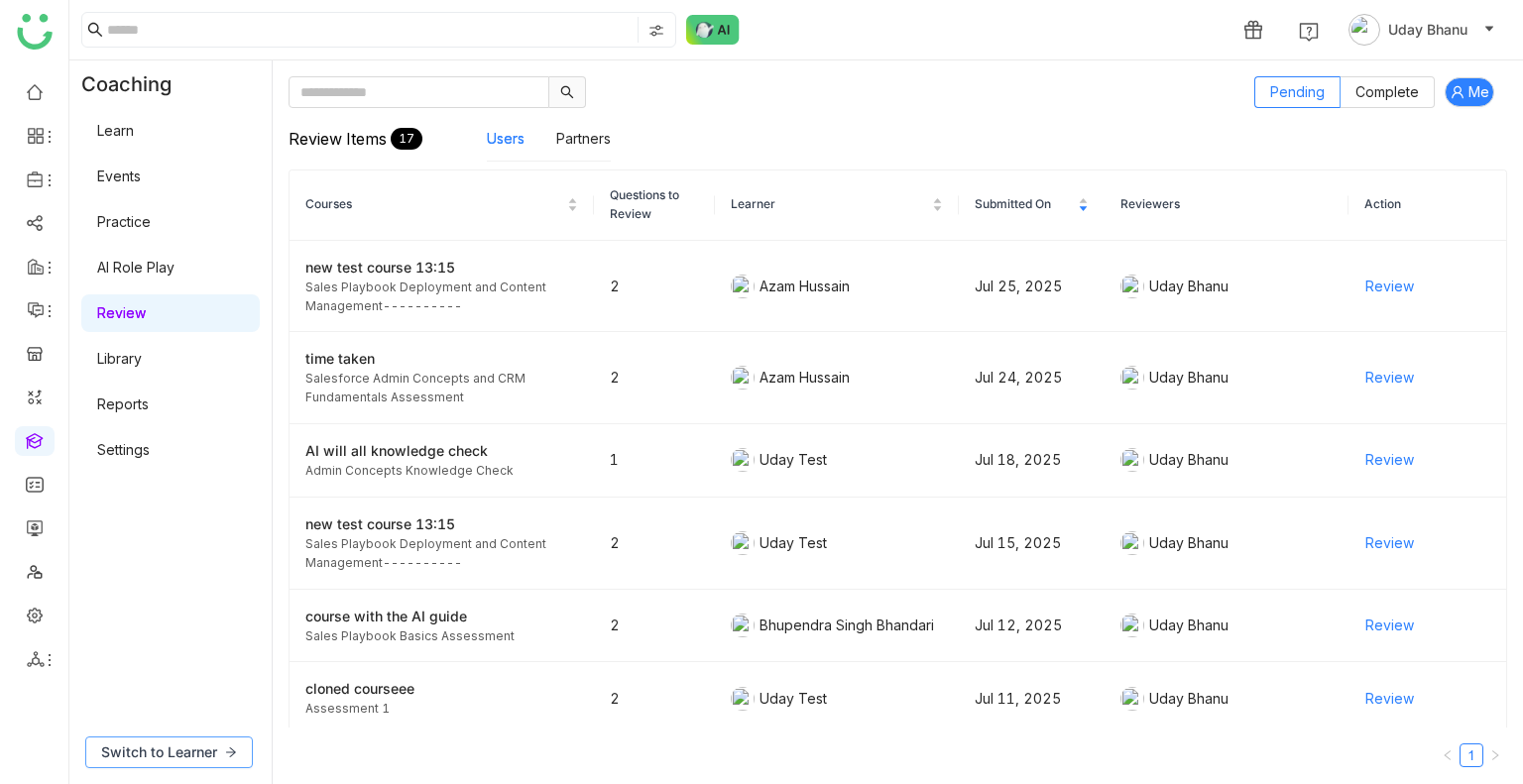 click on "Switch to Learner" 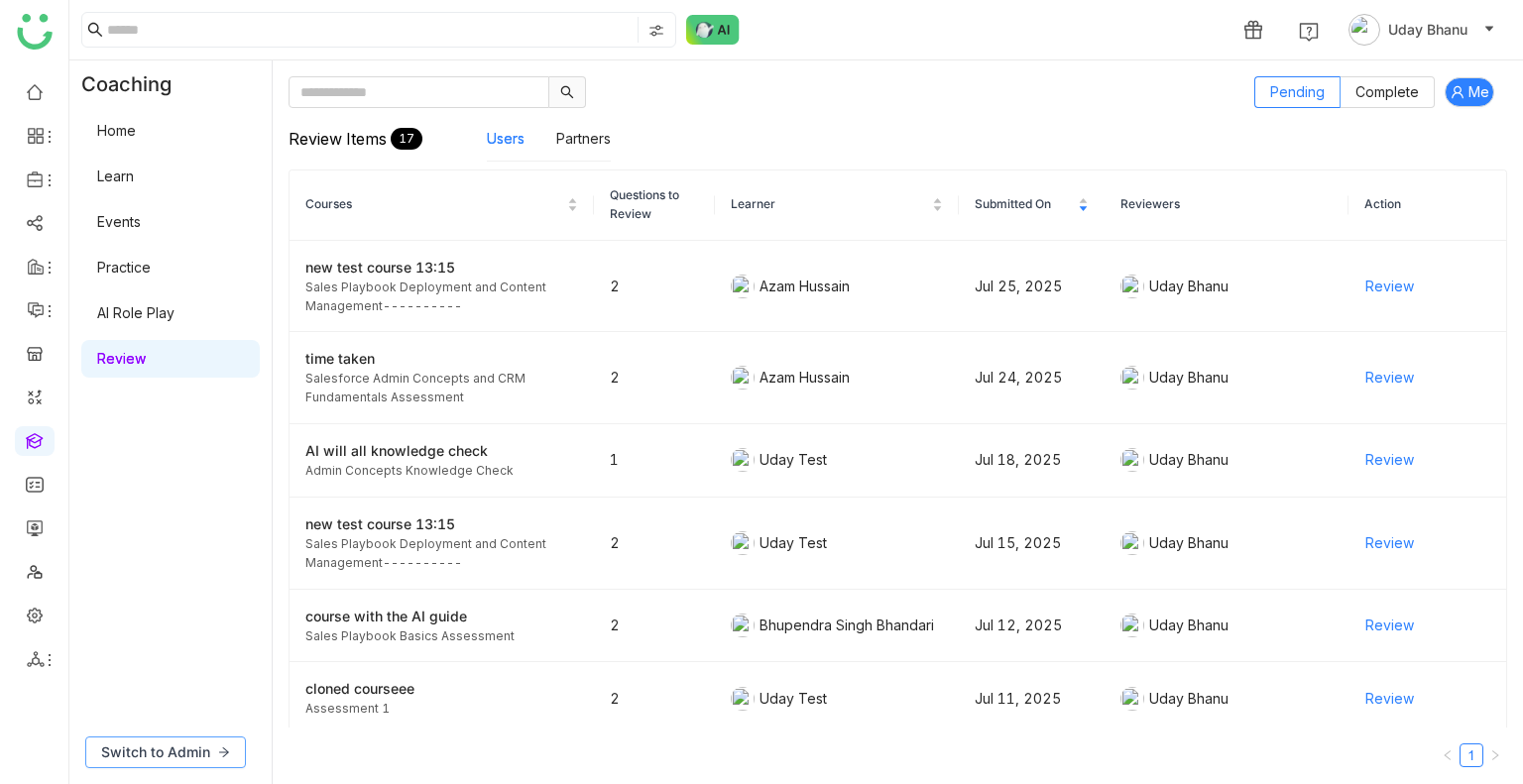 click on "Switch to Admin" 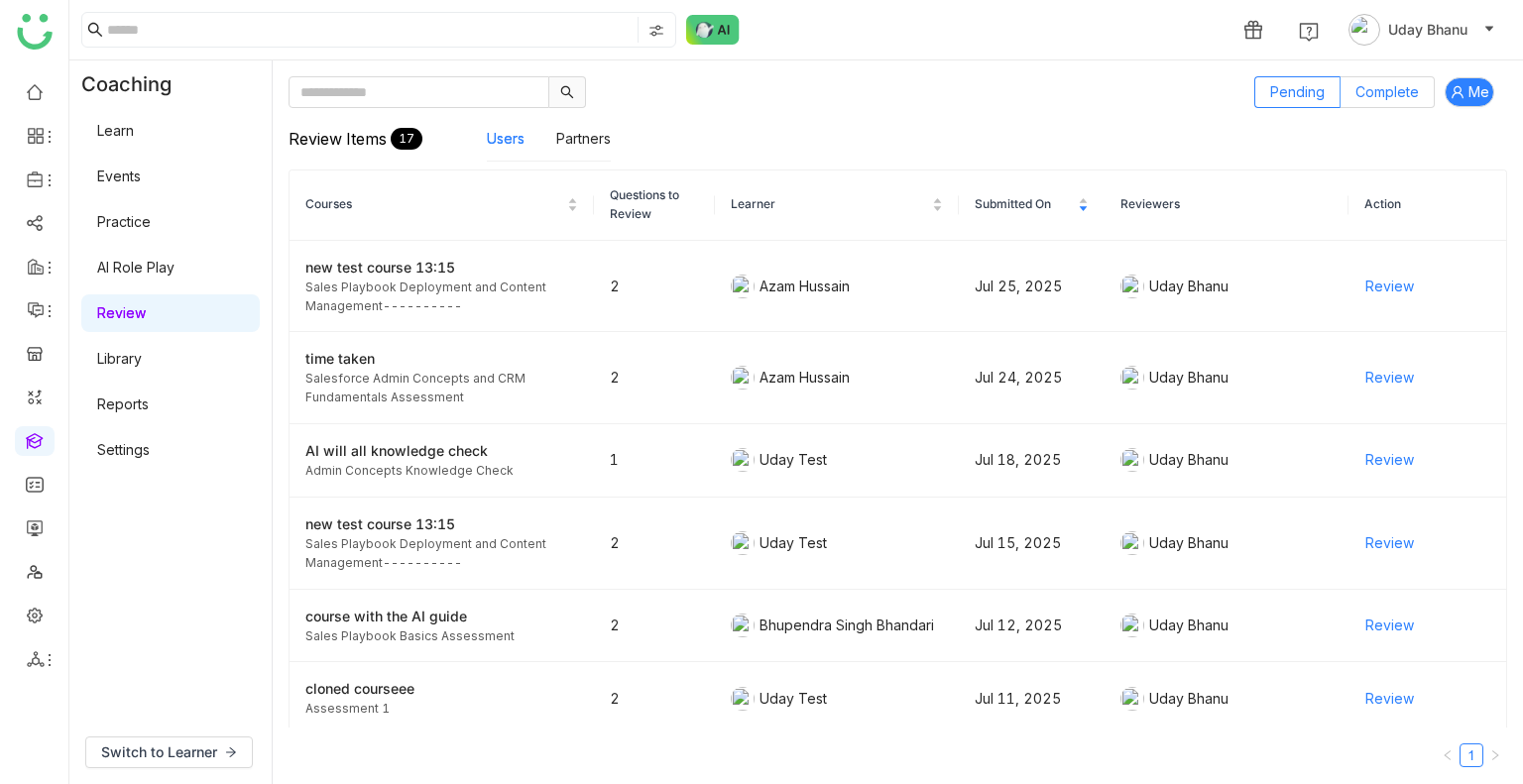 click on "Complete" 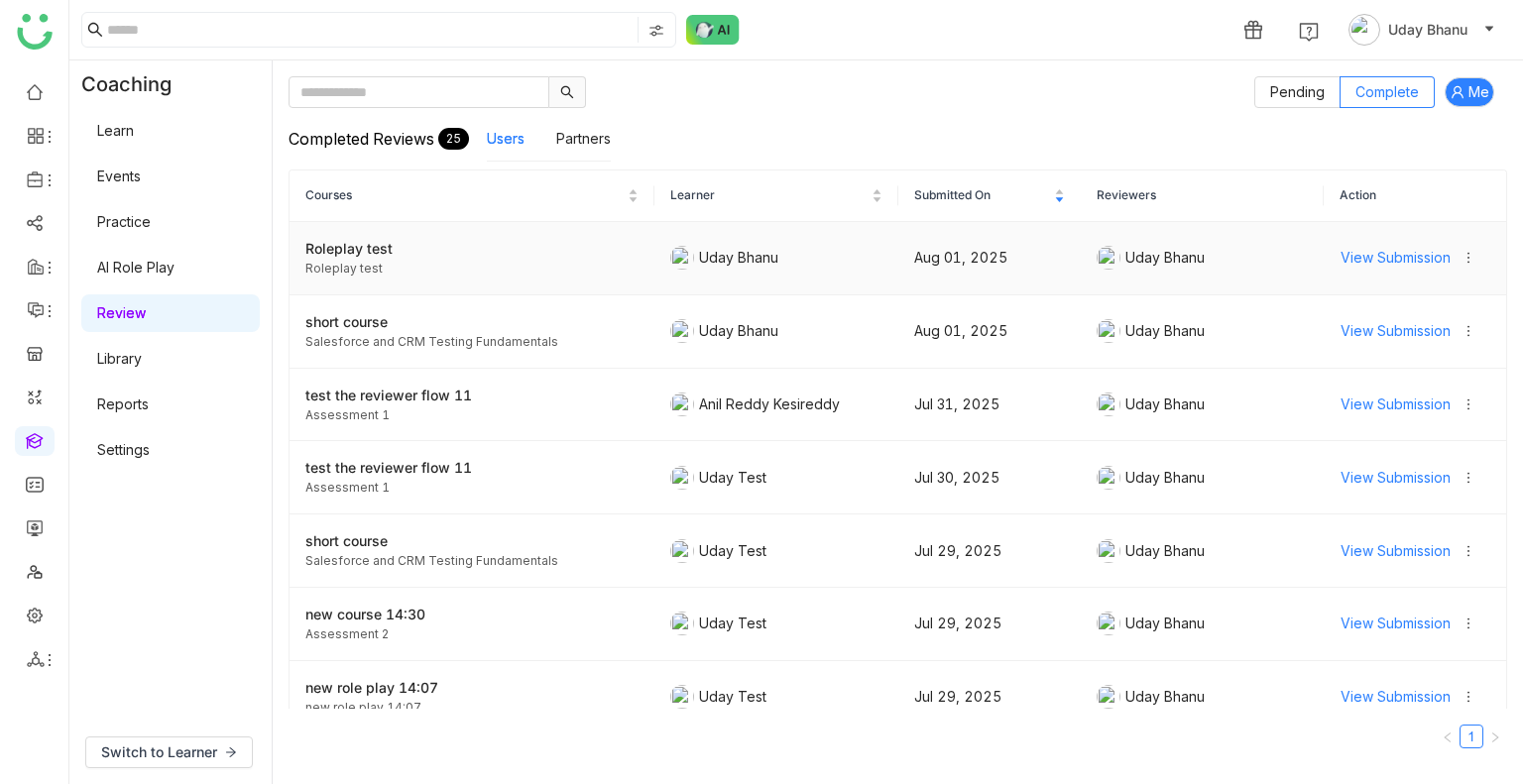 click on "View Submission" 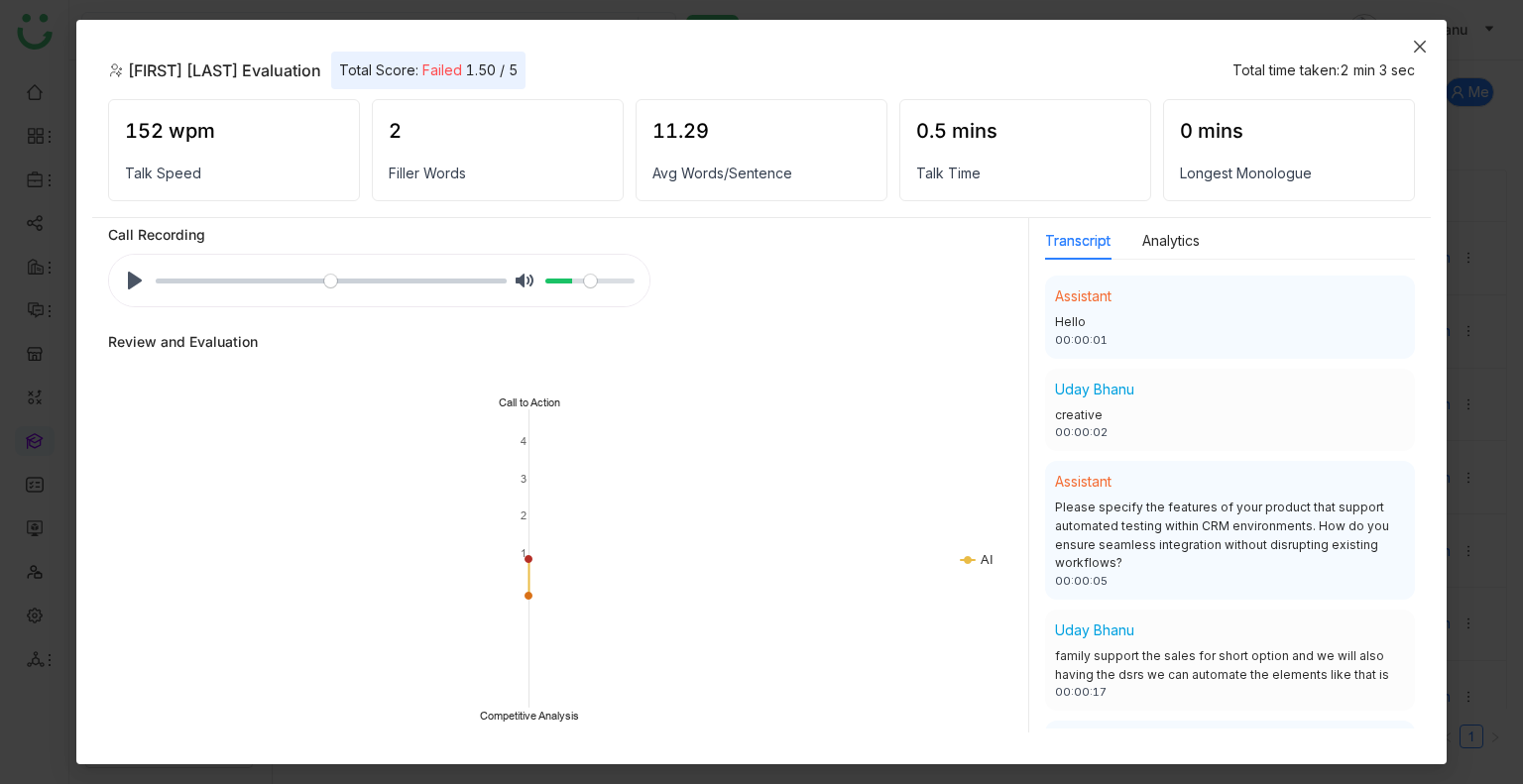 scroll, scrollTop: 0, scrollLeft: 0, axis: both 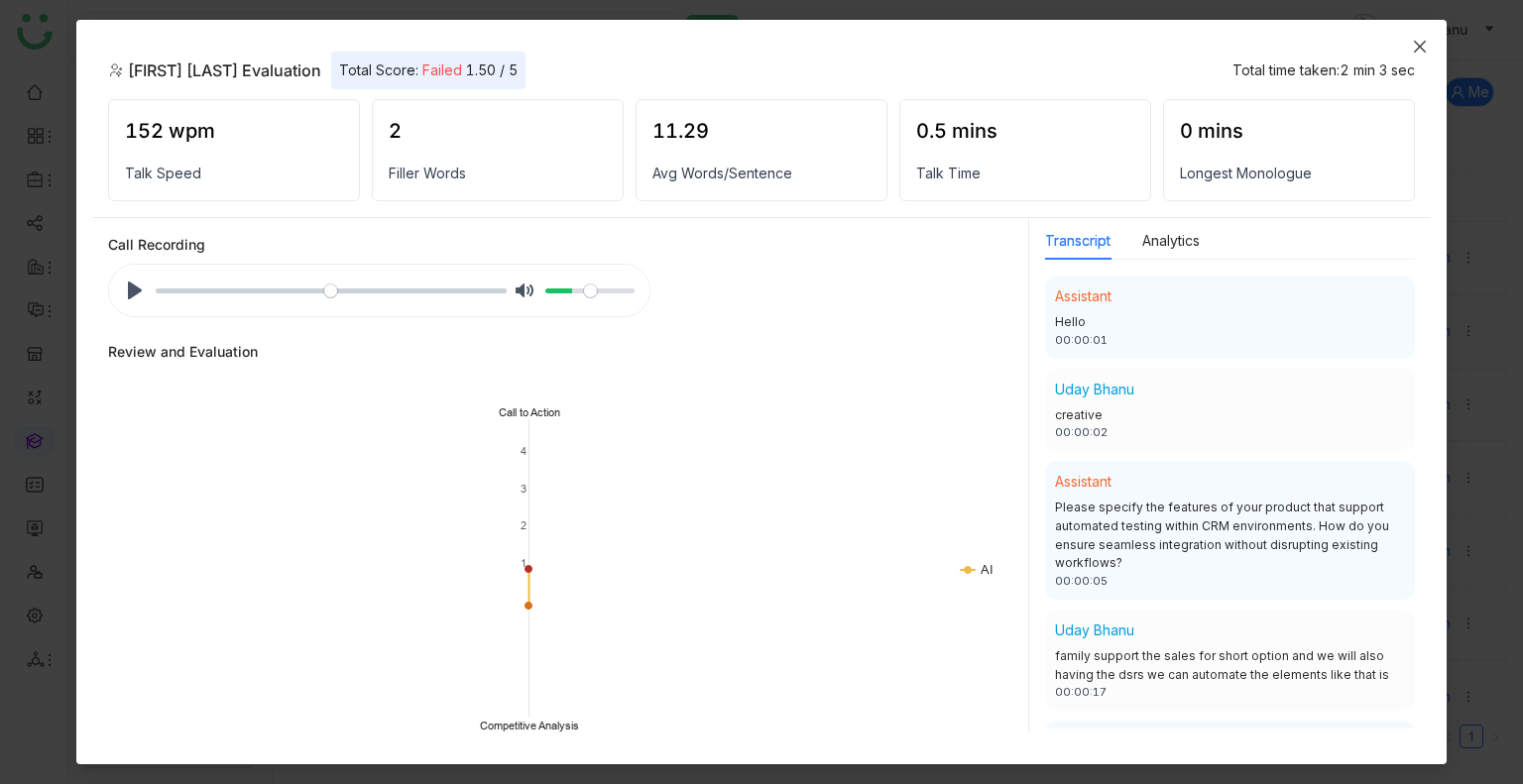 click at bounding box center [1420, 47] 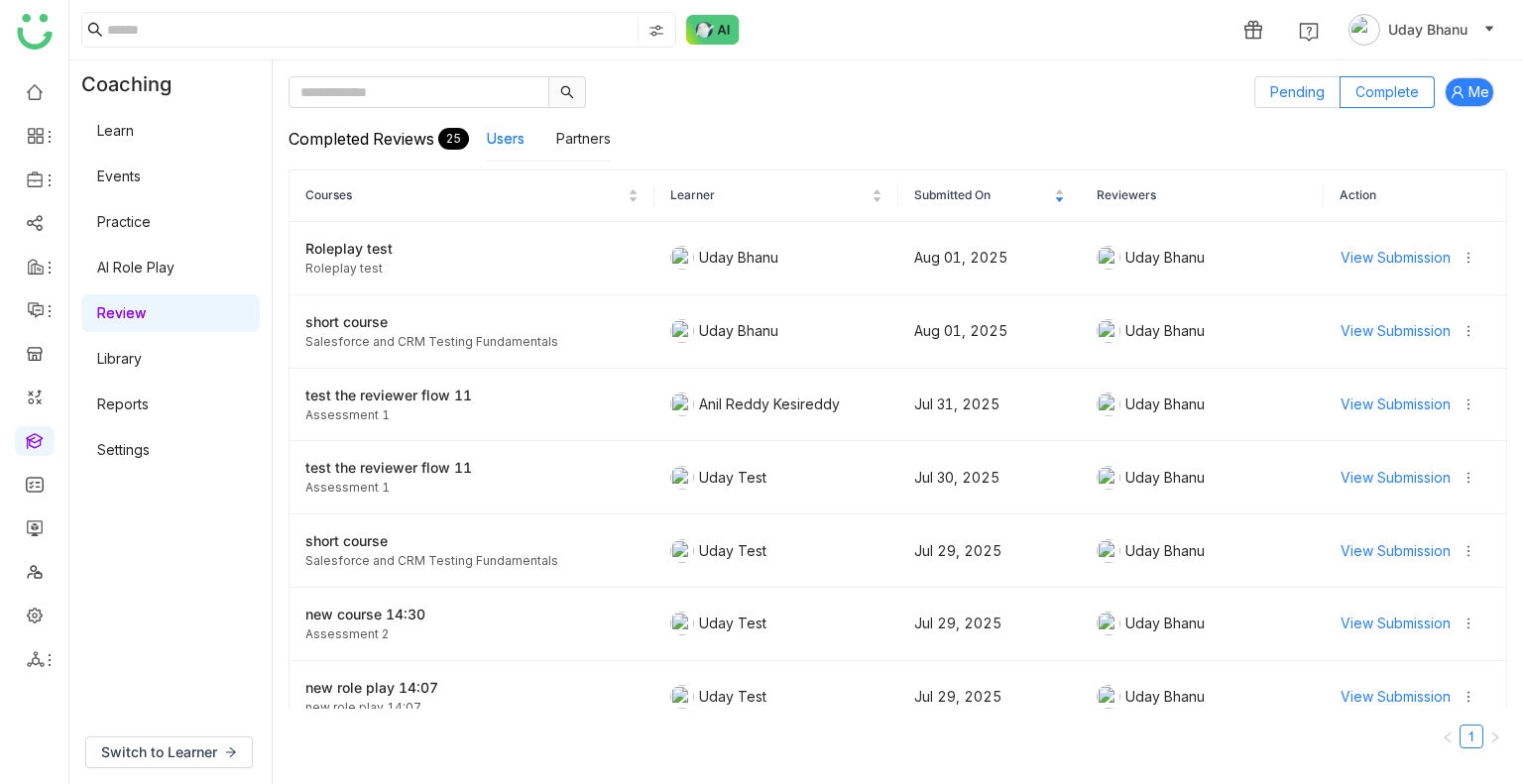 click on "Pending" 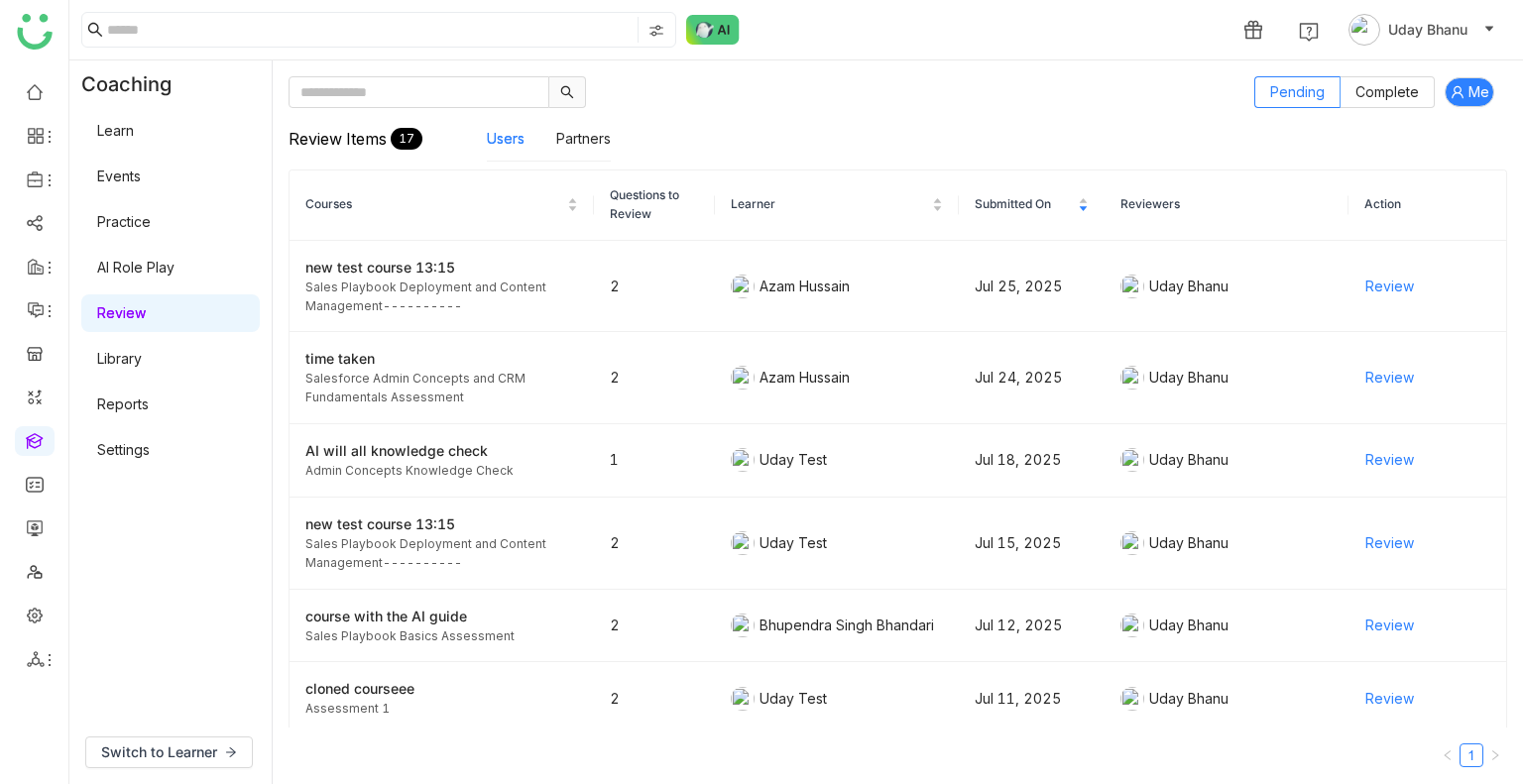 click on "AI Role Play" at bounding box center (136, 267) 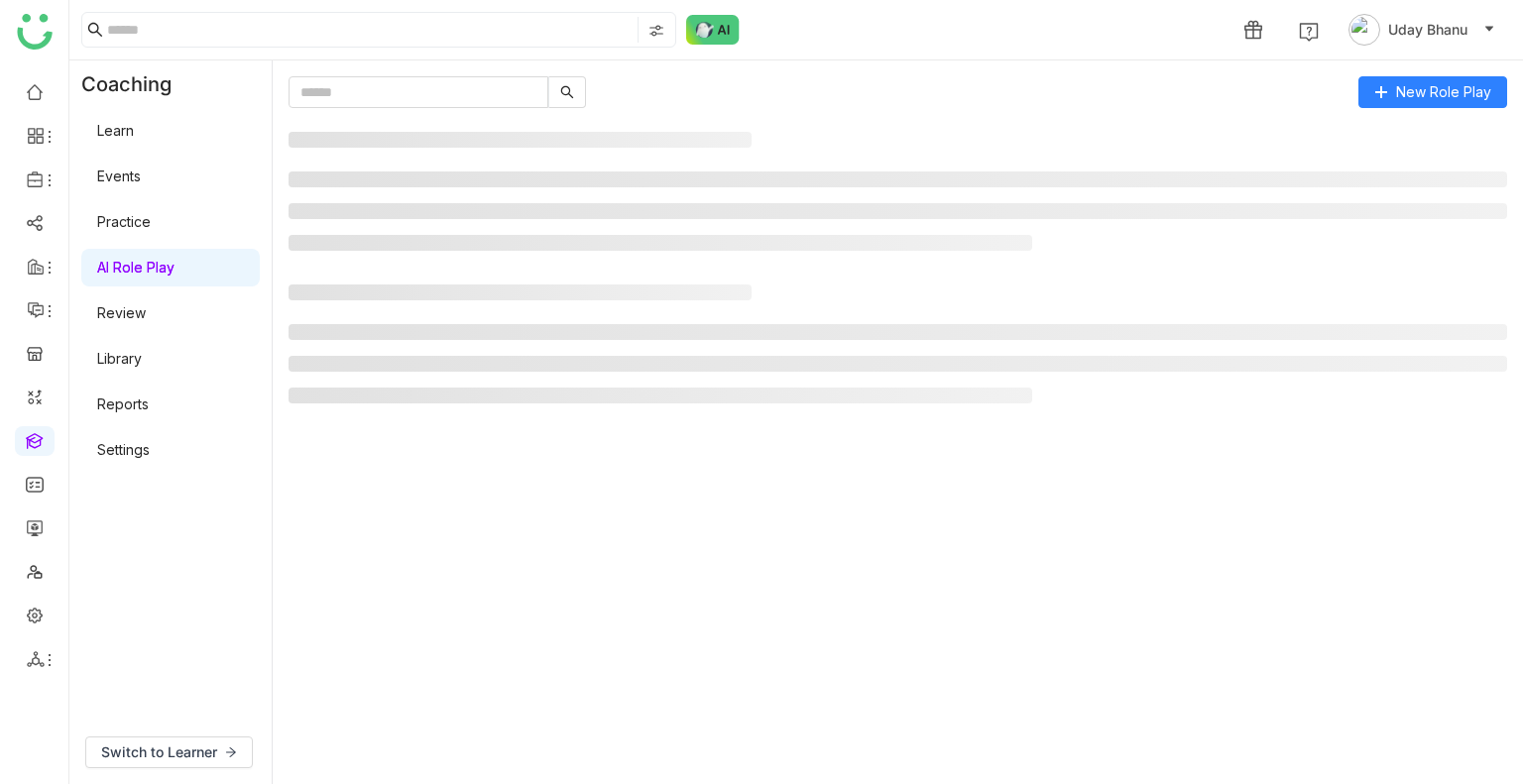 click on "AI Role Play" at bounding box center (136, 267) 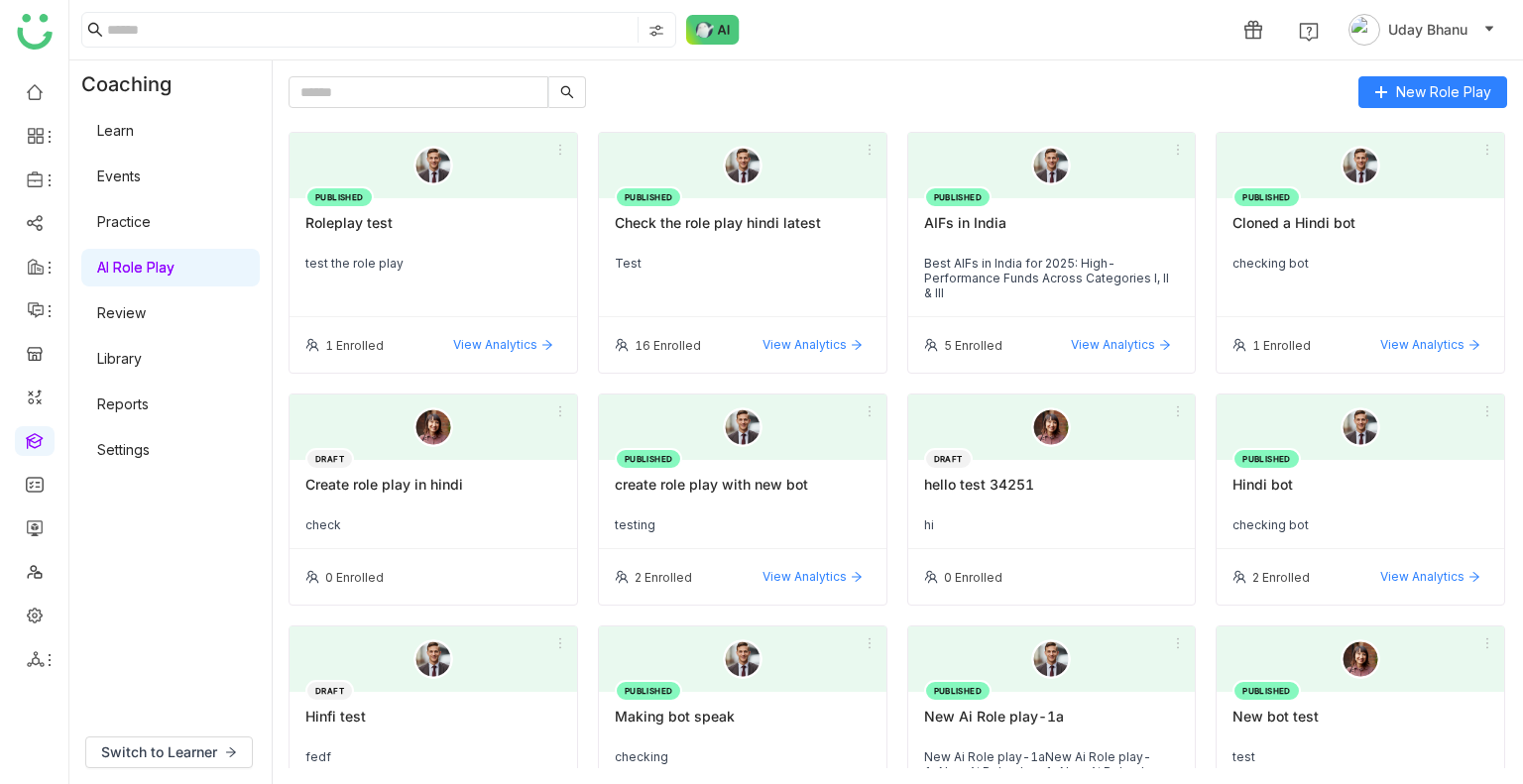 click on "PUBLISHED  Roleplay test   test the role play" 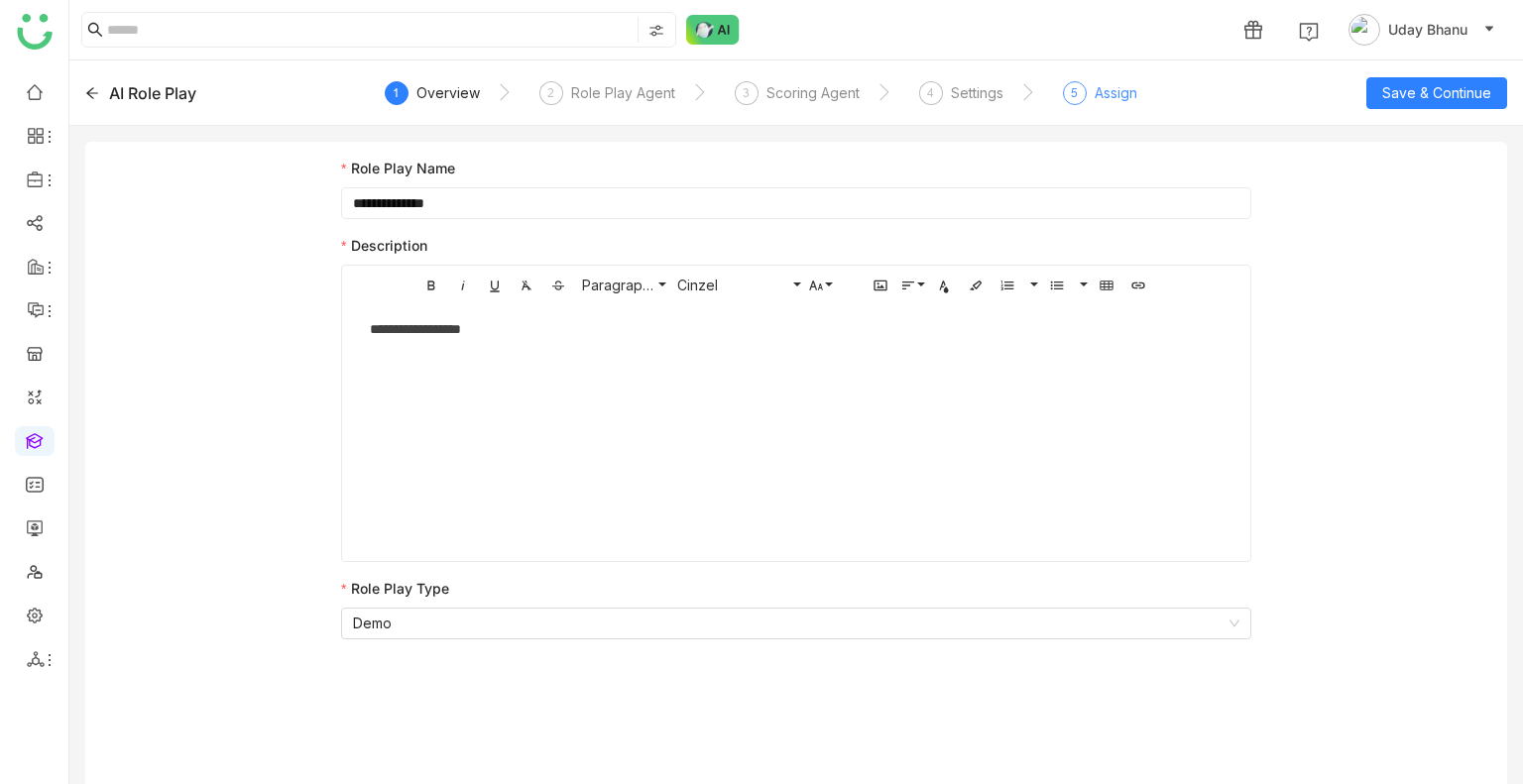 click on "Assign" 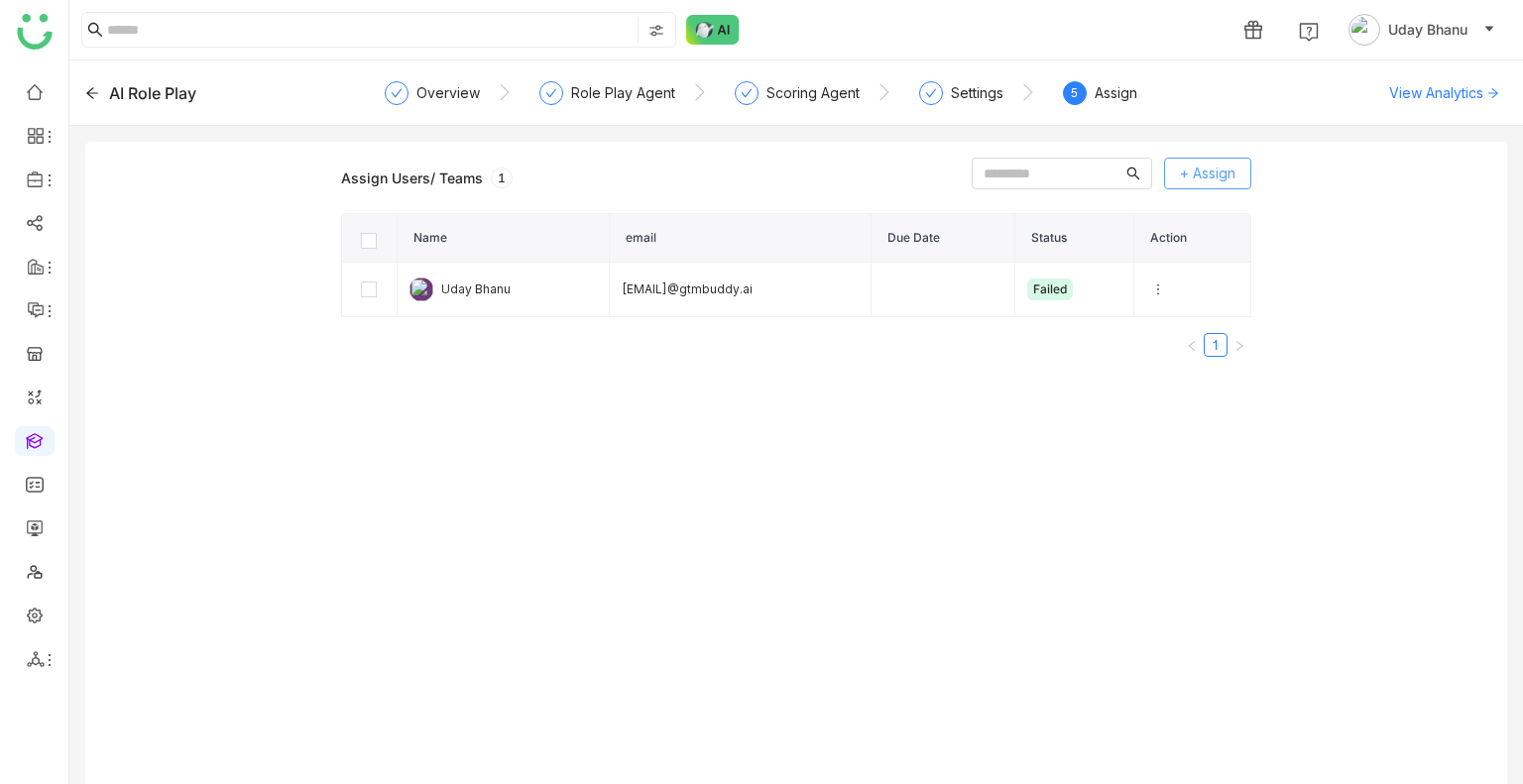 click on "+ Assign" 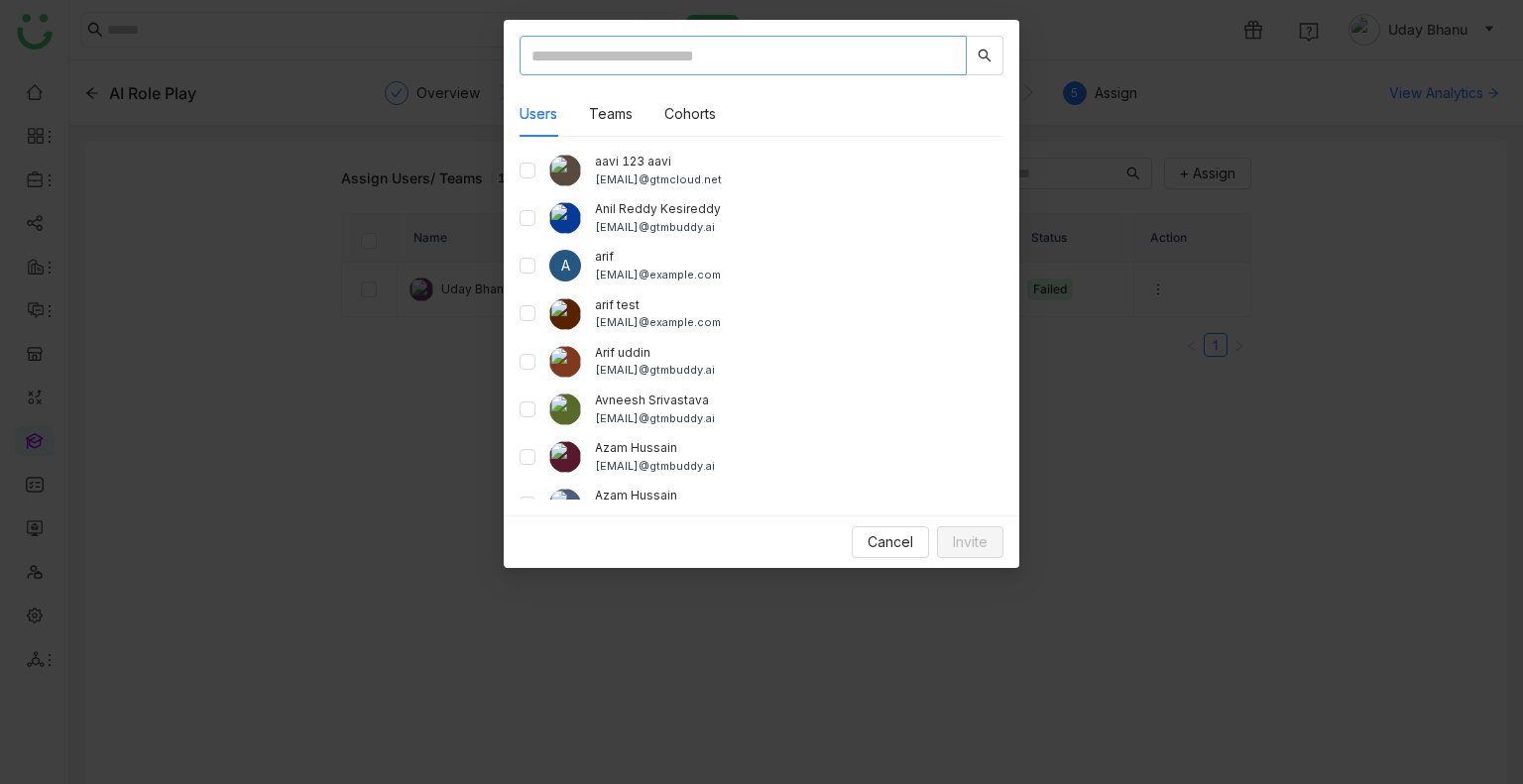 click at bounding box center (743, 56) 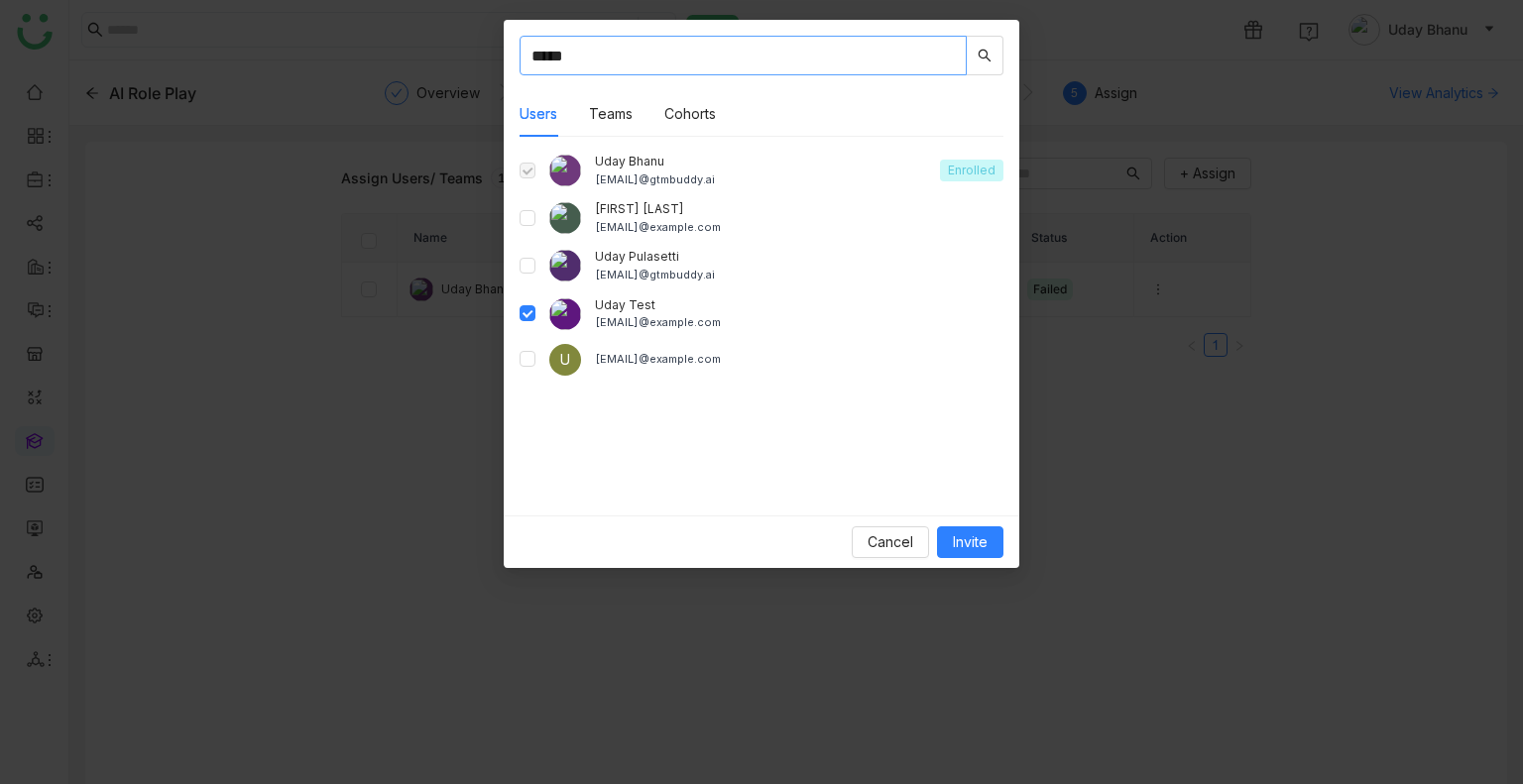 click on "****" at bounding box center (743, 56) 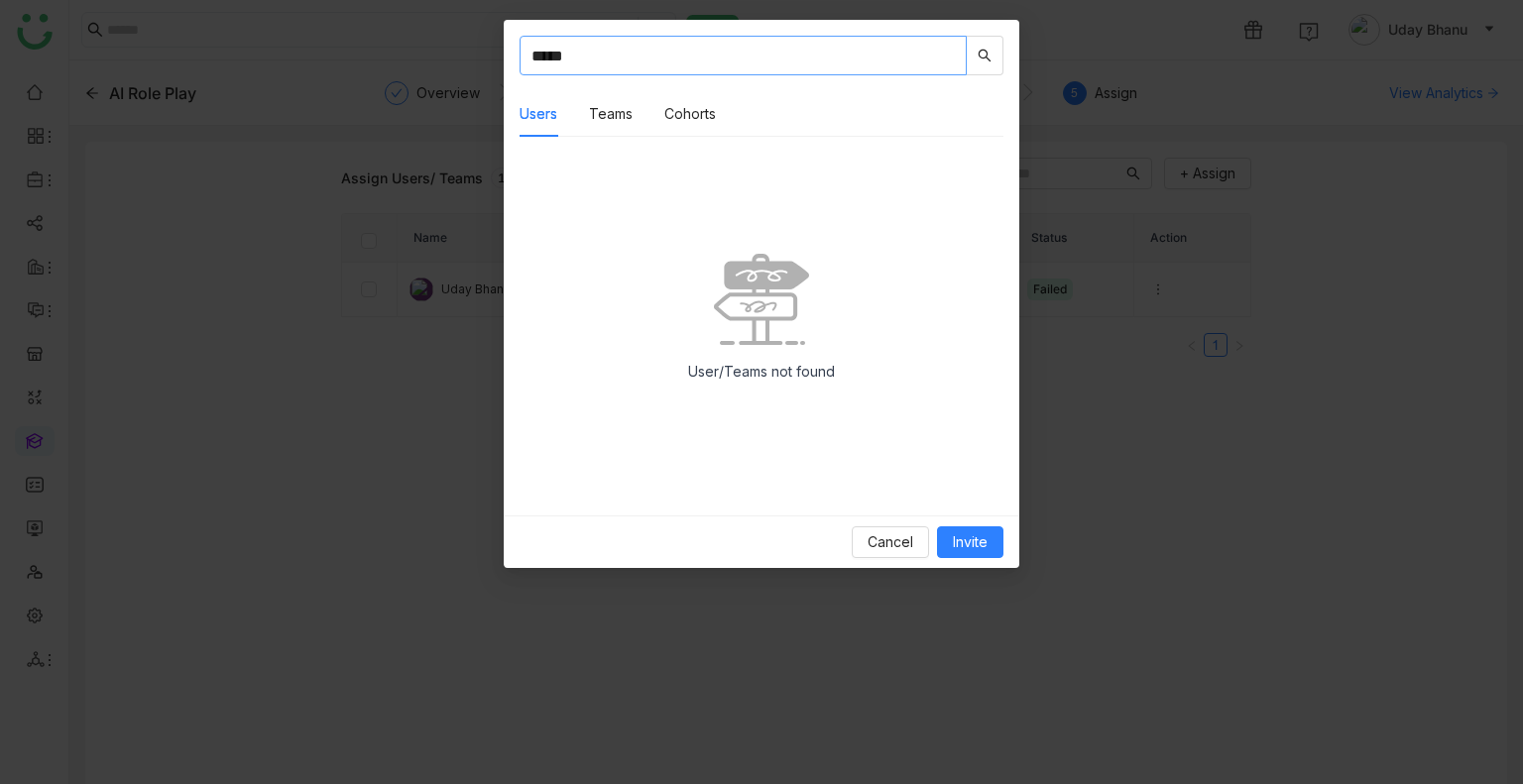 type on "****" 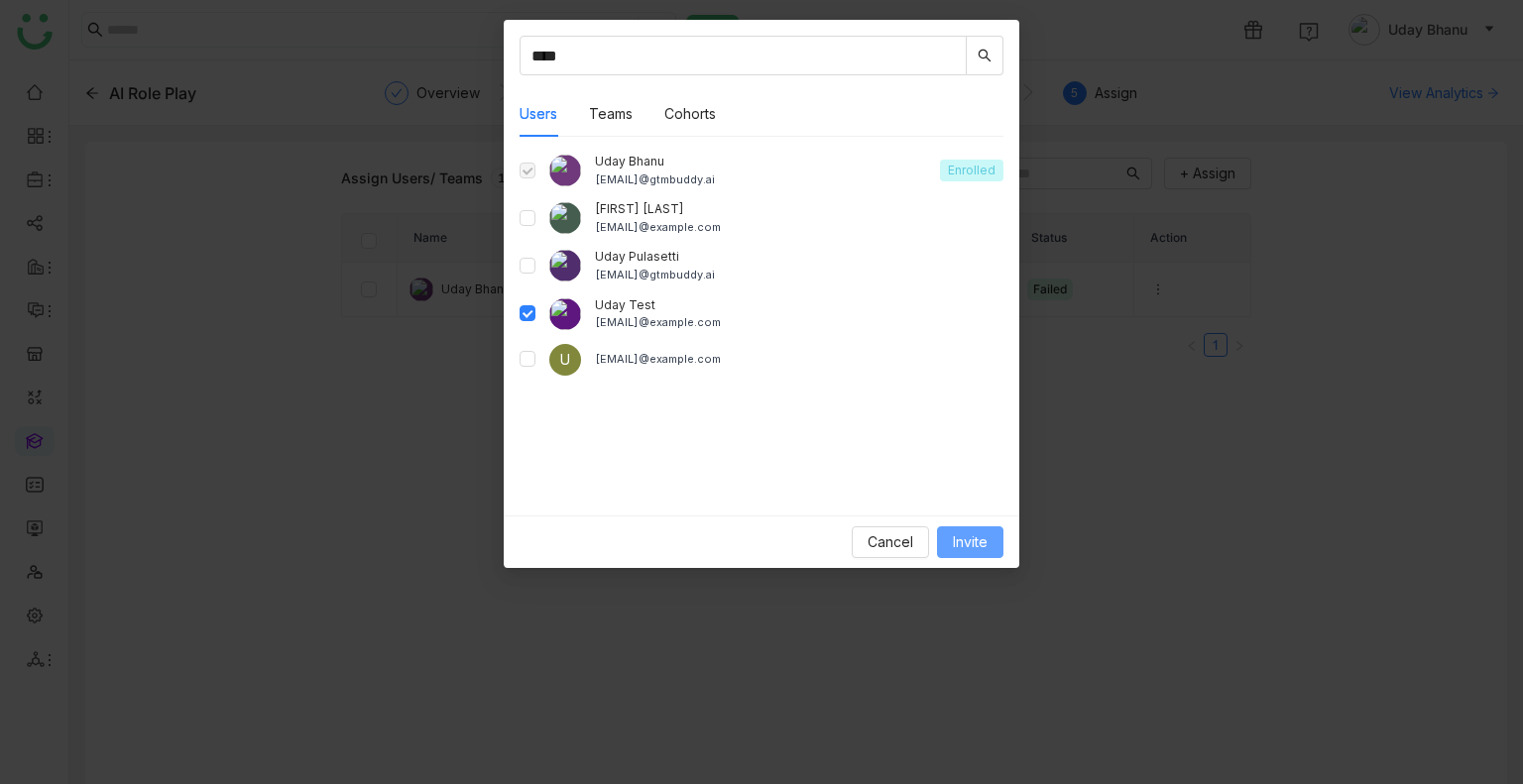 click on "Invite" at bounding box center (970, 542) 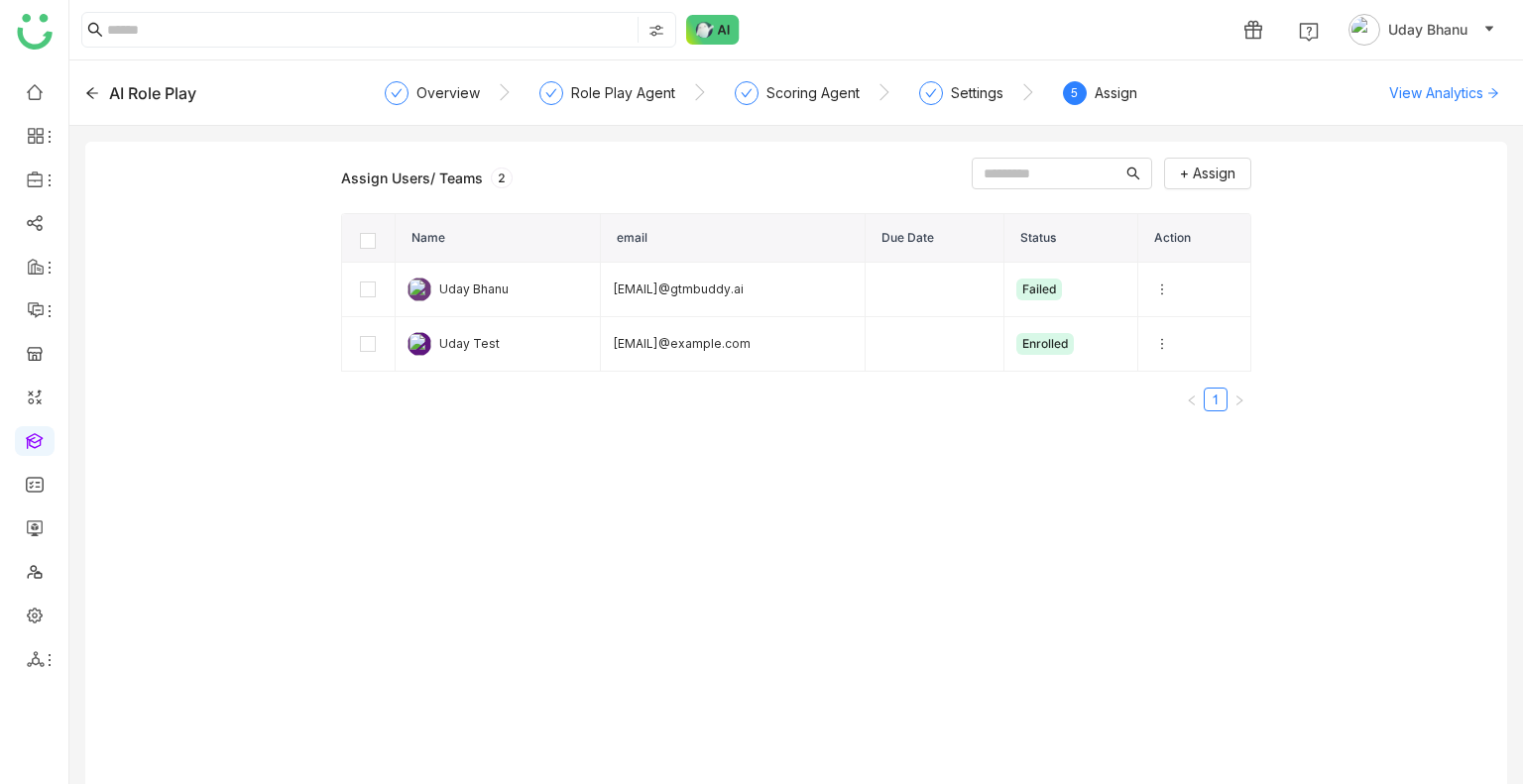 click 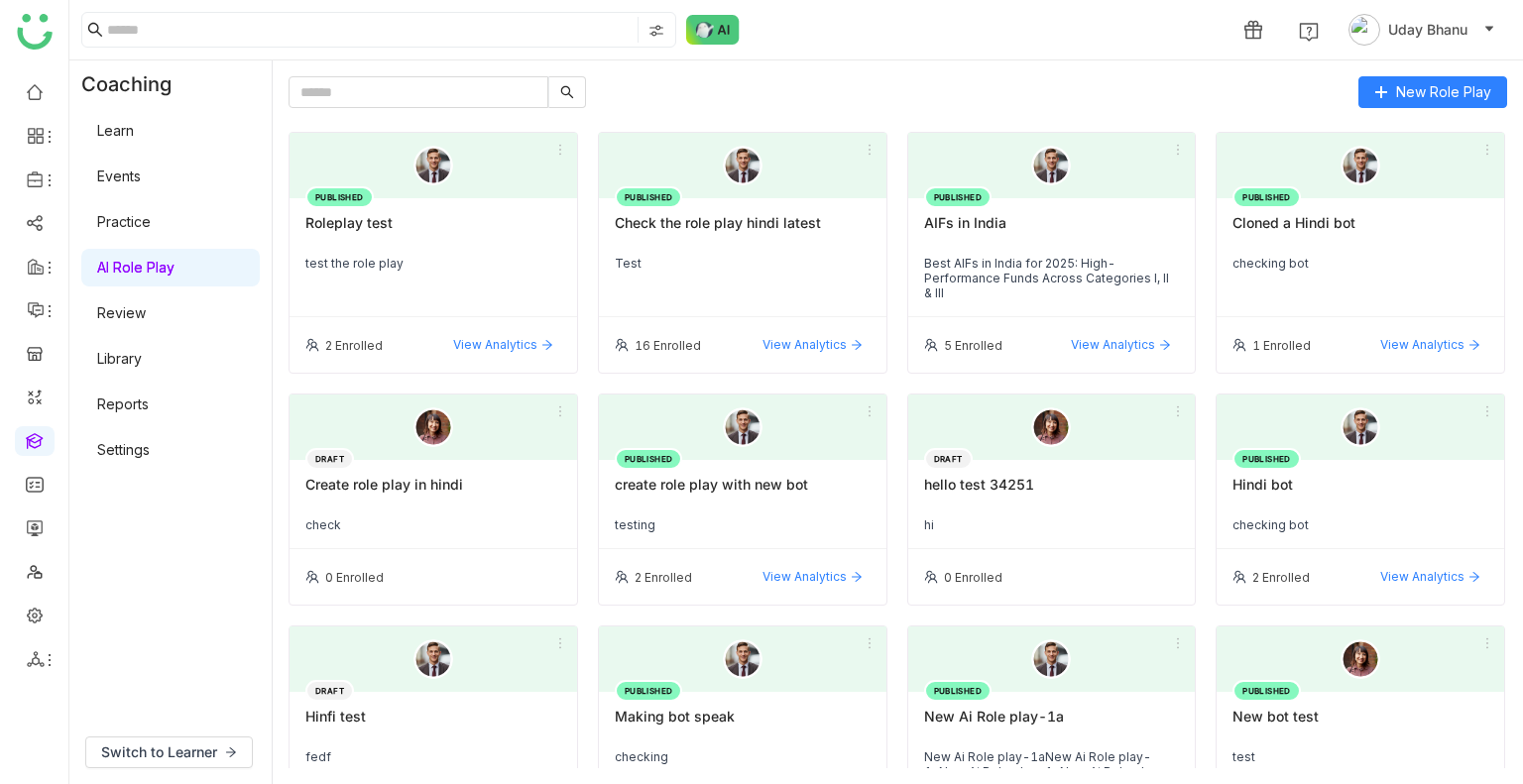 click on "Review" at bounding box center (121, 312) 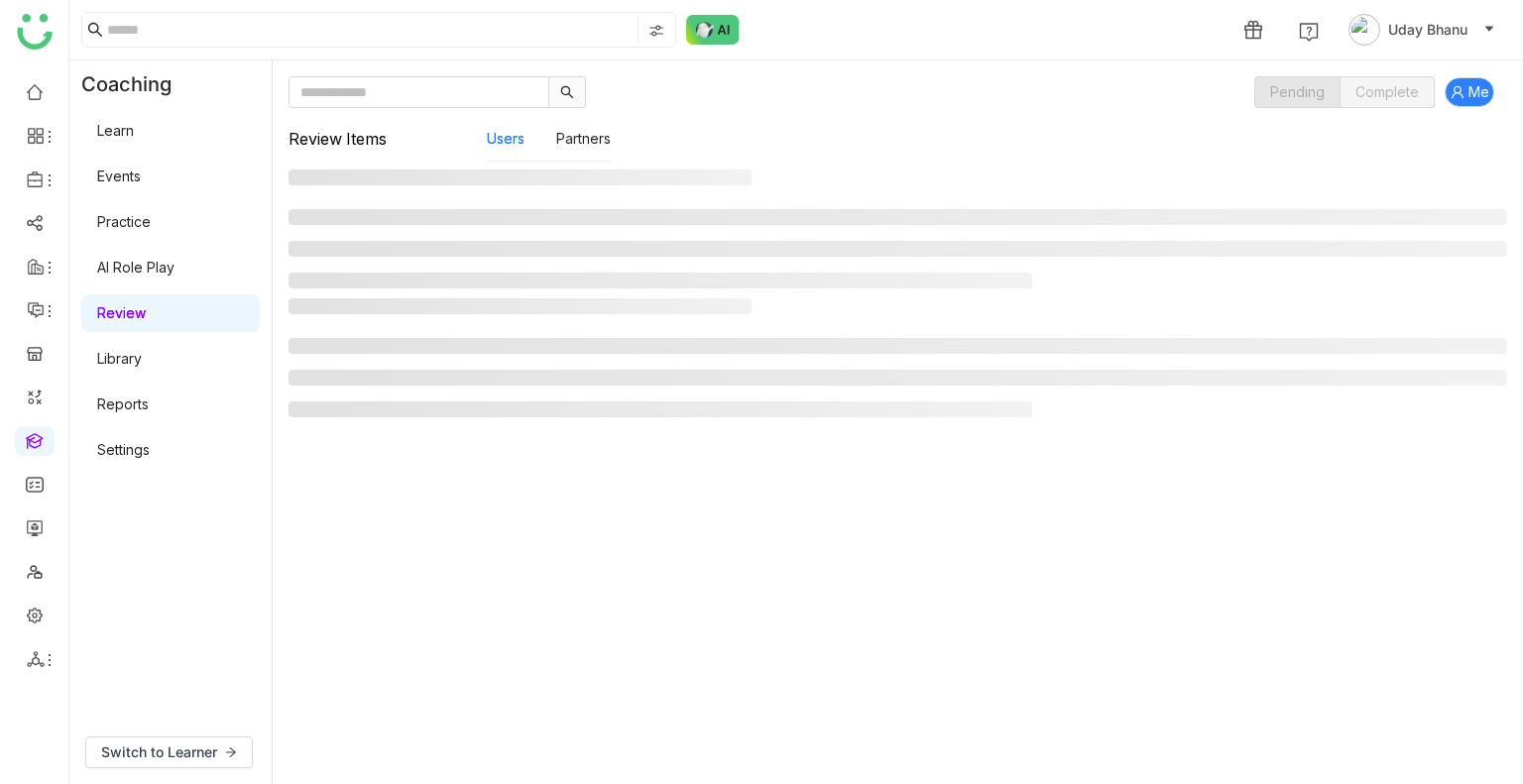 click on "Review" at bounding box center [121, 312] 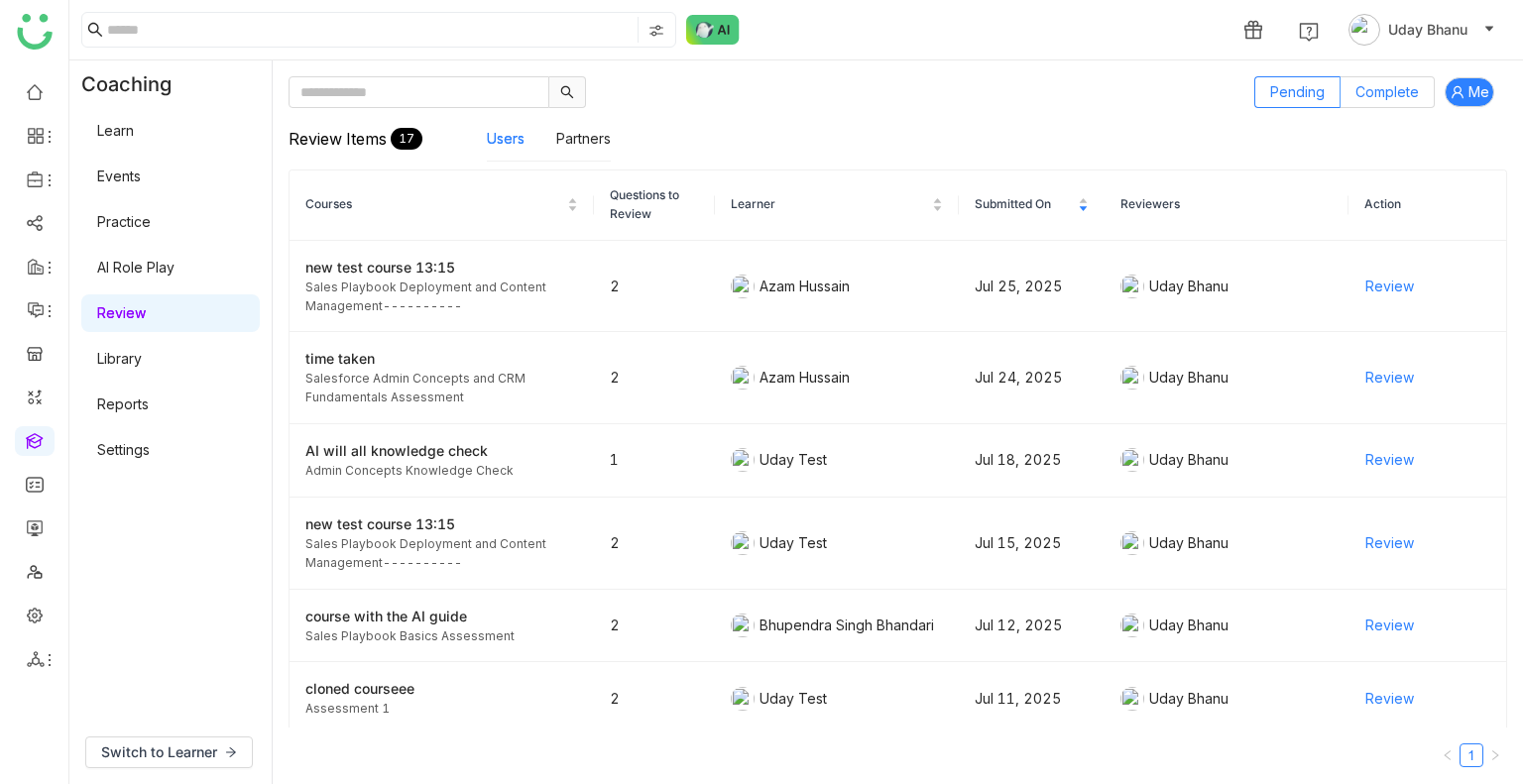 click on "Complete" 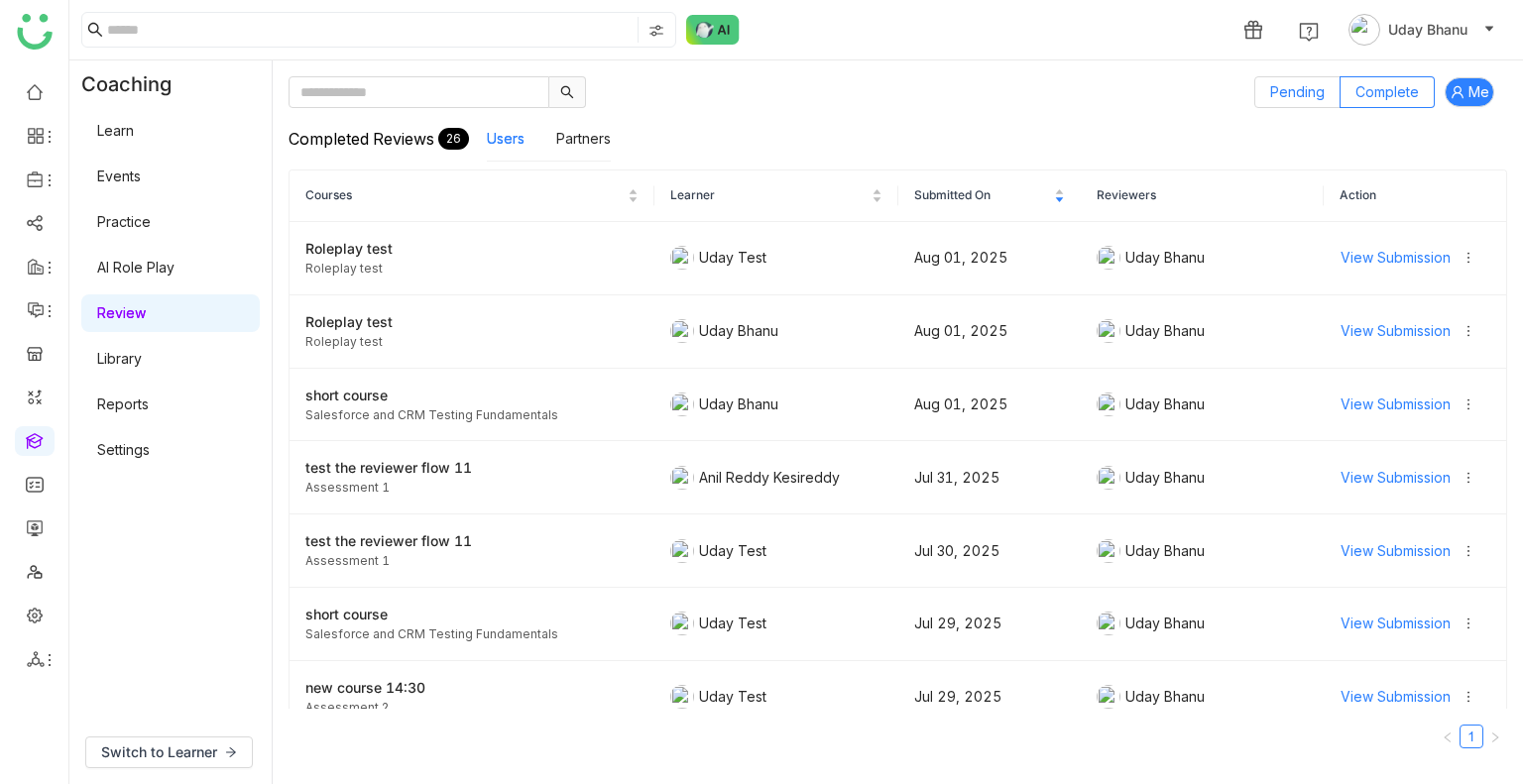 click on "Pending" 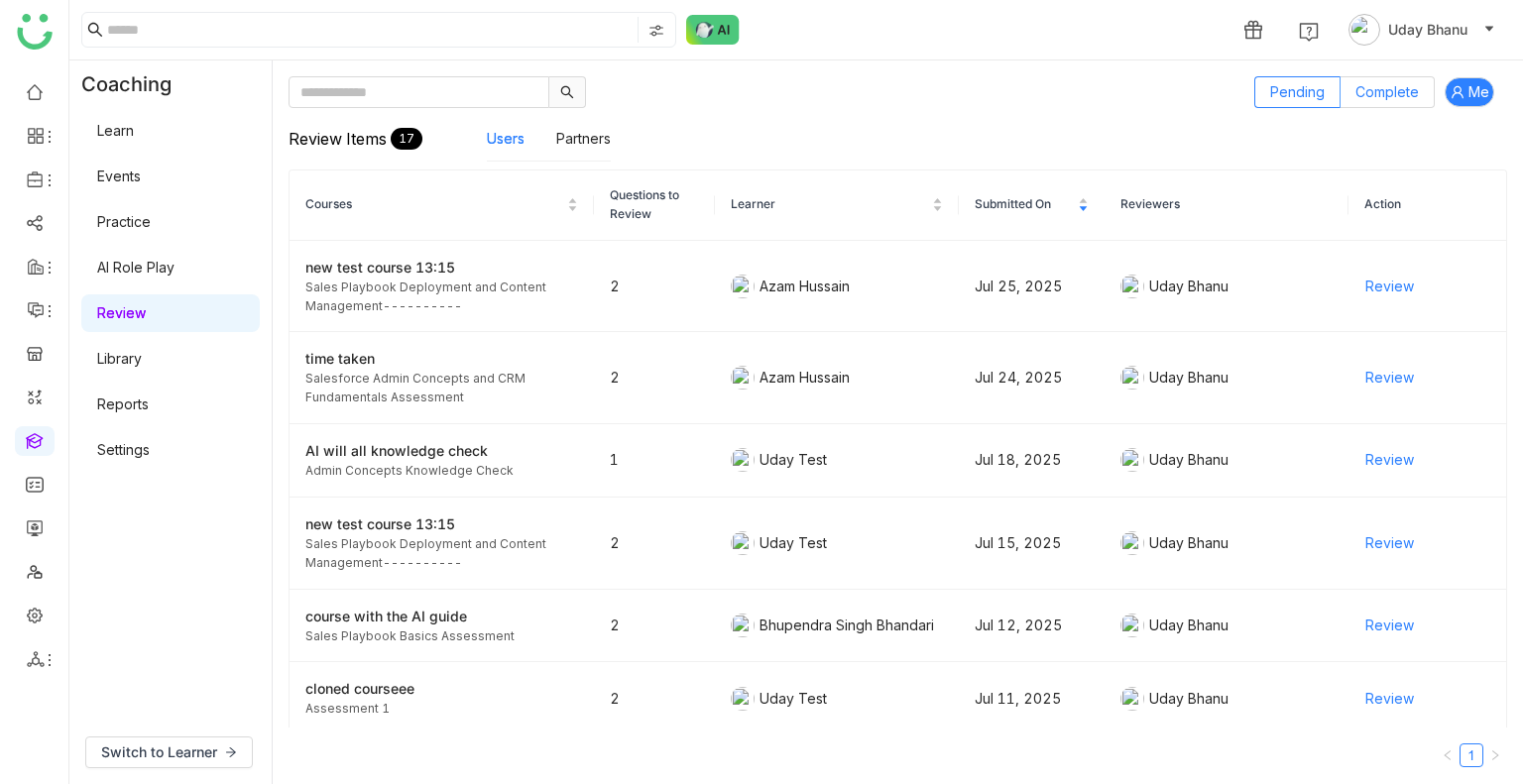 click on "Complete" 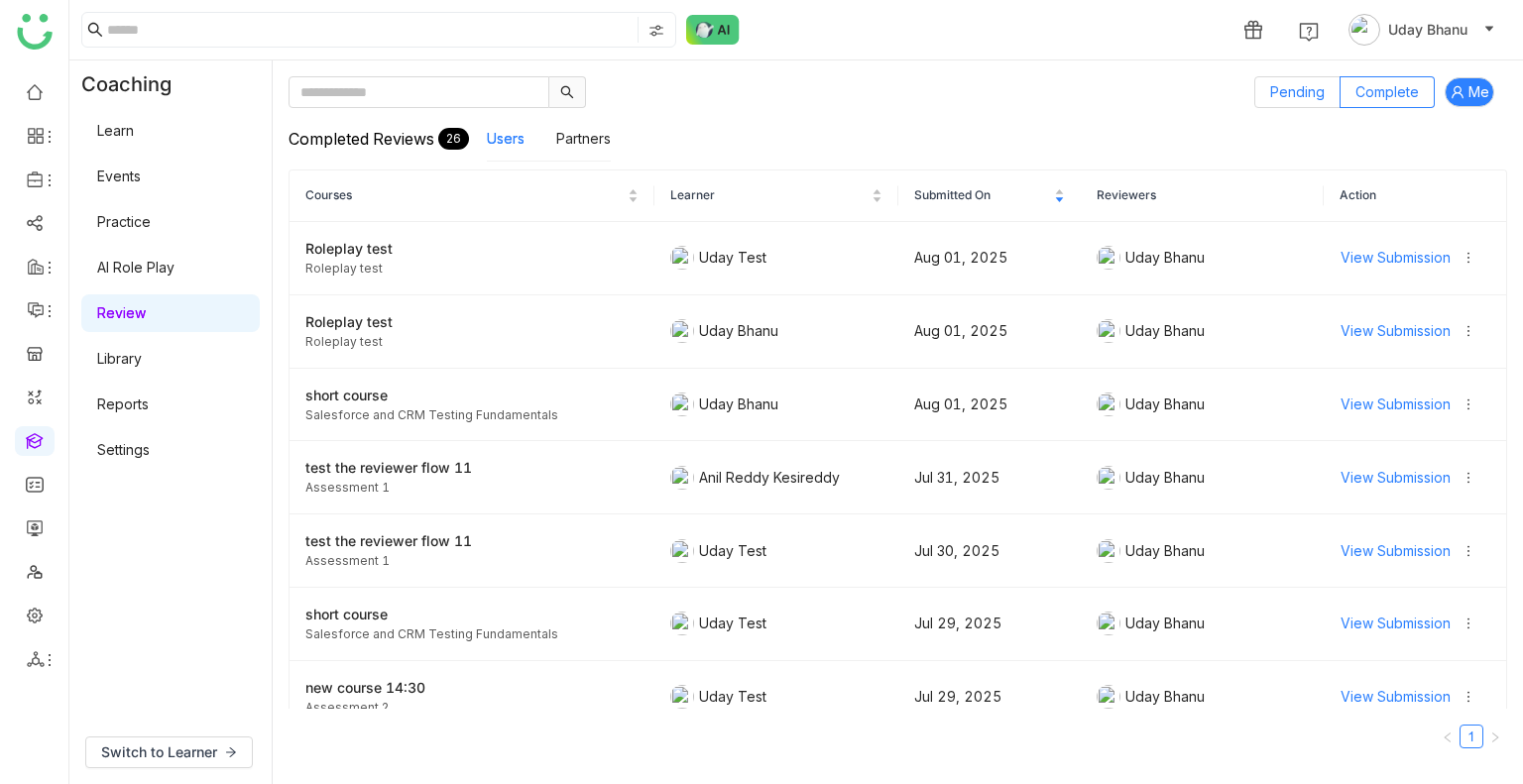 click on "Pending" 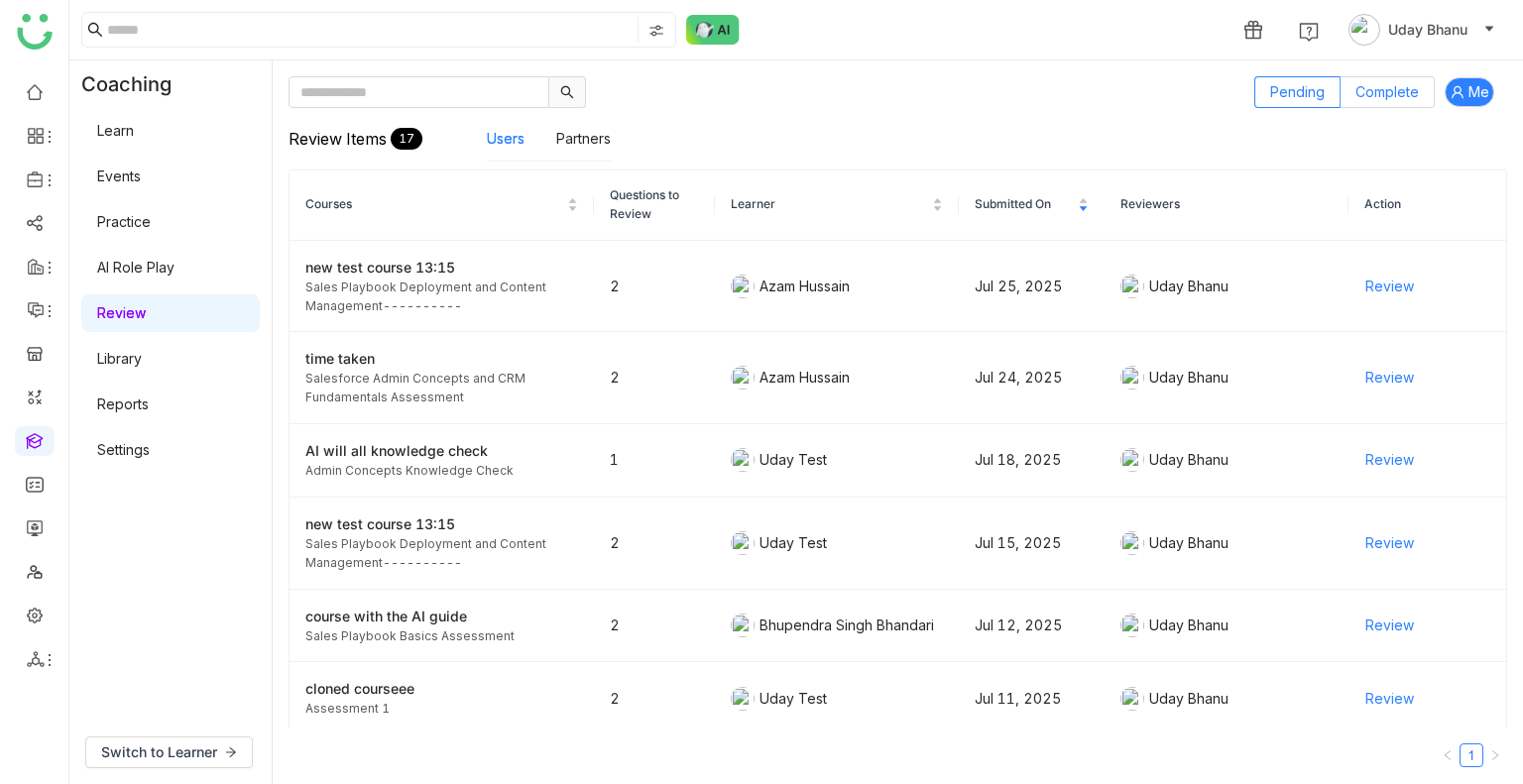 click on "Complete" 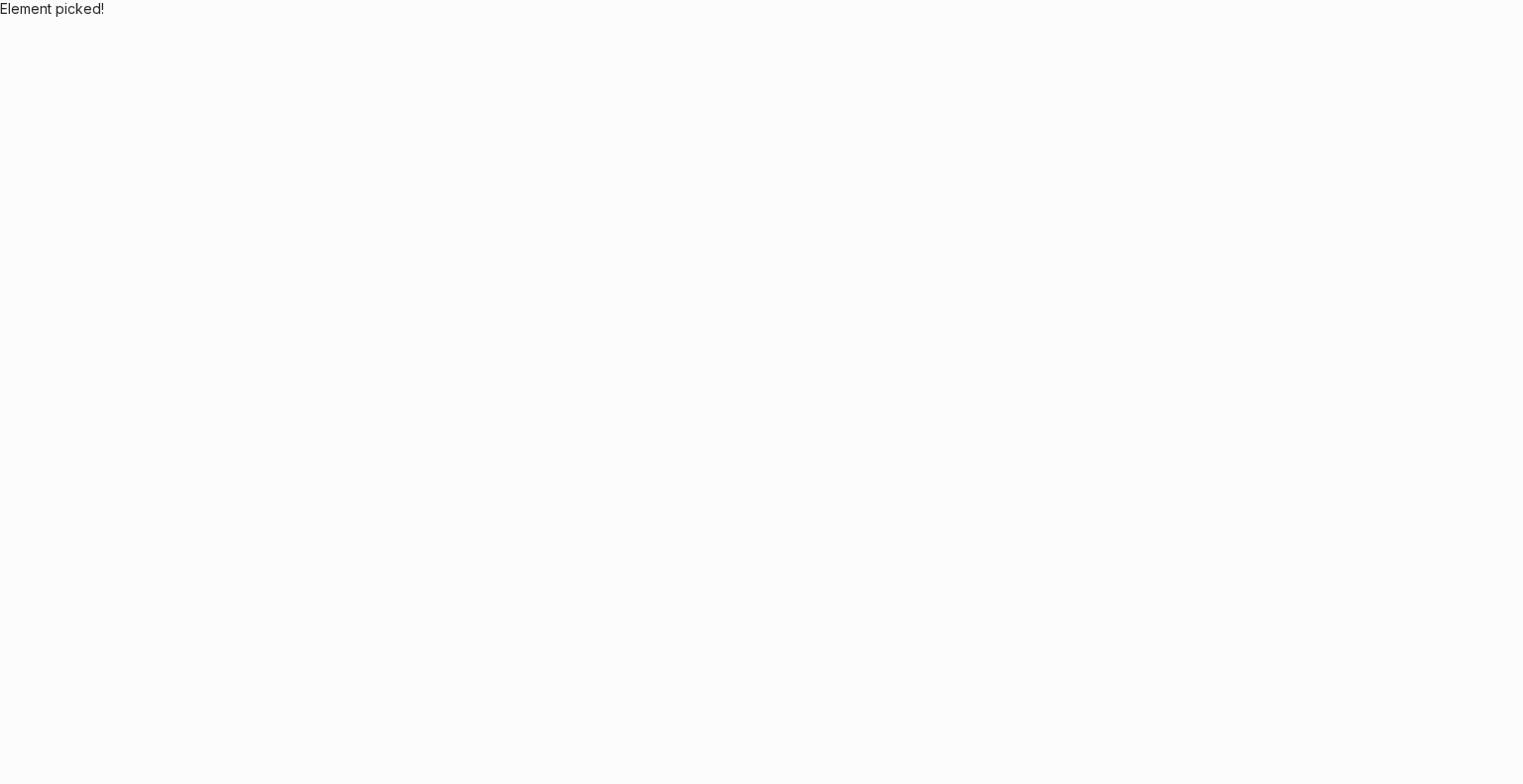 scroll, scrollTop: 0, scrollLeft: 0, axis: both 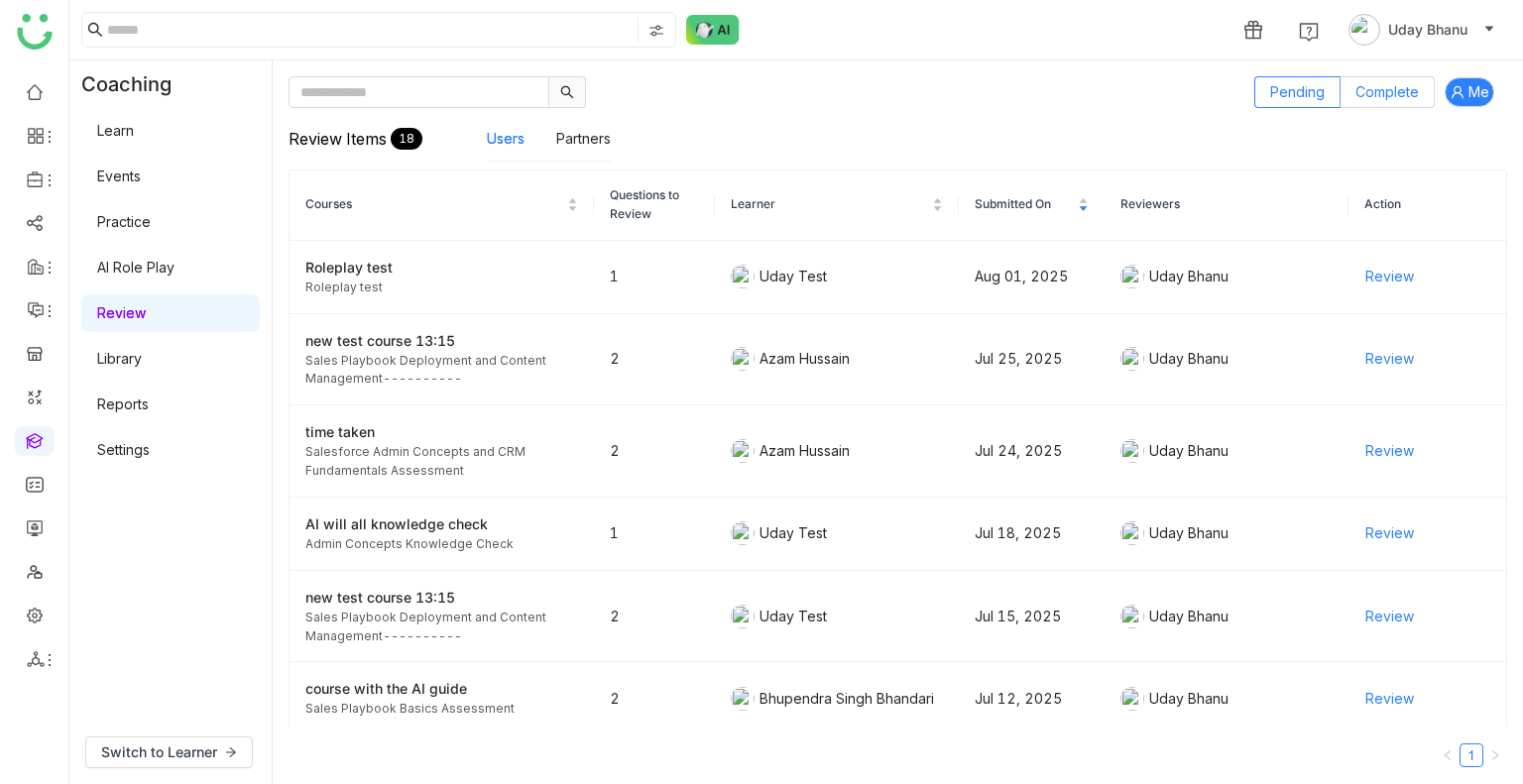 click on "Complete" 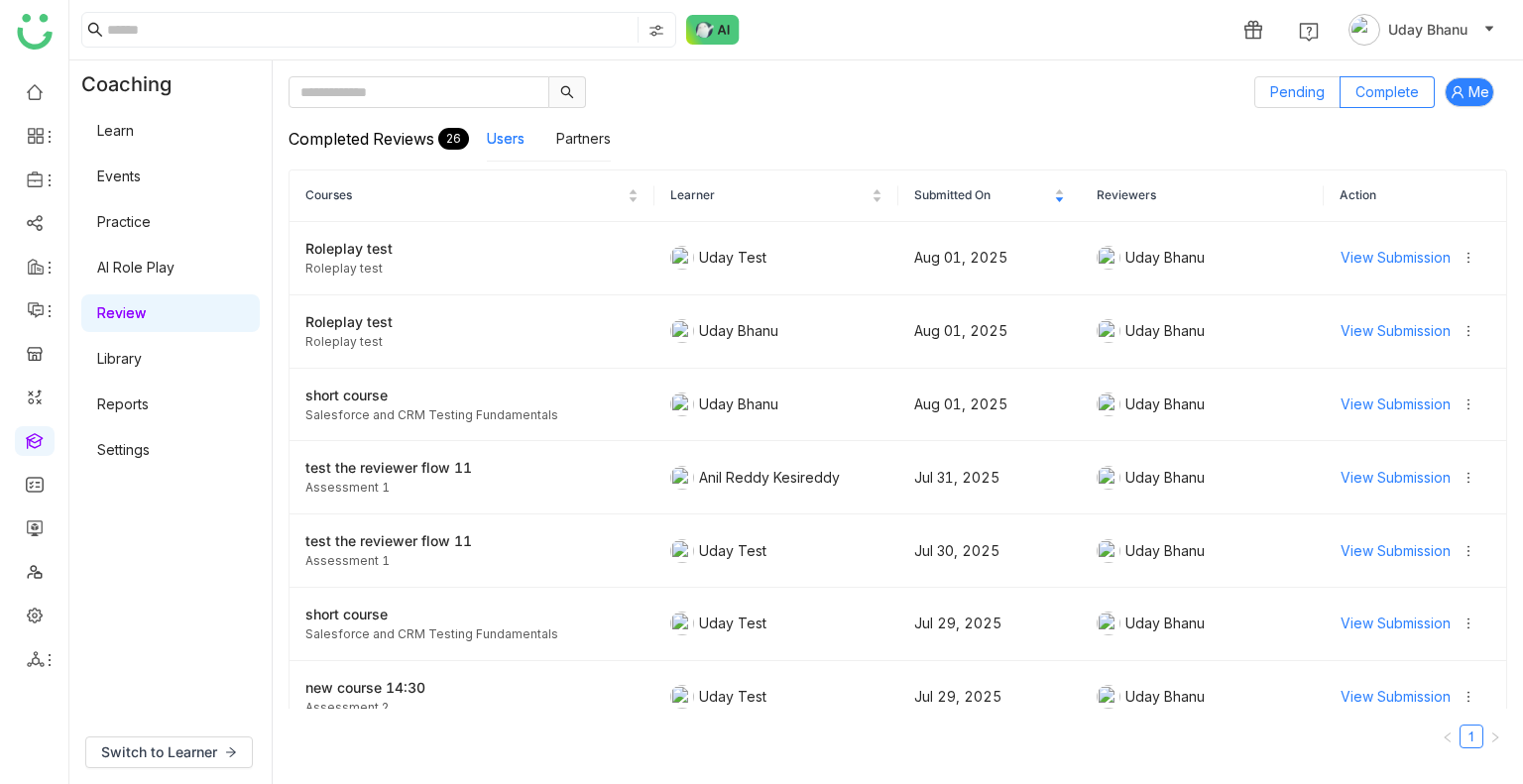 click on "Pending" 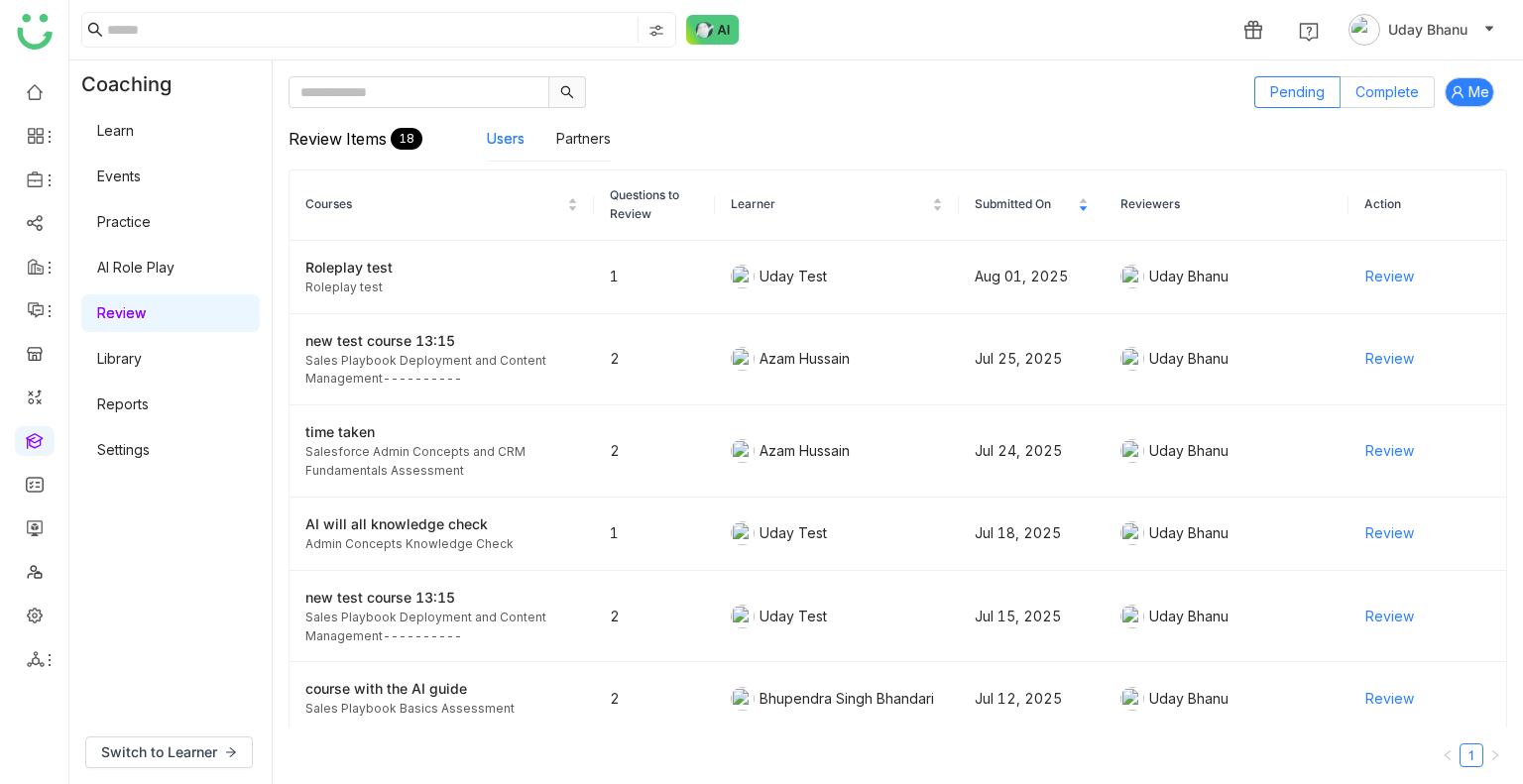 click on "Complete" 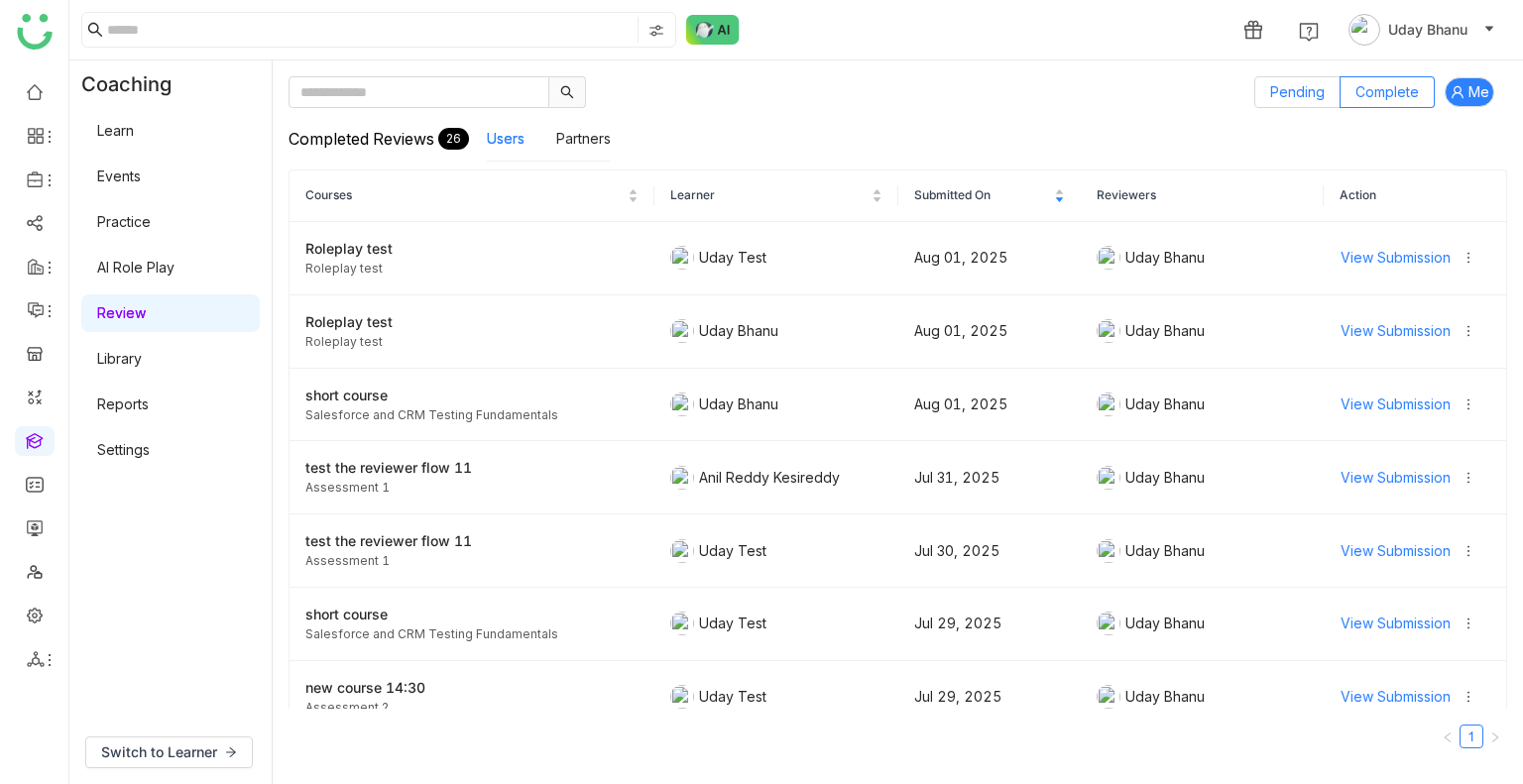 click on "Pending" 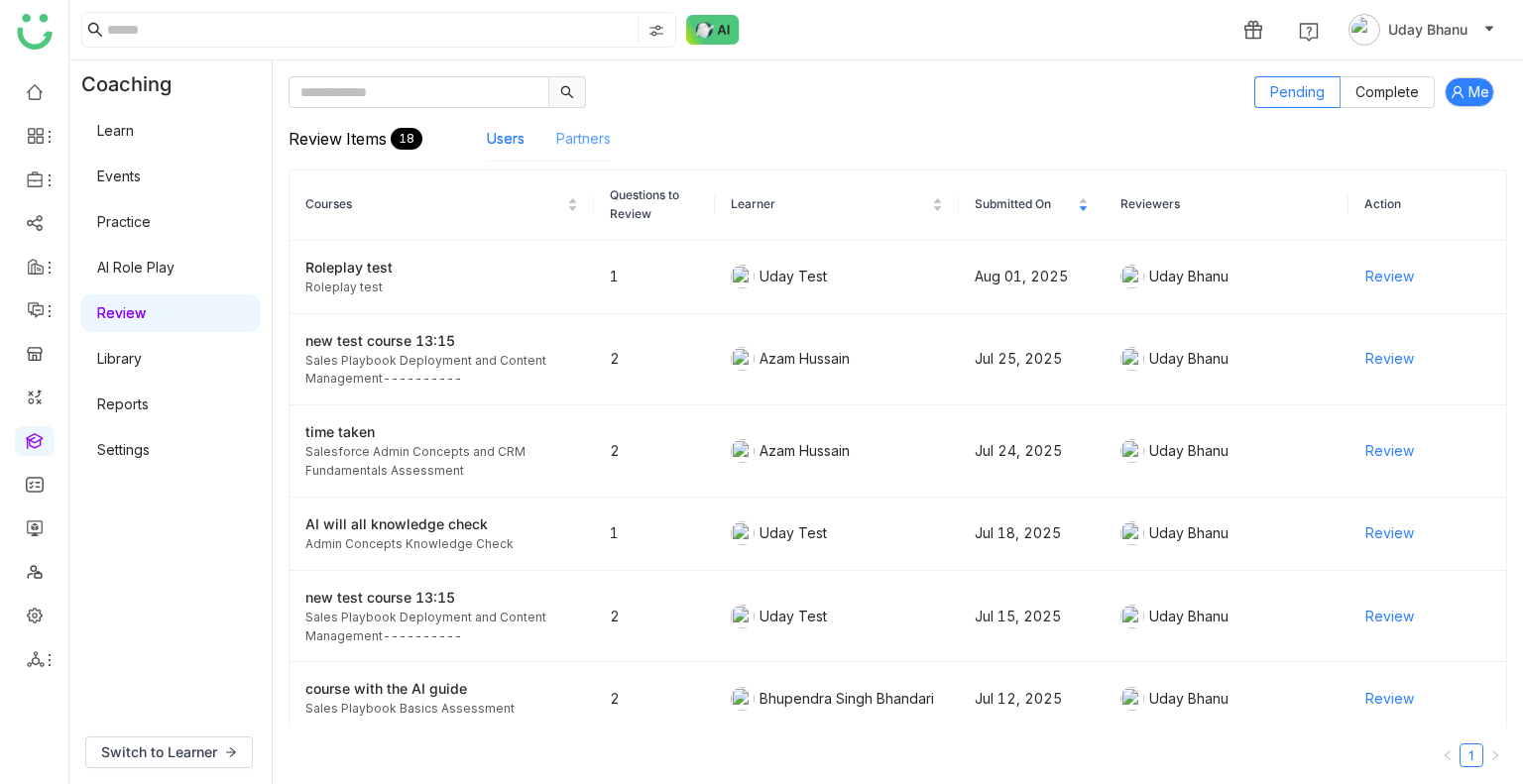 click on "Partners" at bounding box center (583, 138) 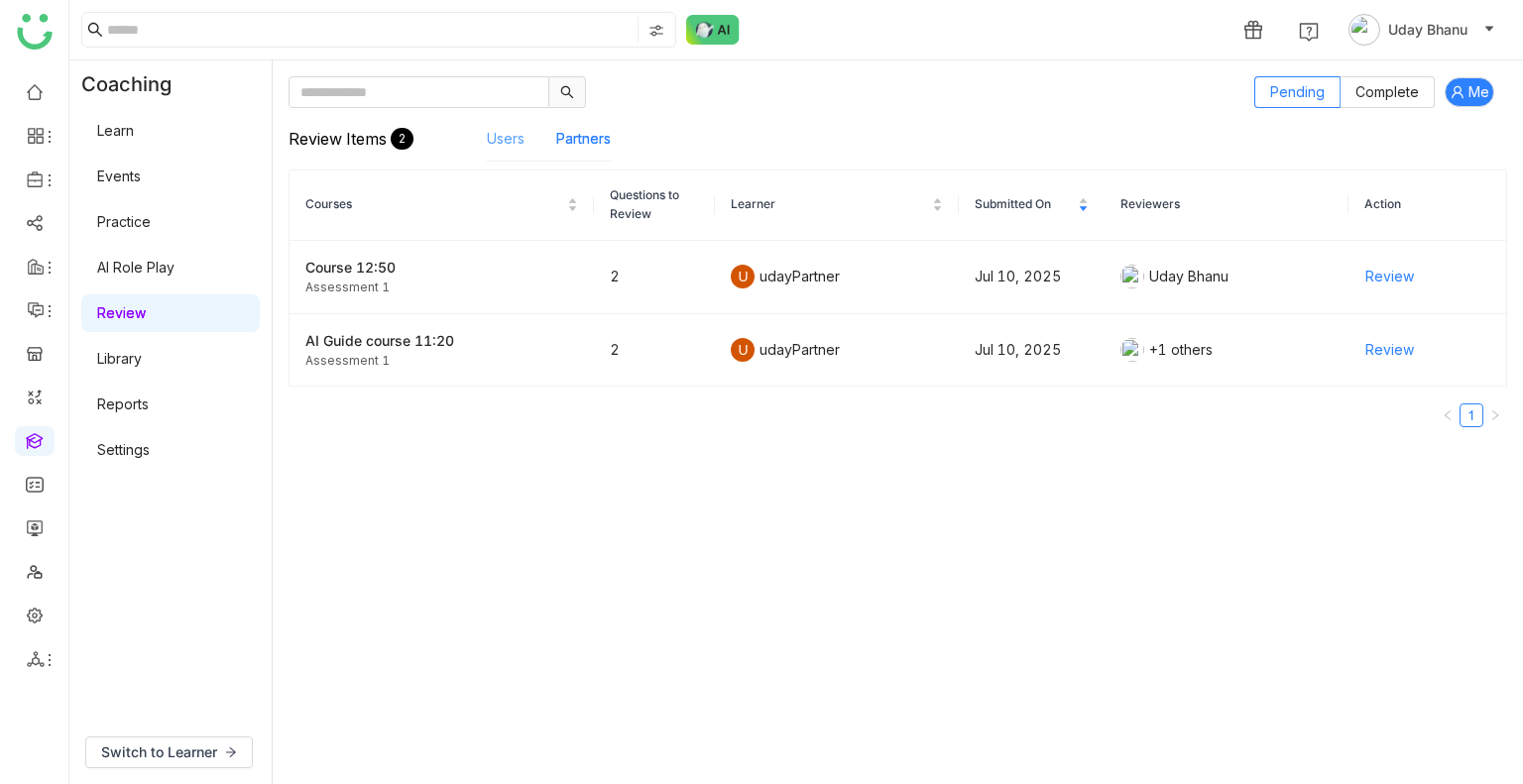 click on "Users" at bounding box center (506, 138) 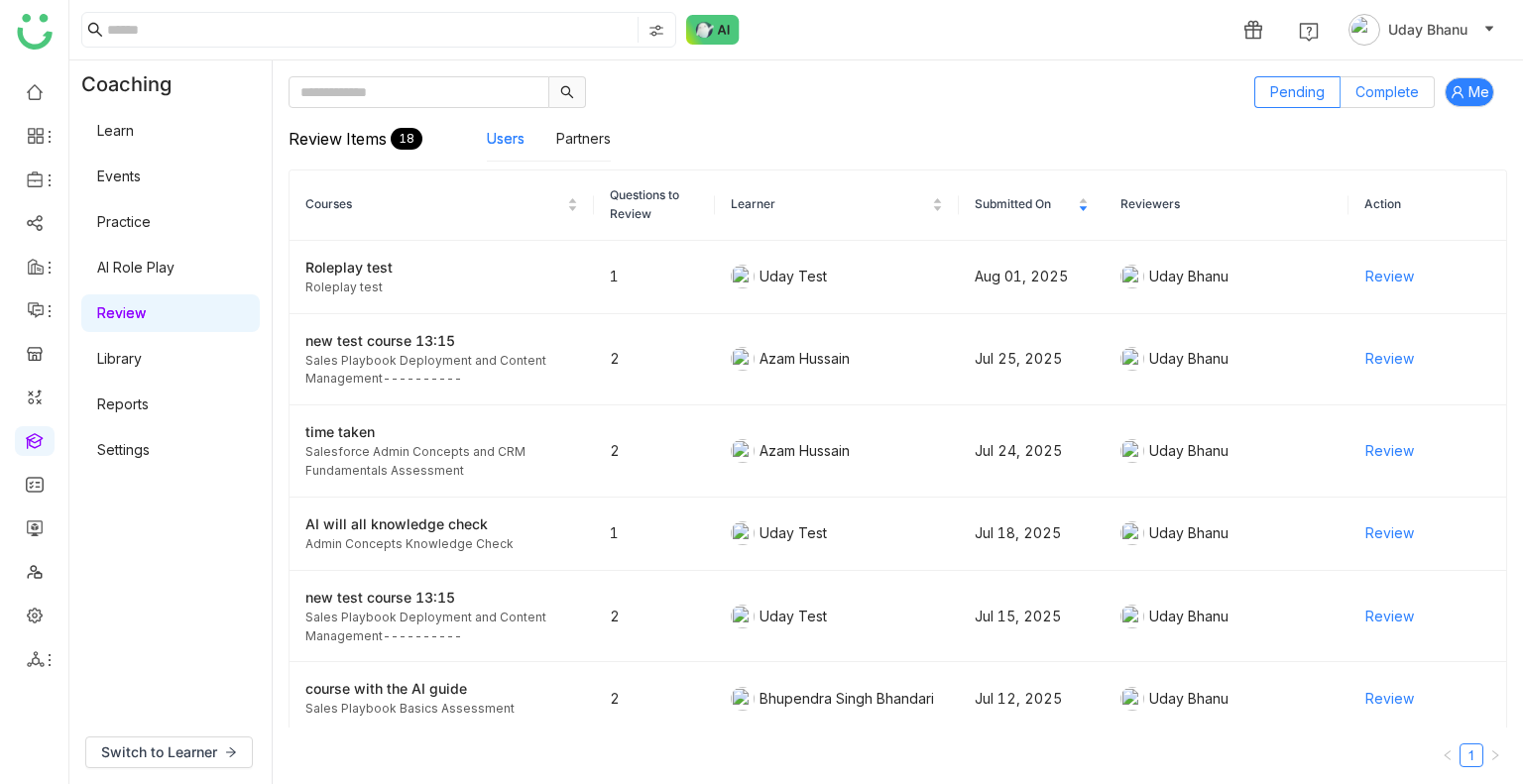 click on "Complete" 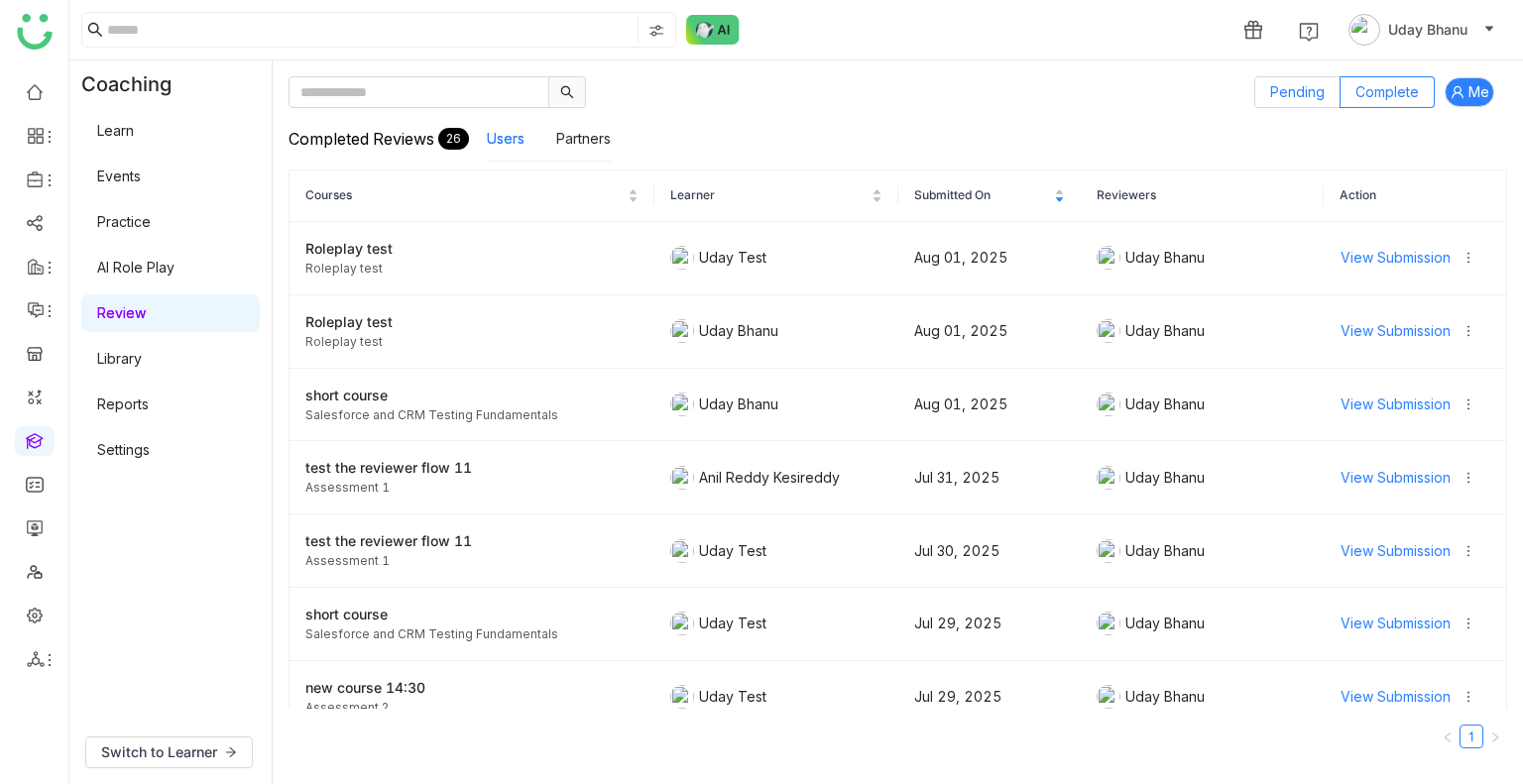 click on "Pending" 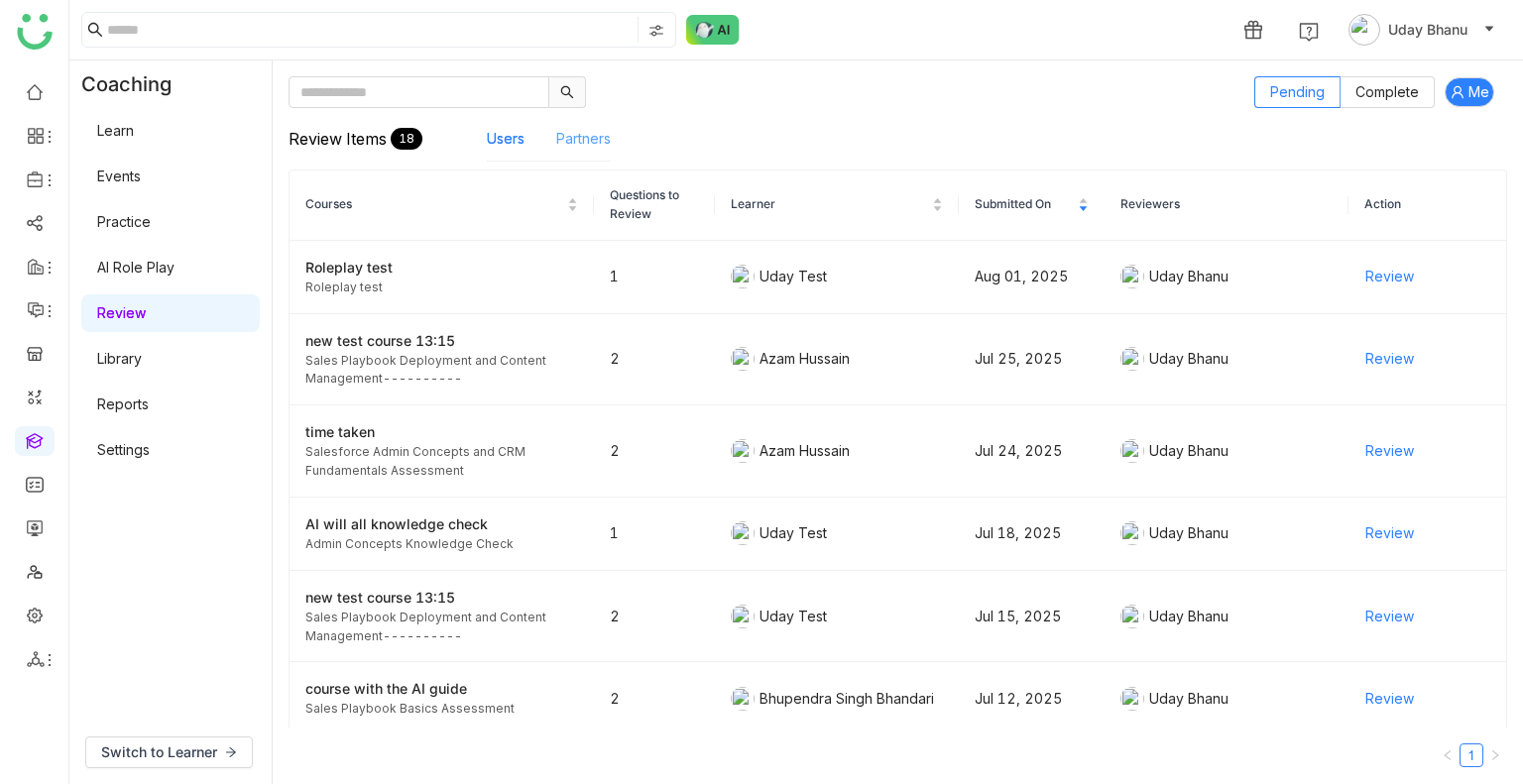 click on "Partners" at bounding box center (583, 138) 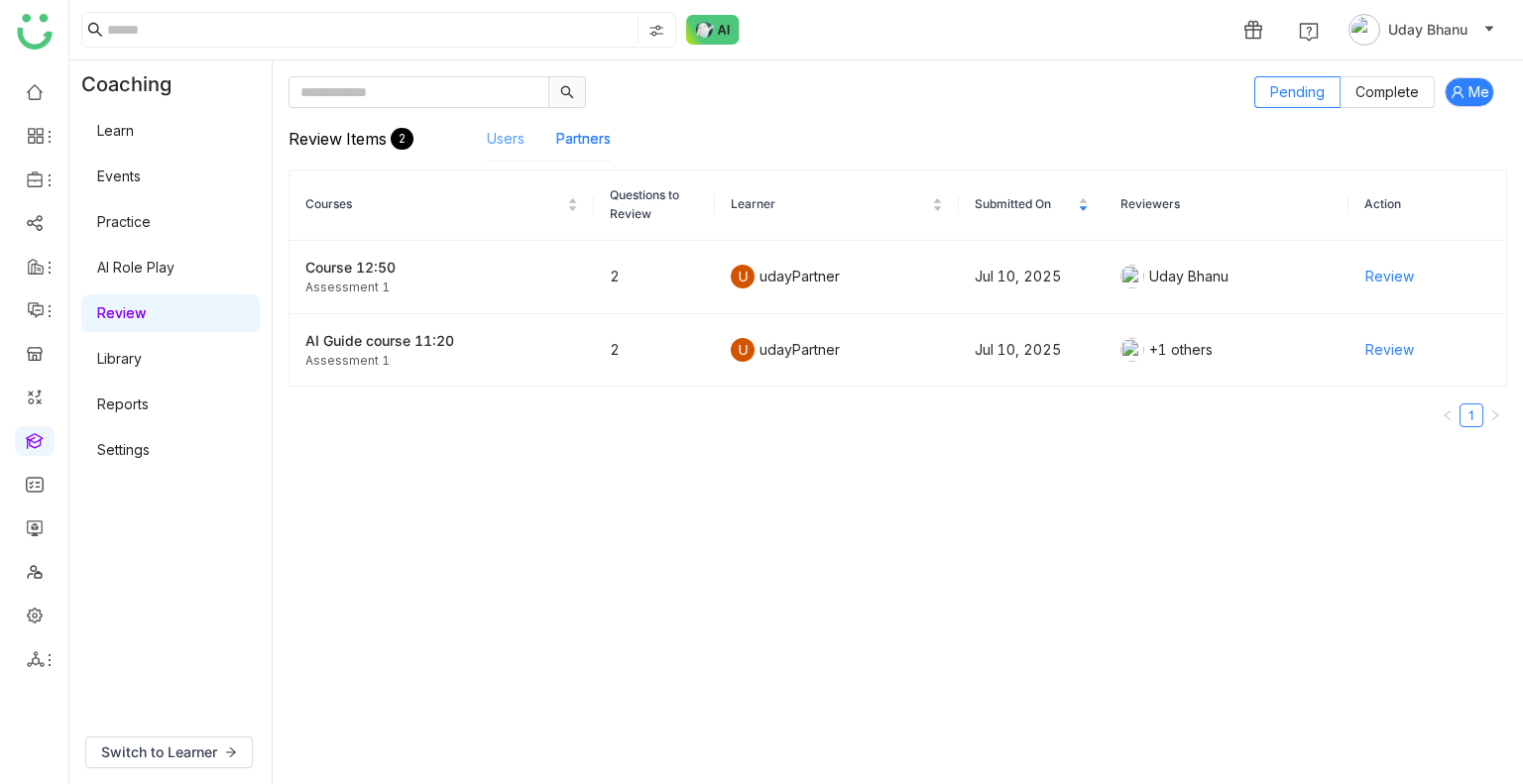 click on "Users" at bounding box center (506, 138) 